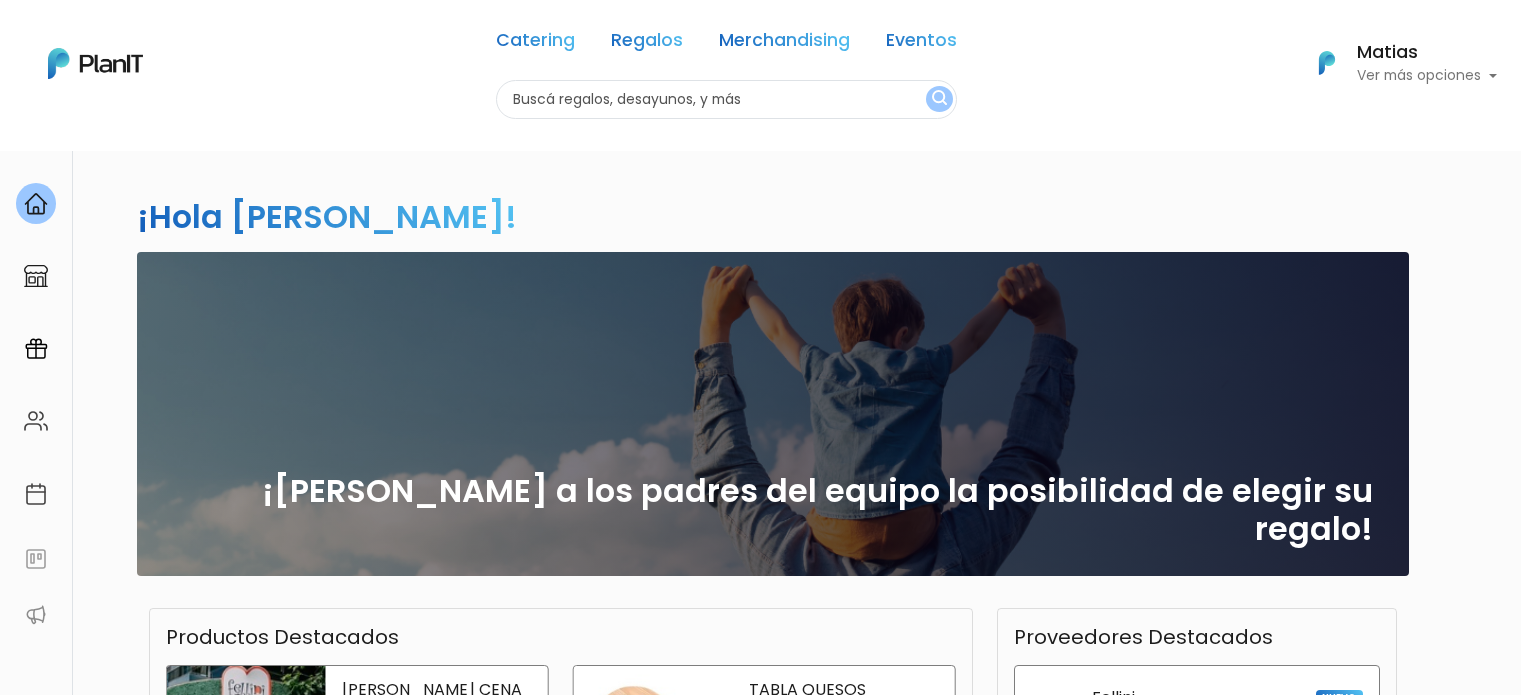 scroll, scrollTop: 0, scrollLeft: 0, axis: both 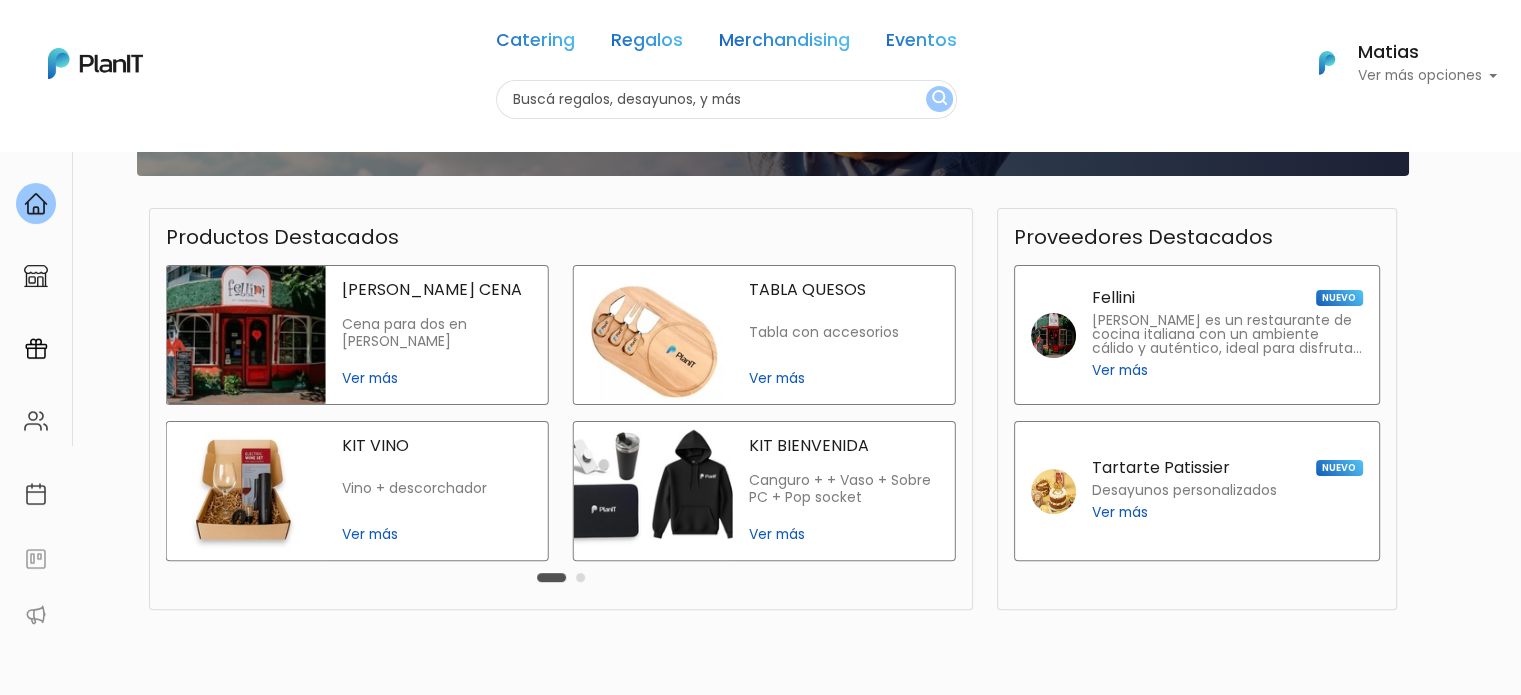 click on "TABLA QUESOS" at bounding box center (844, 290) 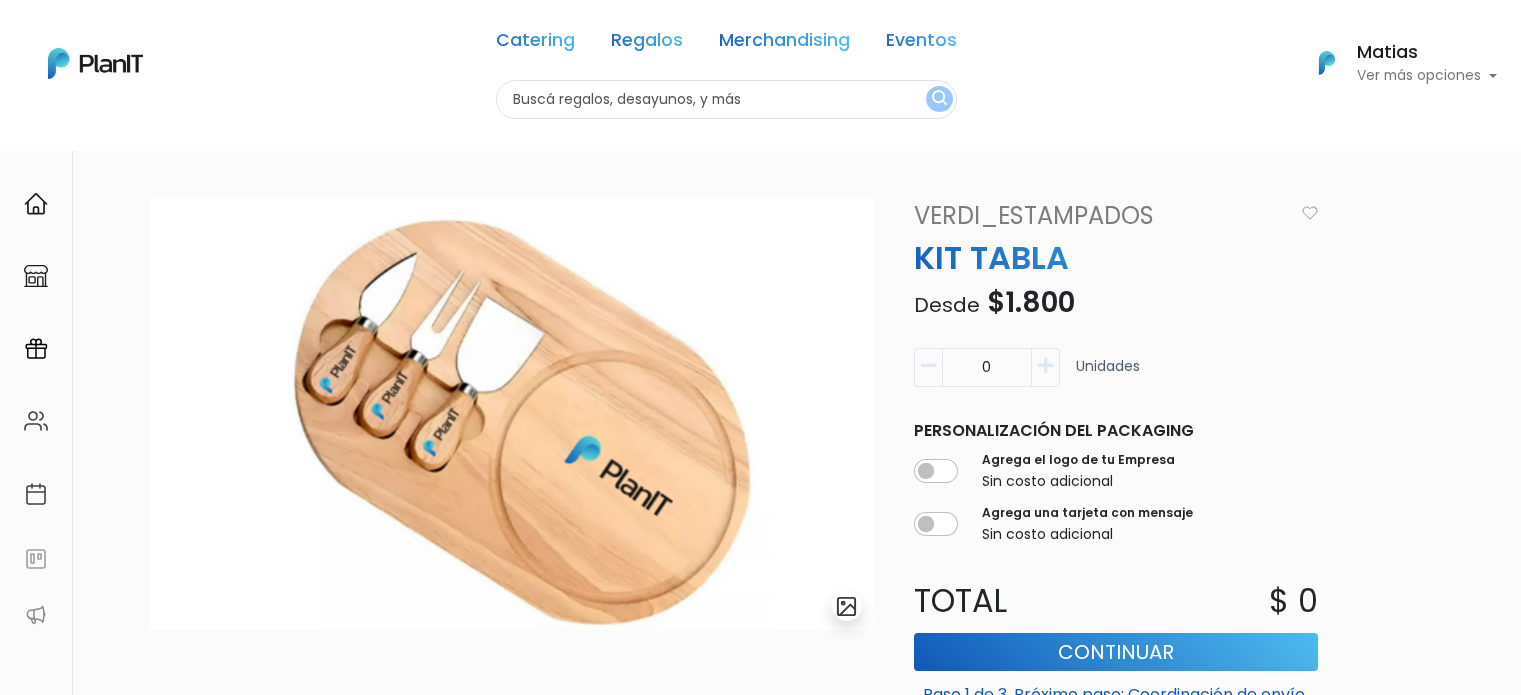 scroll, scrollTop: 0, scrollLeft: 0, axis: both 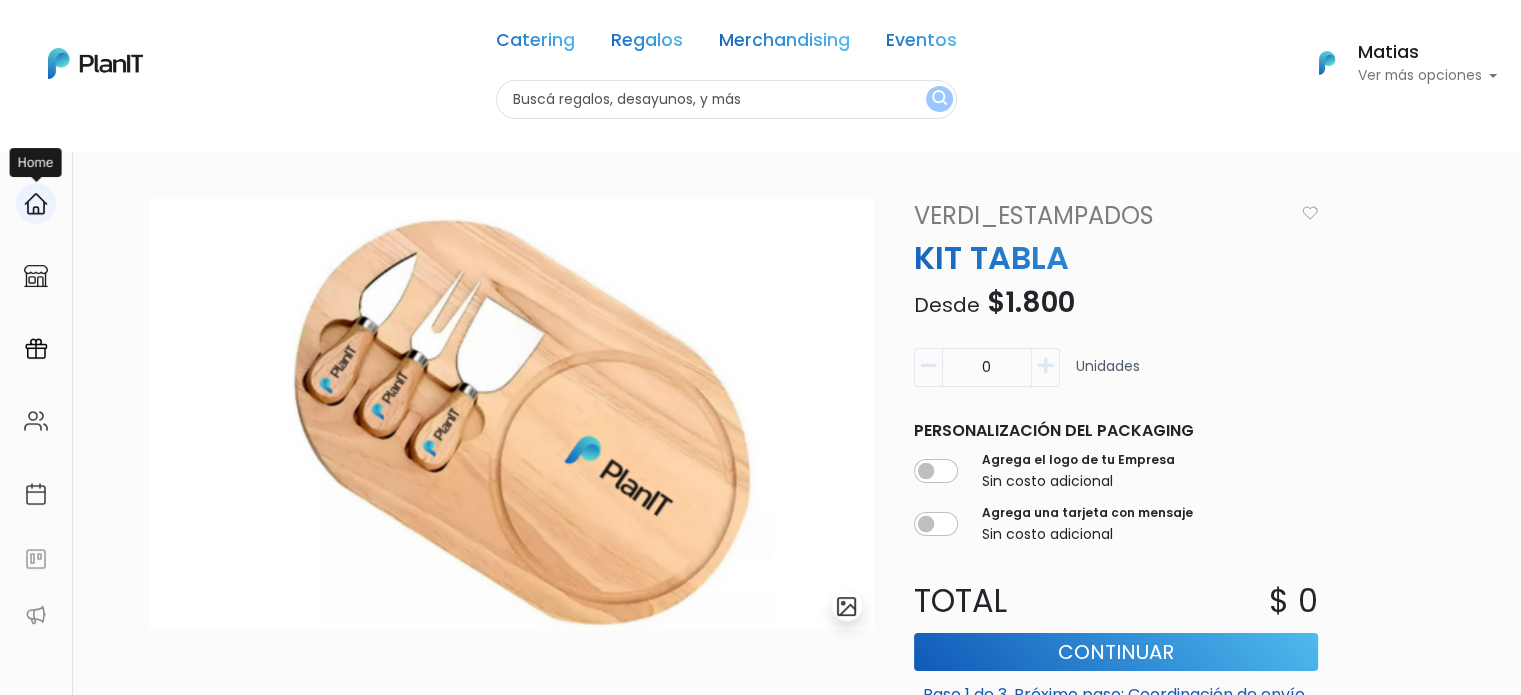 click at bounding box center (36, 204) 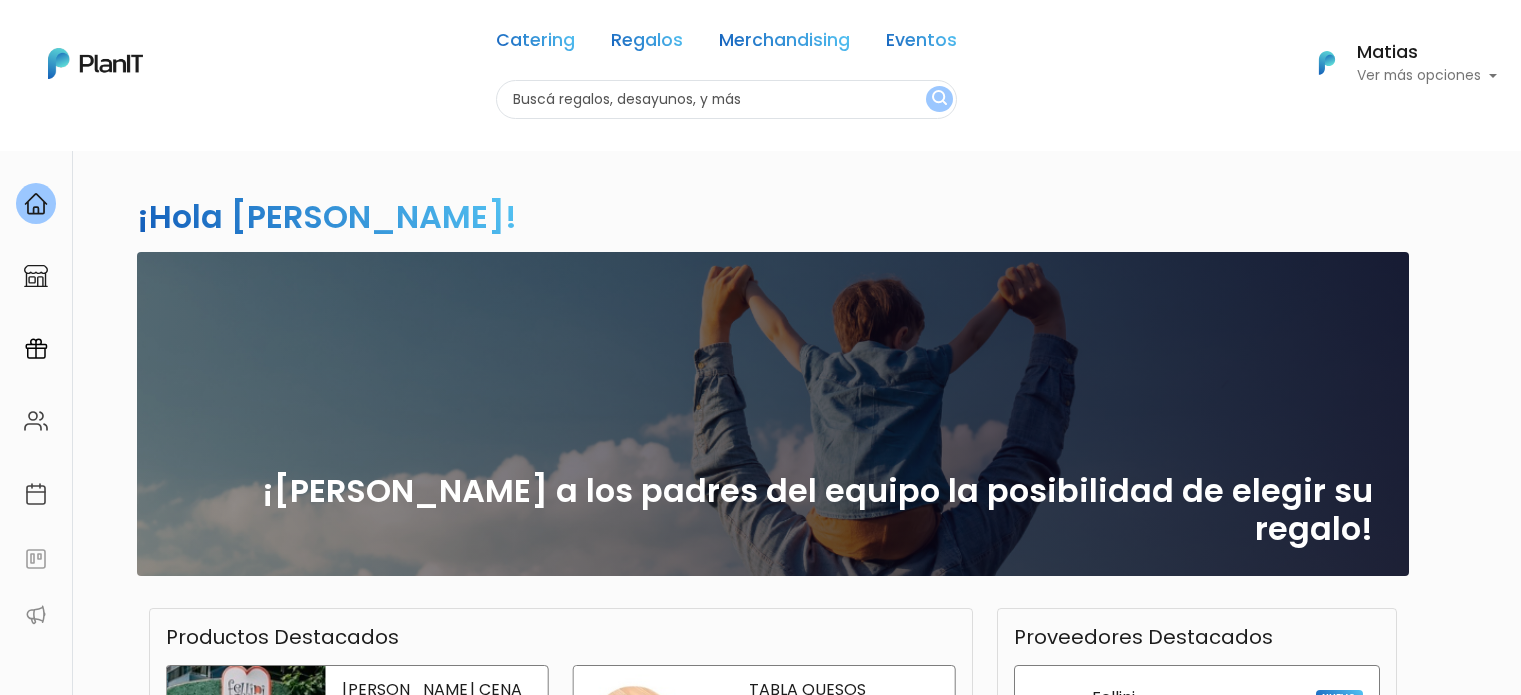 scroll, scrollTop: 0, scrollLeft: 0, axis: both 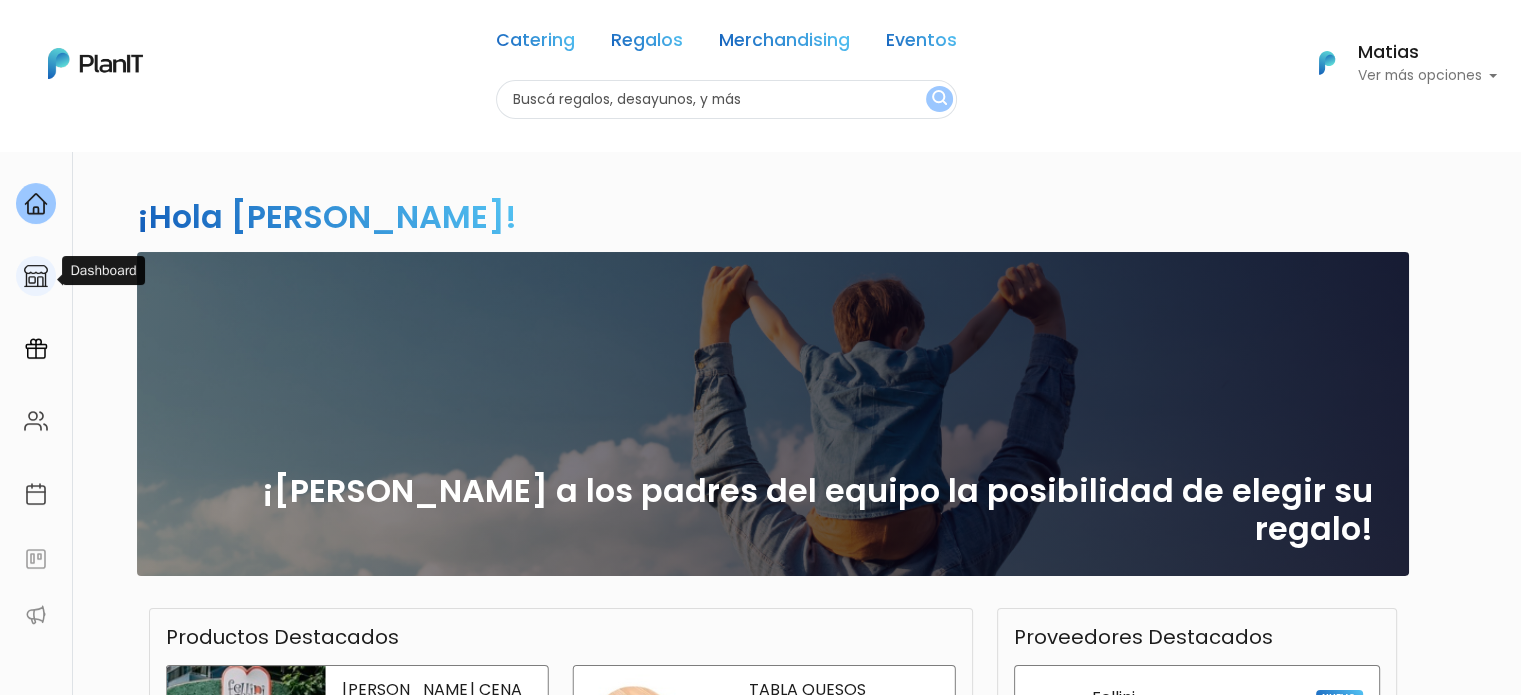 click at bounding box center (36, 276) 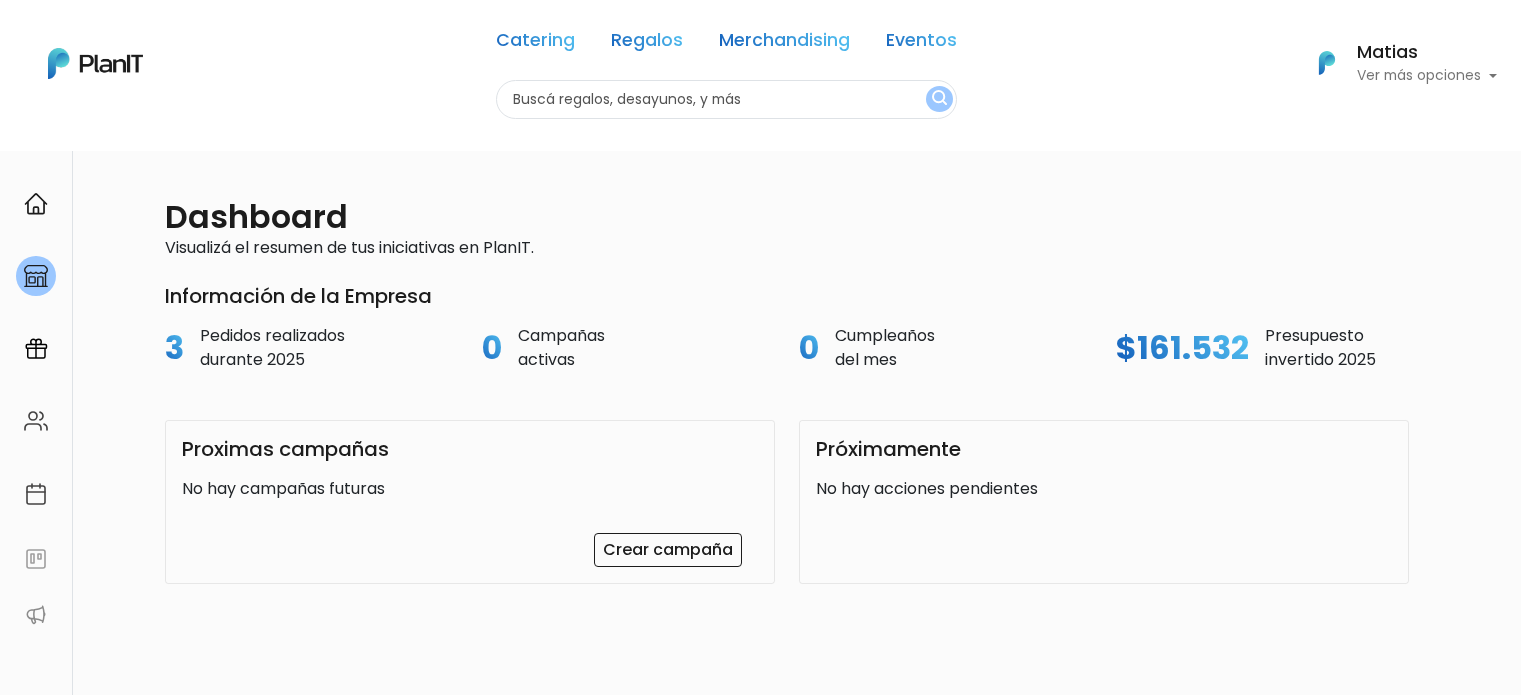 scroll, scrollTop: 0, scrollLeft: 0, axis: both 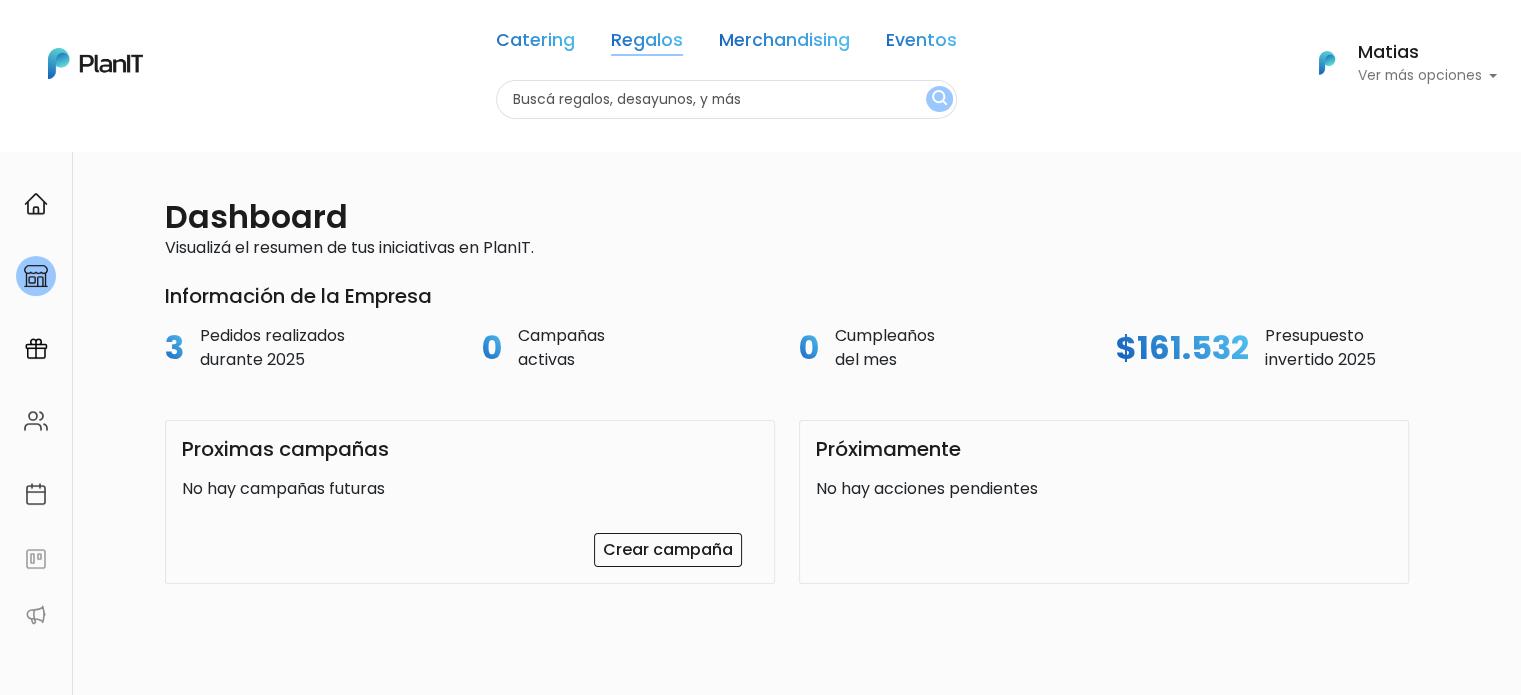 click on "Regalos" at bounding box center [647, 44] 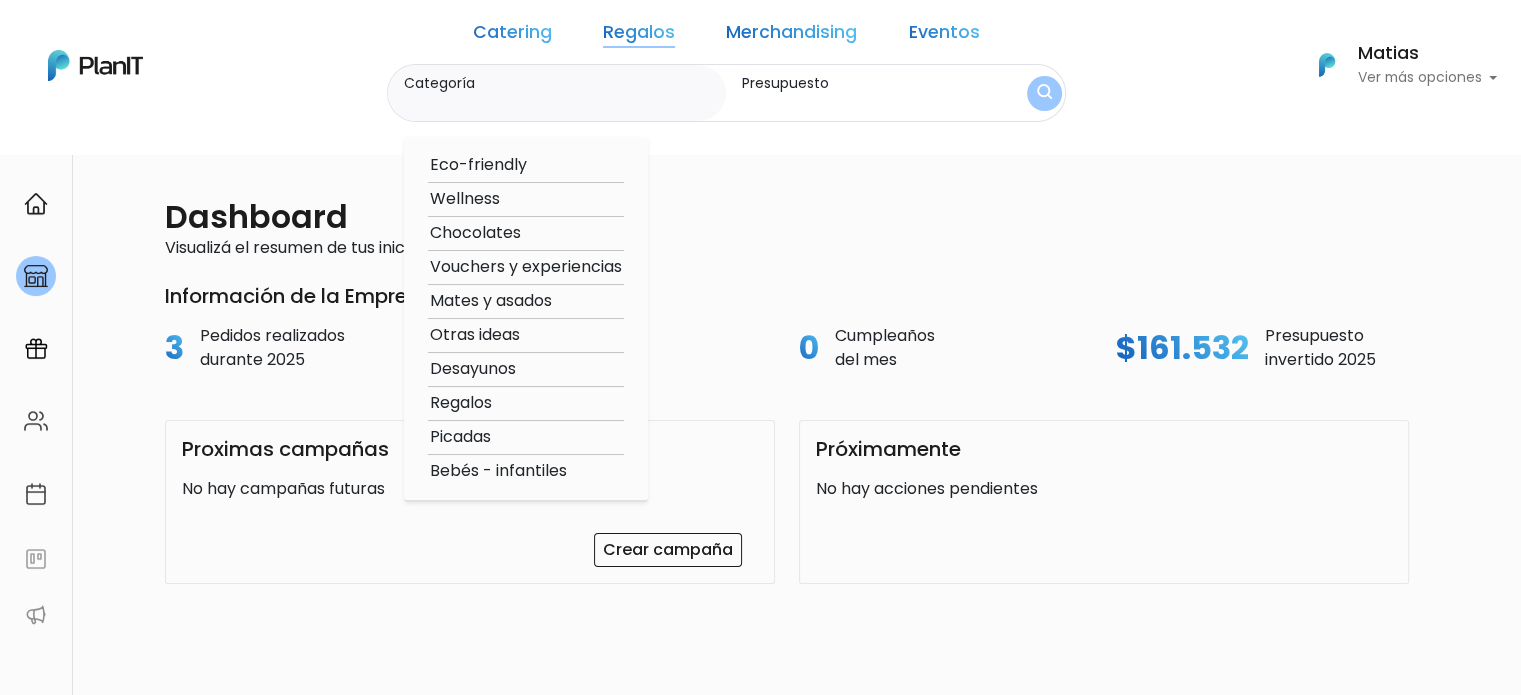 click on "Picadas" at bounding box center (526, 437) 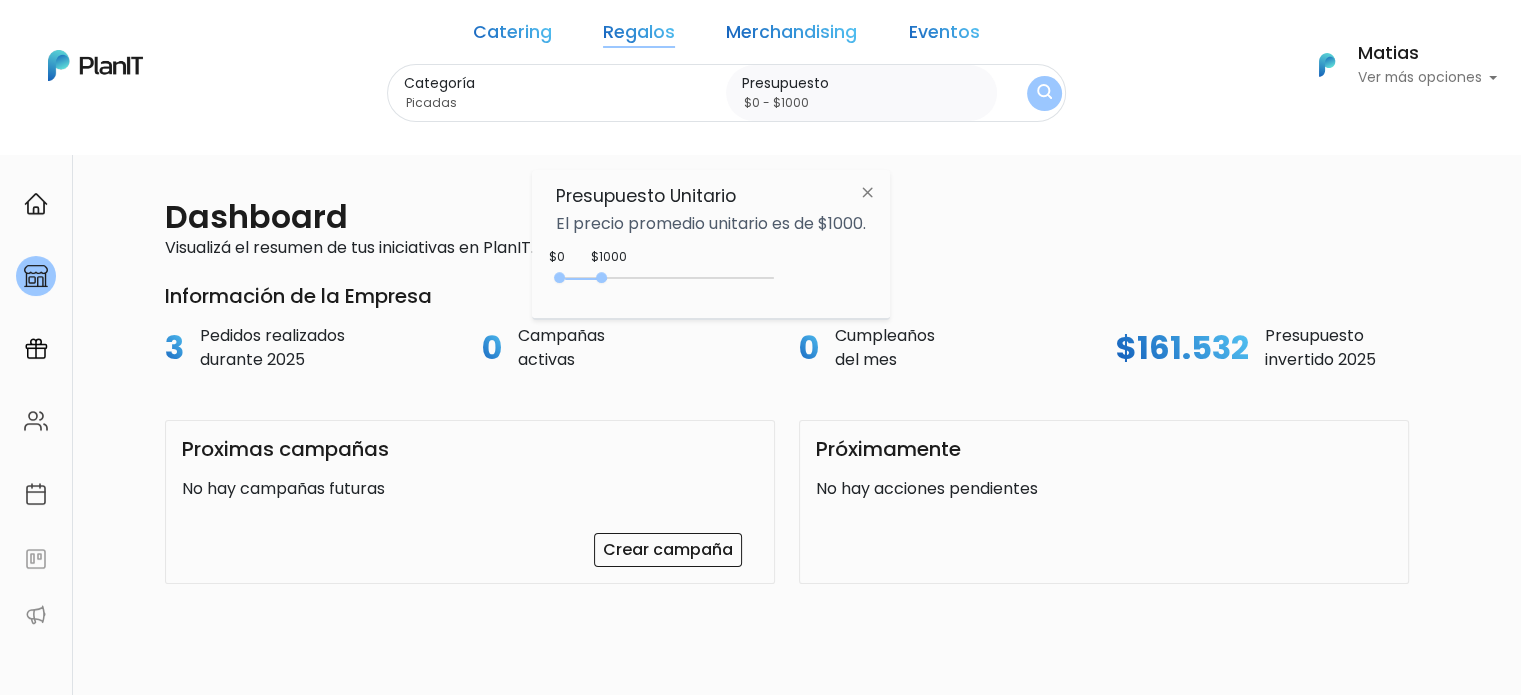 click on "Catering" at bounding box center (512, 36) 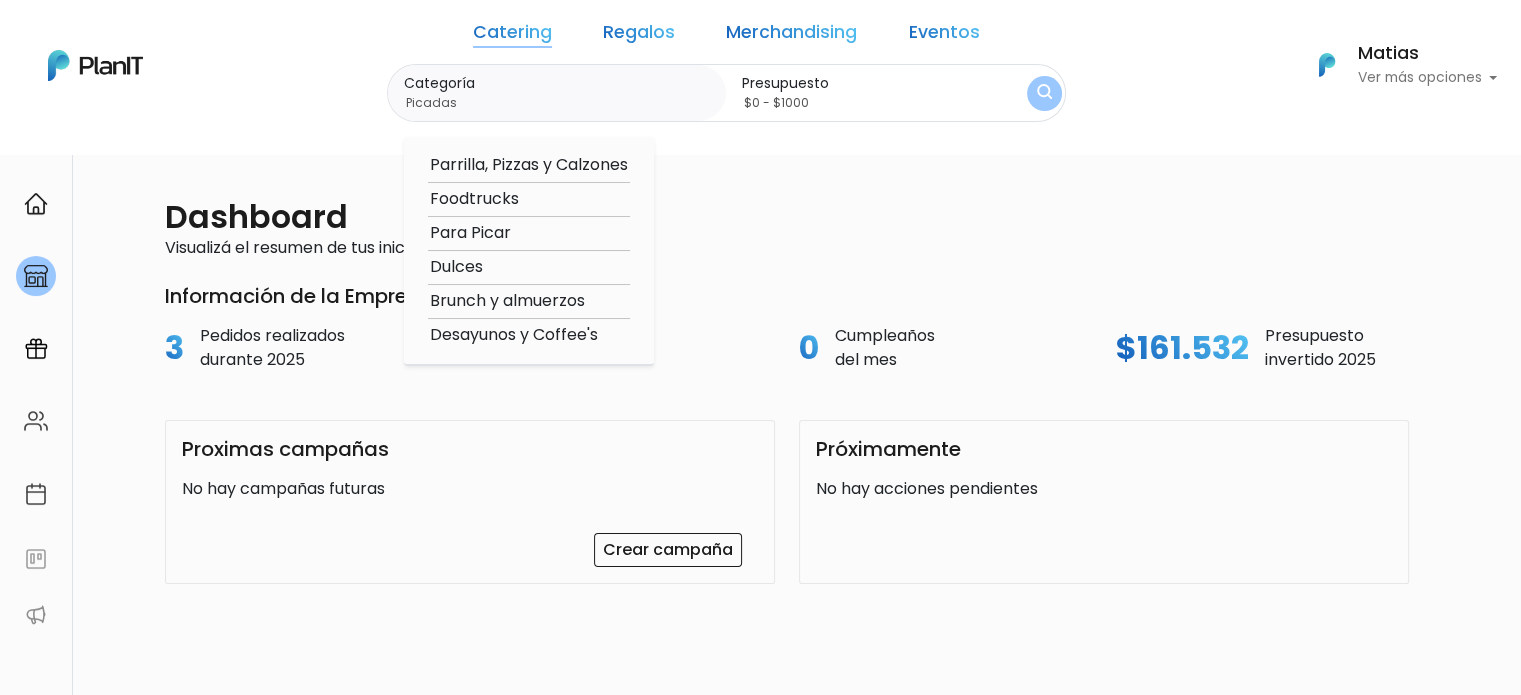 click on "Merchandising" at bounding box center (791, 36) 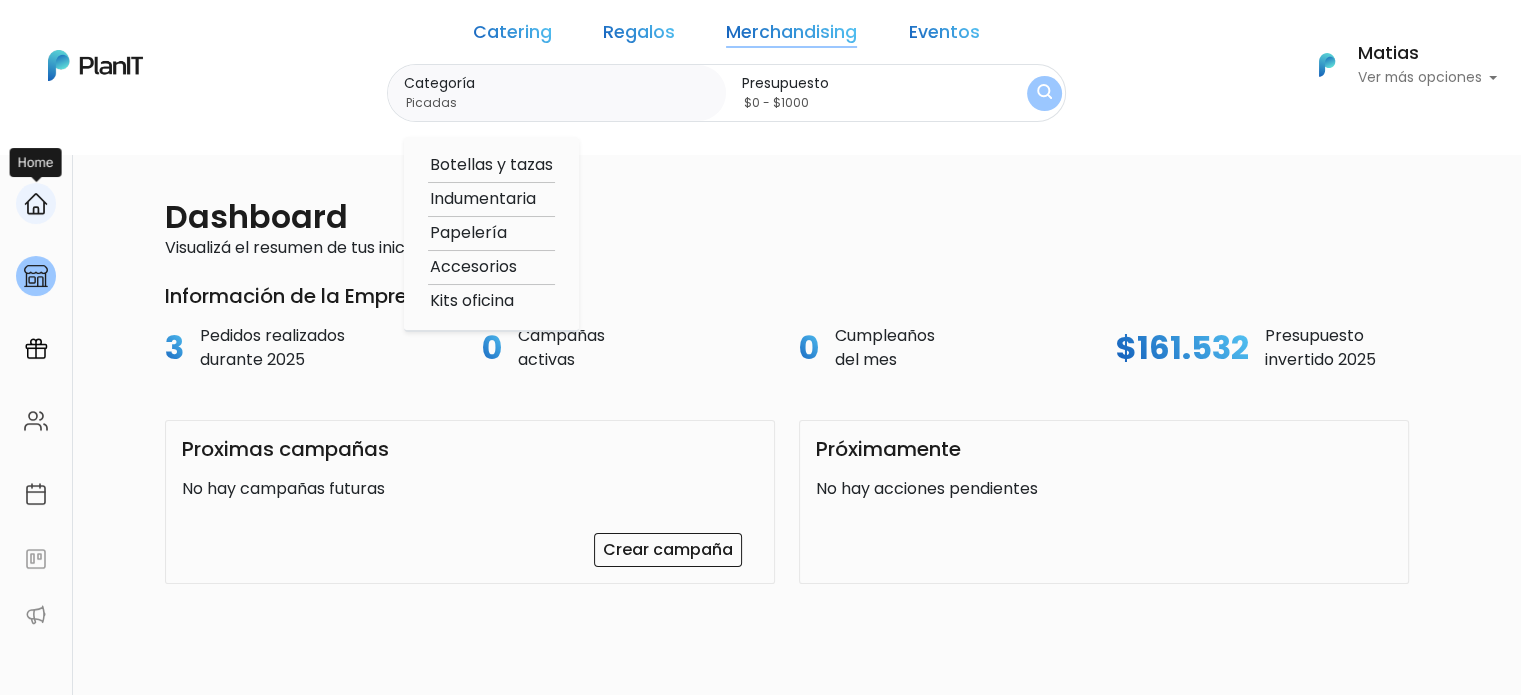 click at bounding box center (36, 203) 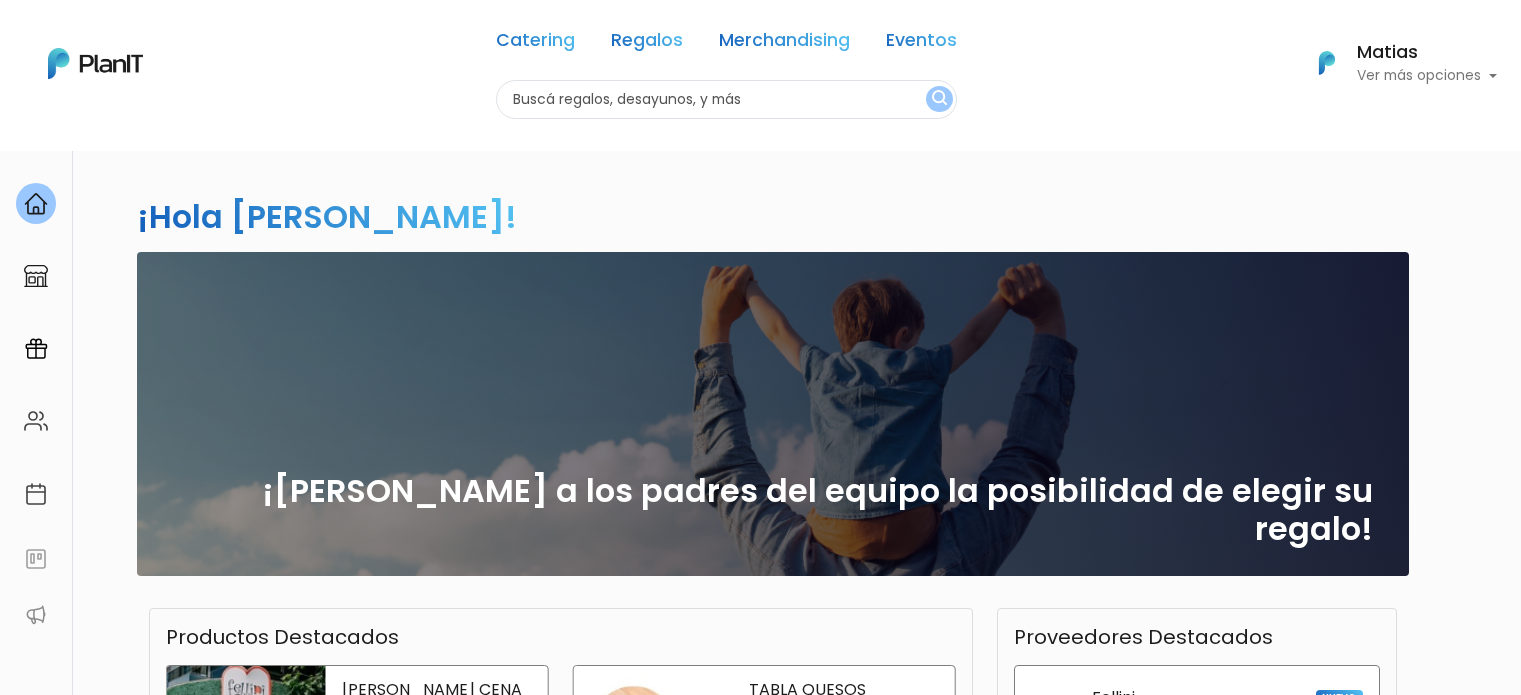 scroll, scrollTop: 0, scrollLeft: 0, axis: both 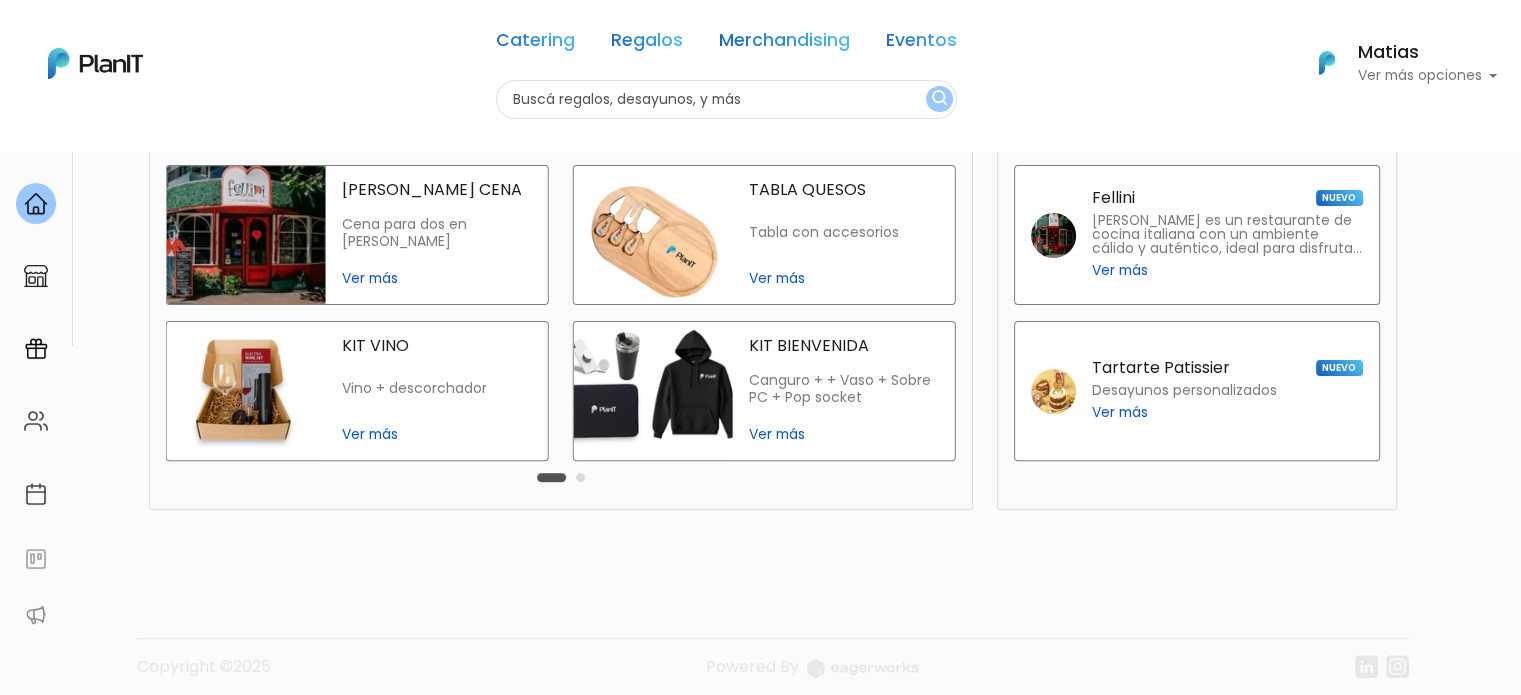 click at bounding box center [561, 477] 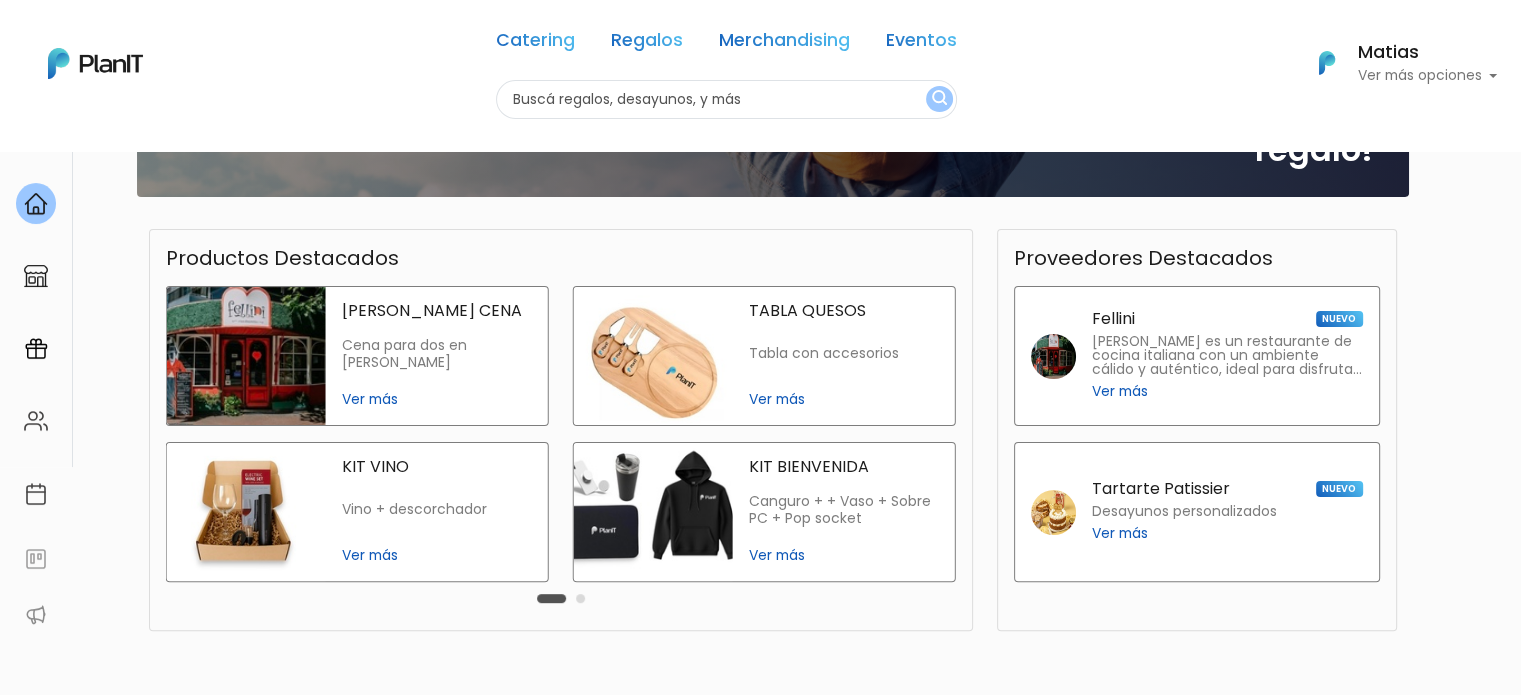 scroll, scrollTop: 414, scrollLeft: 0, axis: vertical 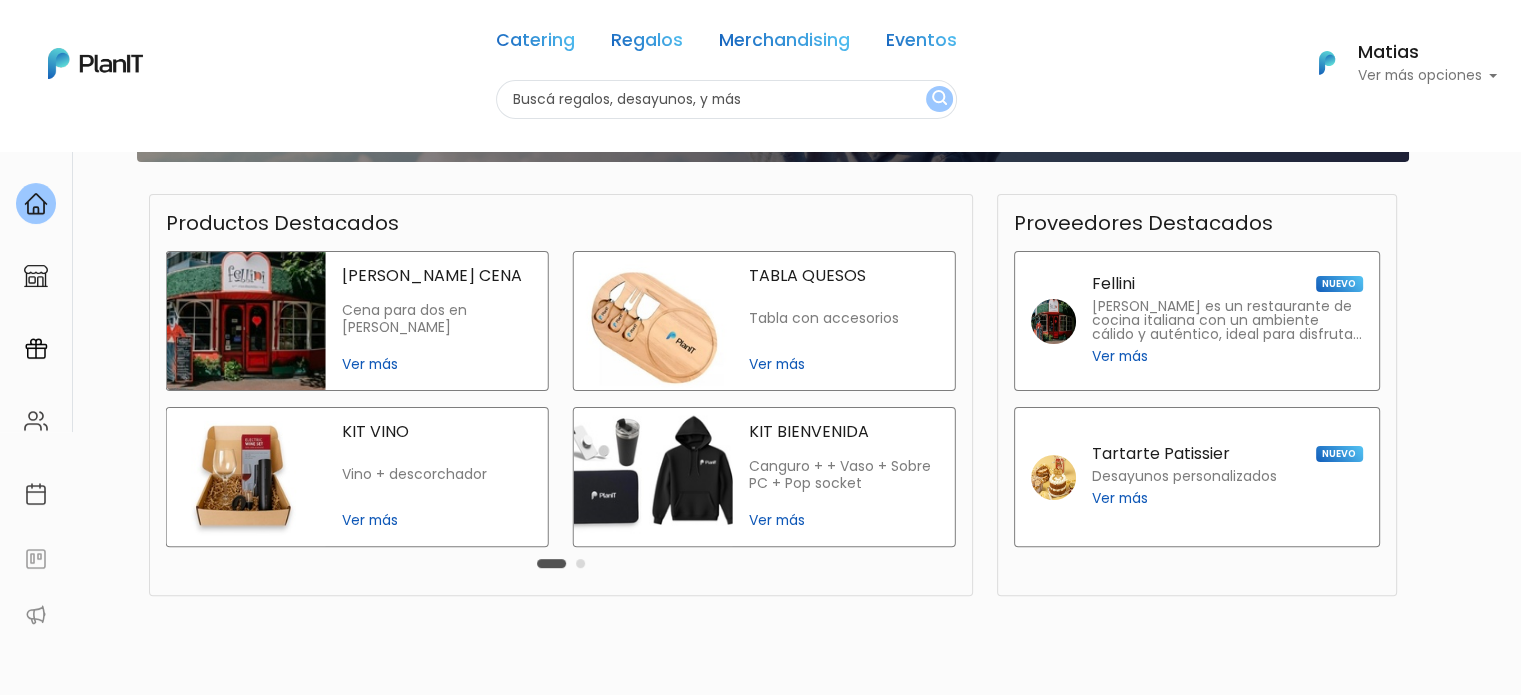 click at bounding box center (580, 563) 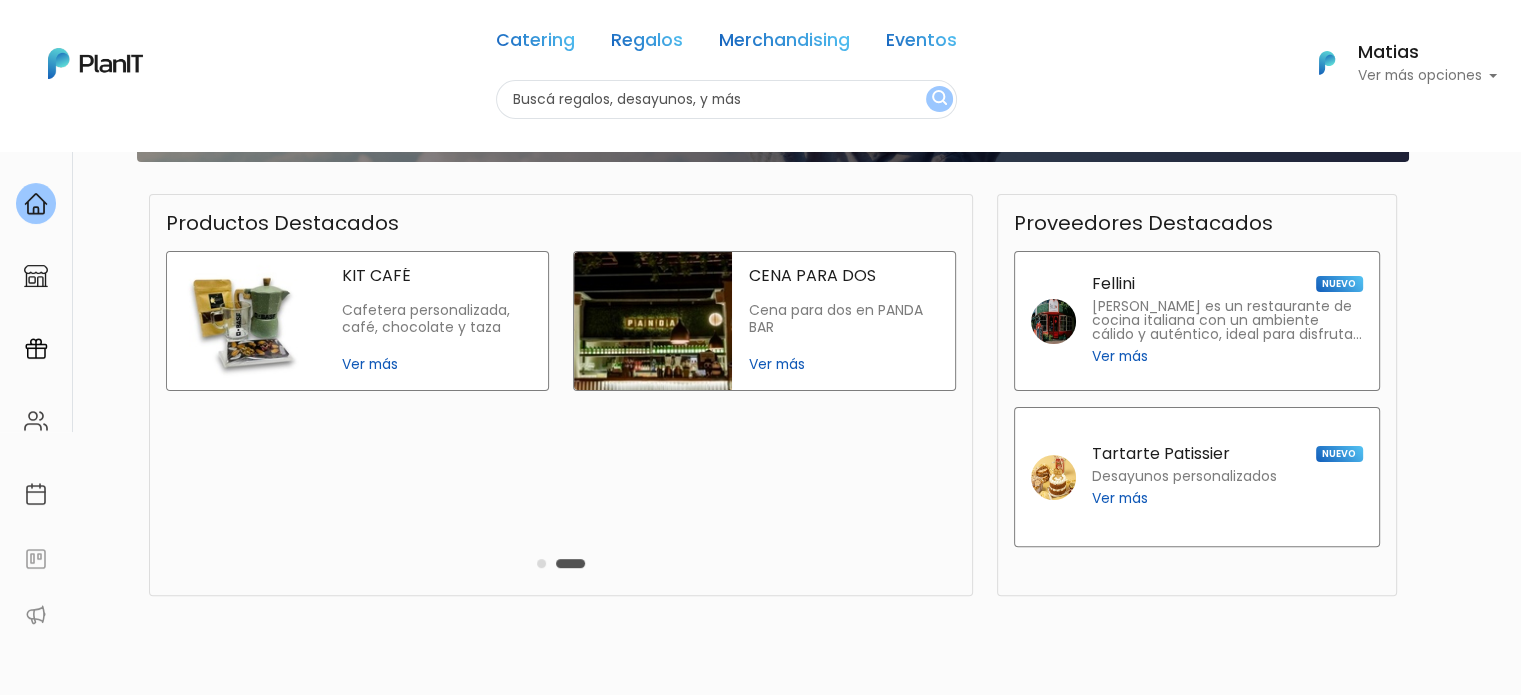 click on "Ver más" at bounding box center [437, 364] 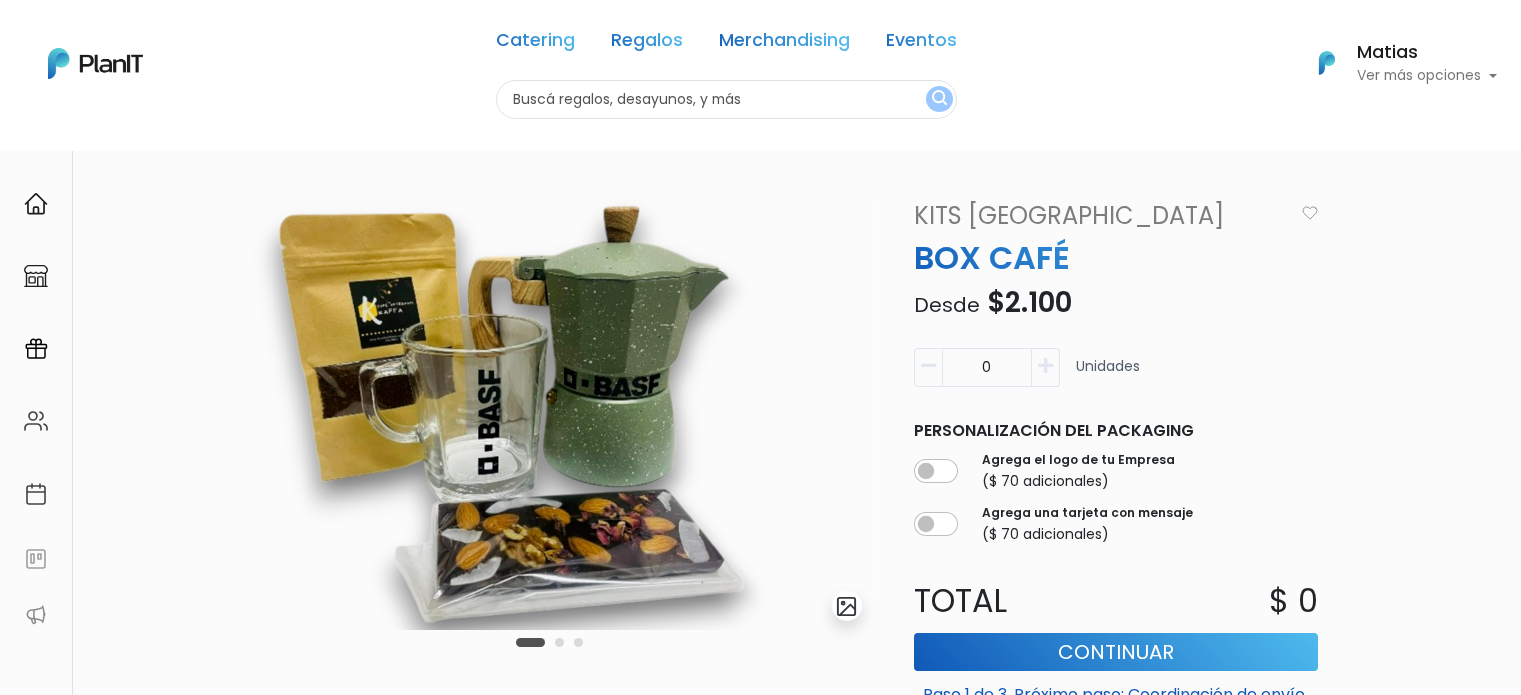 scroll, scrollTop: 0, scrollLeft: 0, axis: both 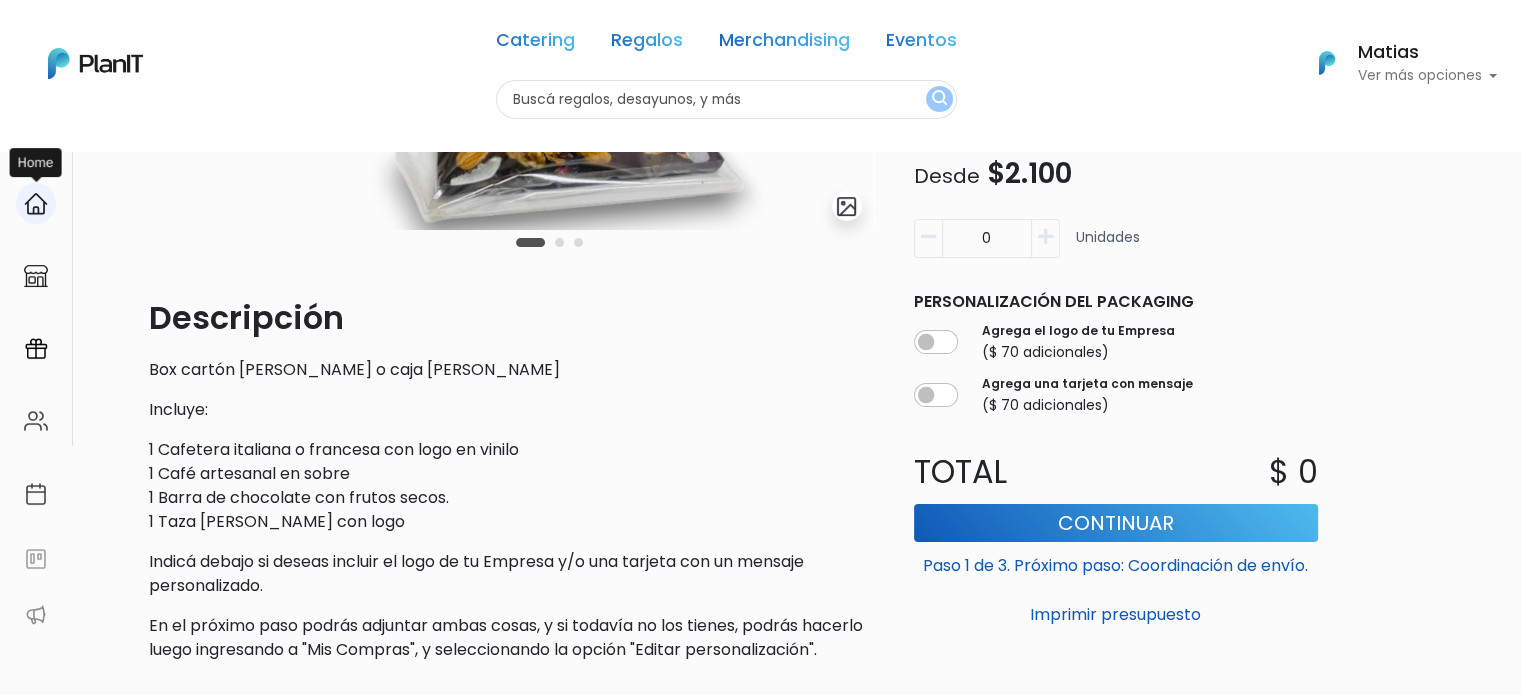 click at bounding box center (36, 204) 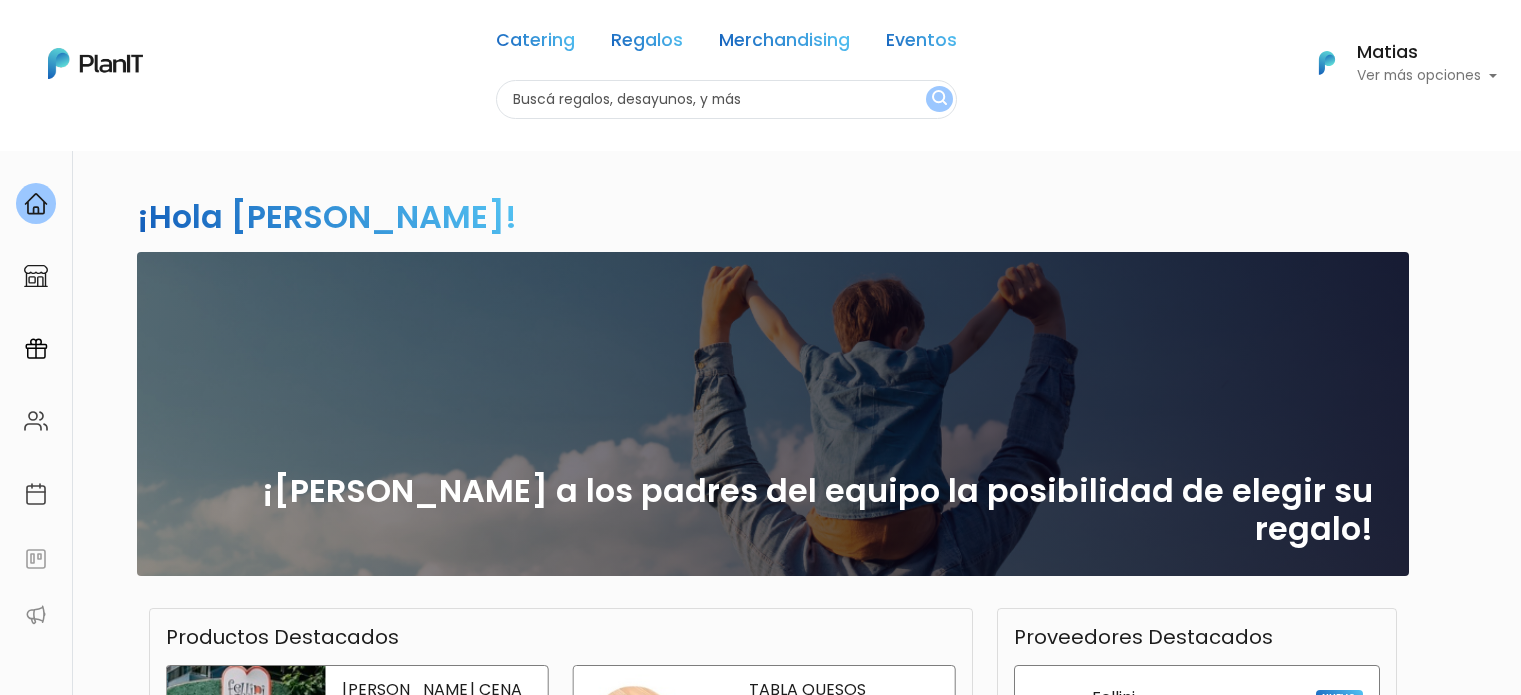 scroll, scrollTop: 0, scrollLeft: 0, axis: both 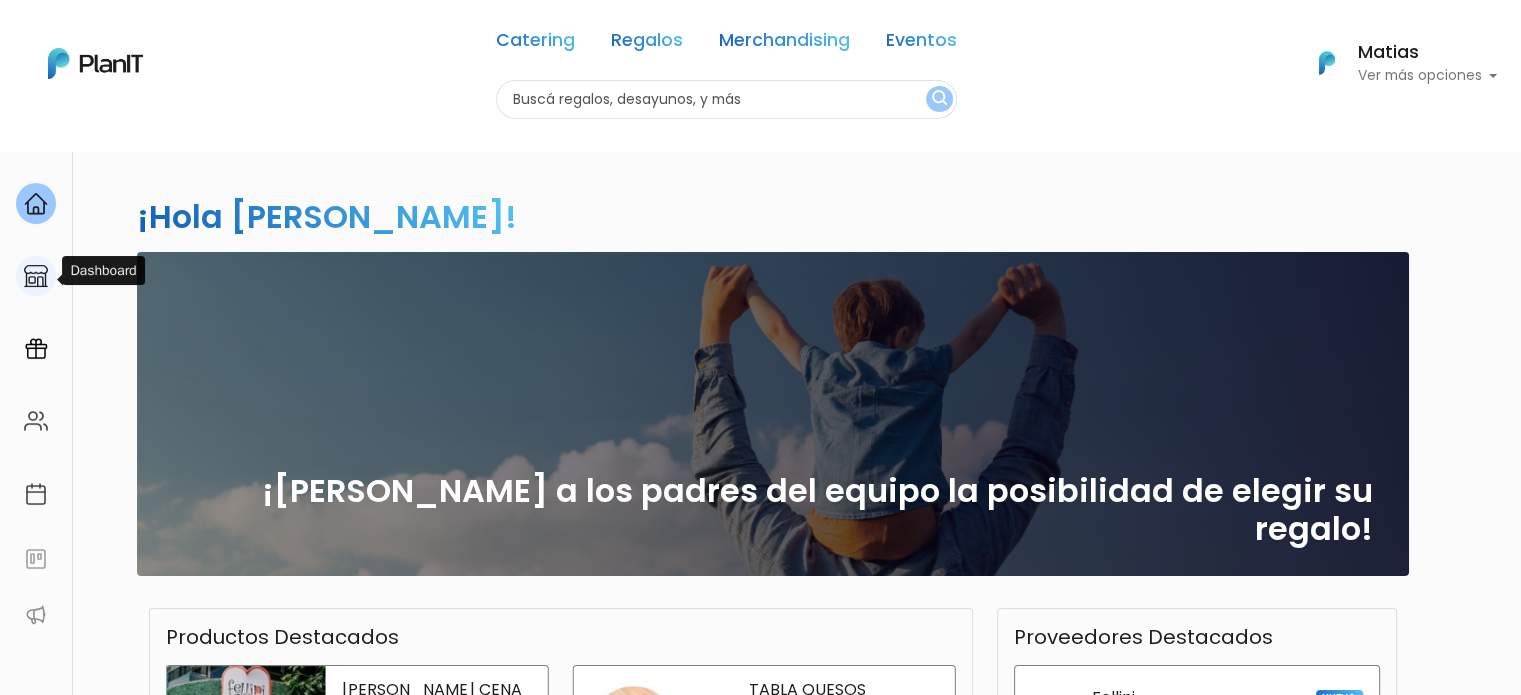 click at bounding box center [36, 276] 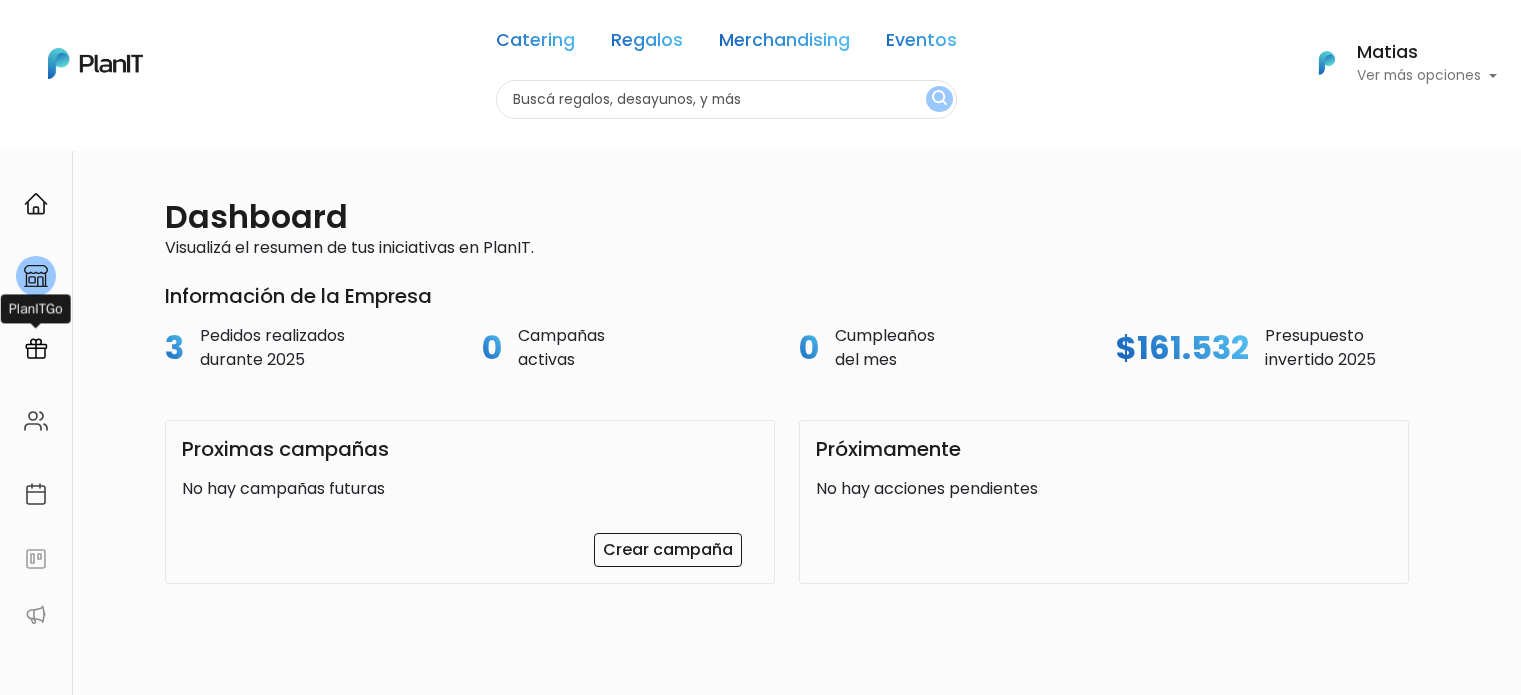 scroll, scrollTop: 0, scrollLeft: 0, axis: both 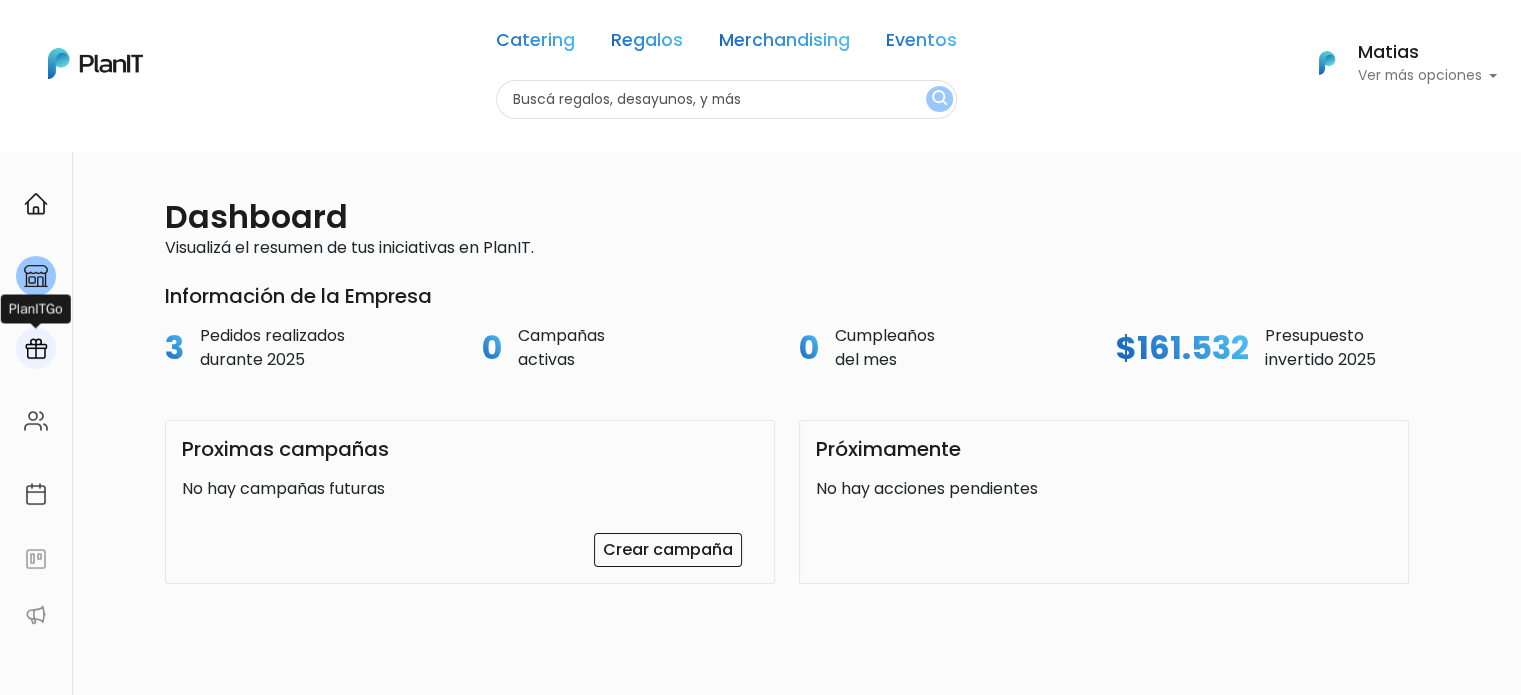 click at bounding box center (36, 349) 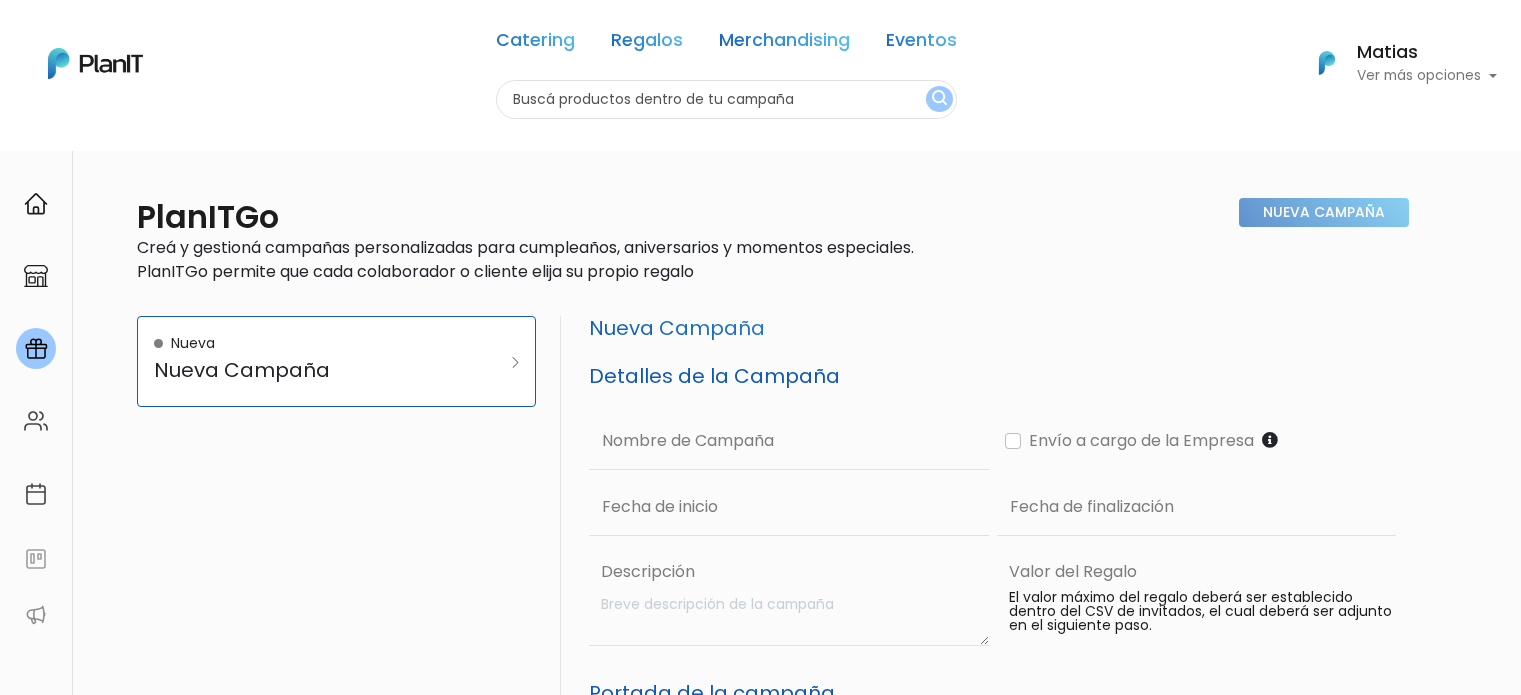 scroll, scrollTop: 0, scrollLeft: 0, axis: both 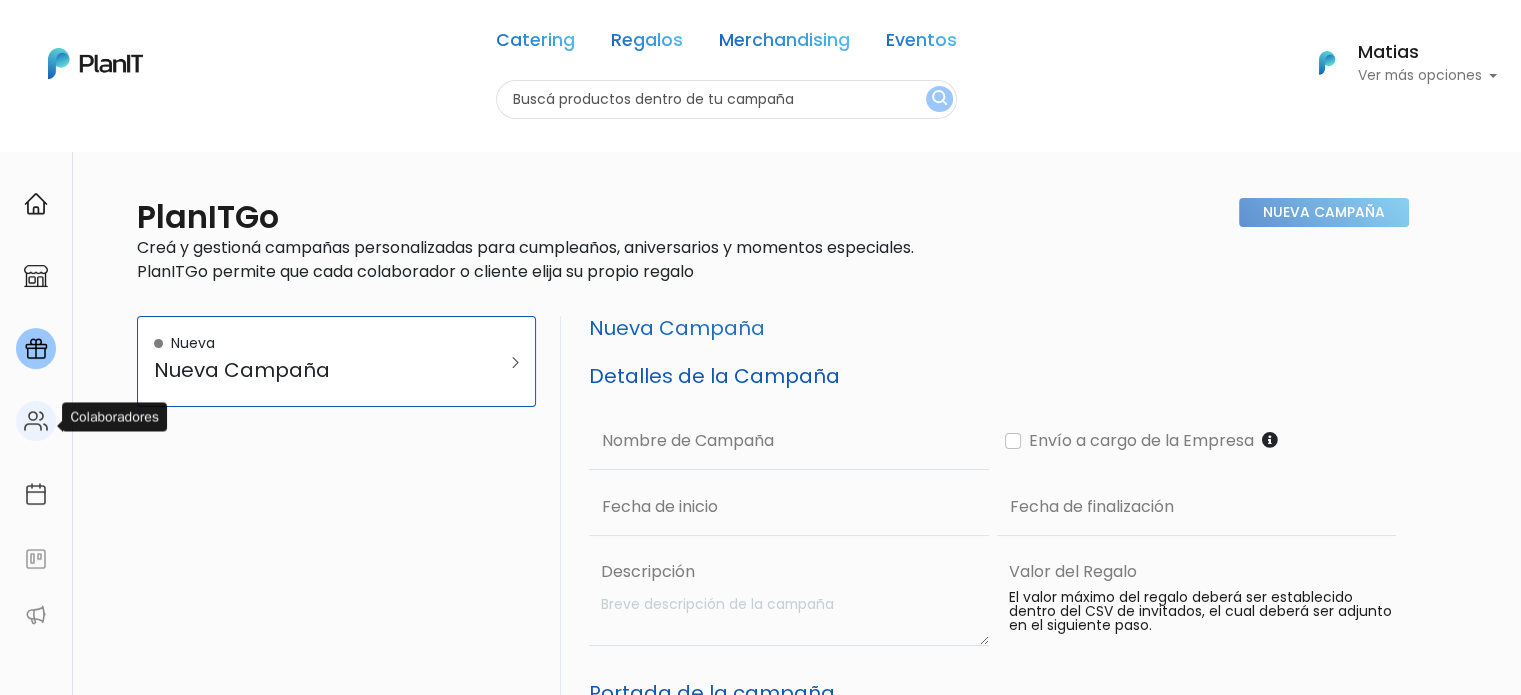 click at bounding box center [36, 421] 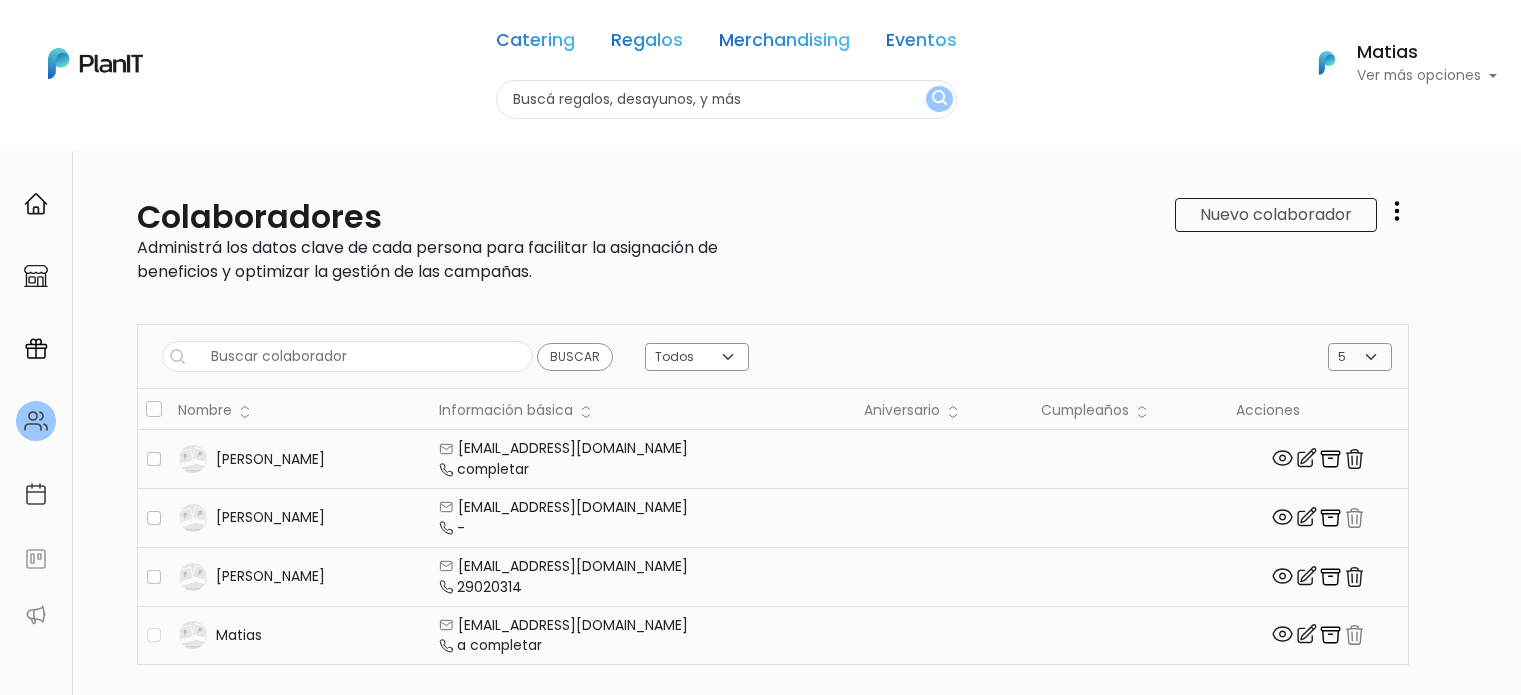 scroll, scrollTop: 0, scrollLeft: 0, axis: both 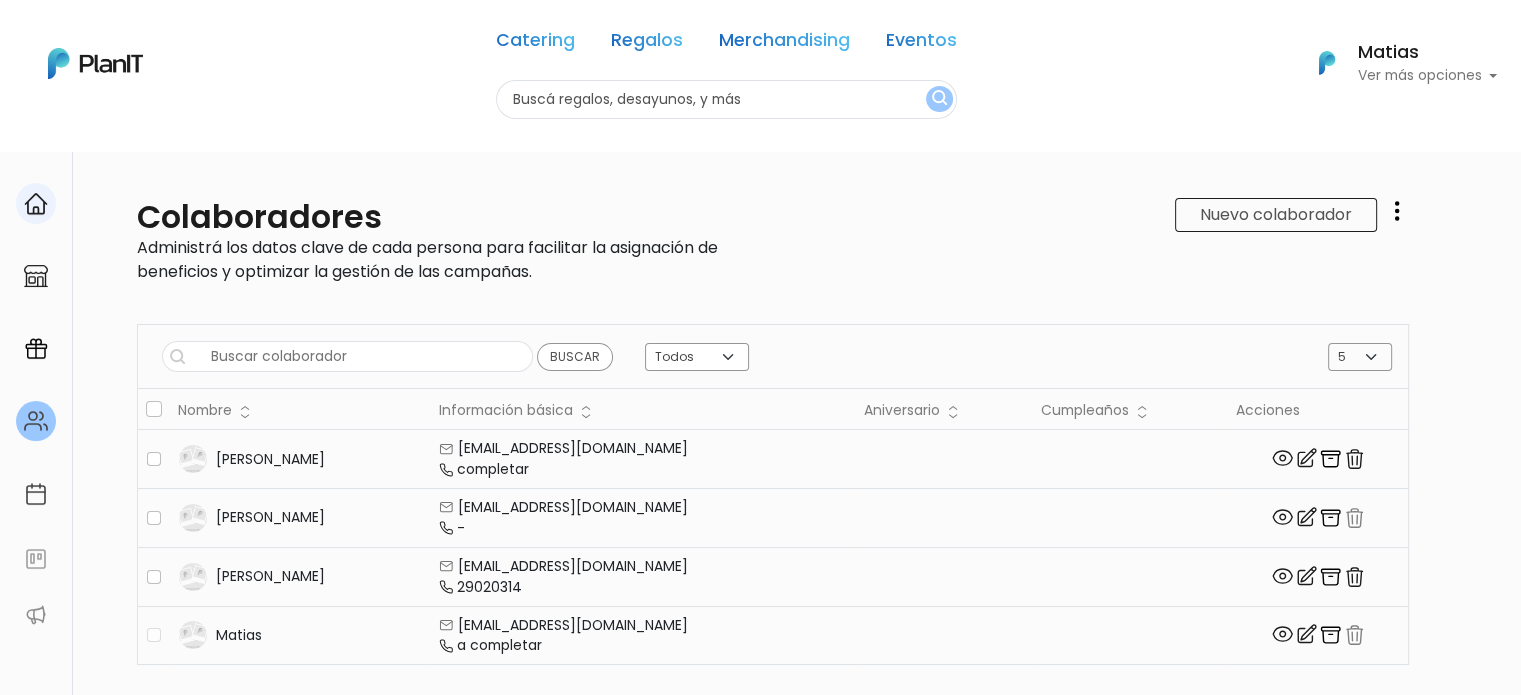 click at bounding box center (36, 203) 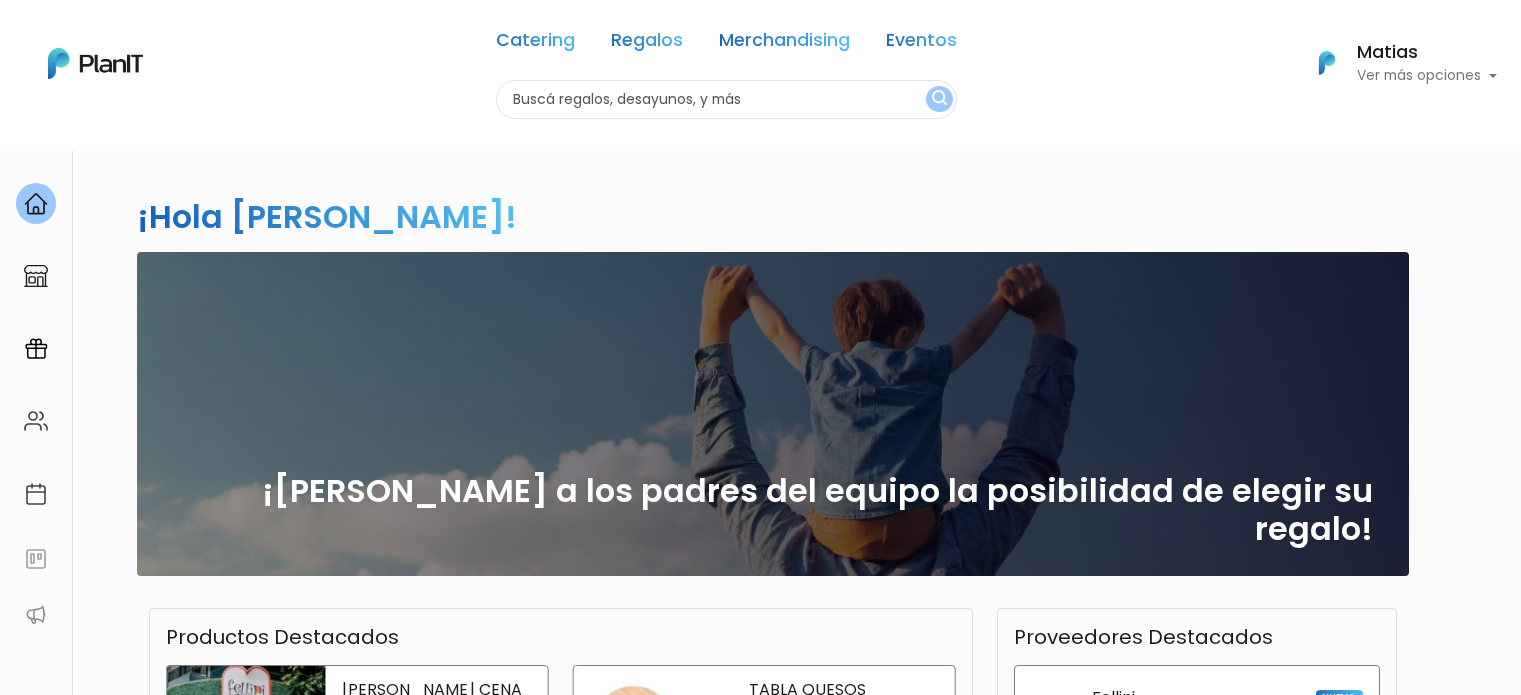 scroll, scrollTop: 0, scrollLeft: 0, axis: both 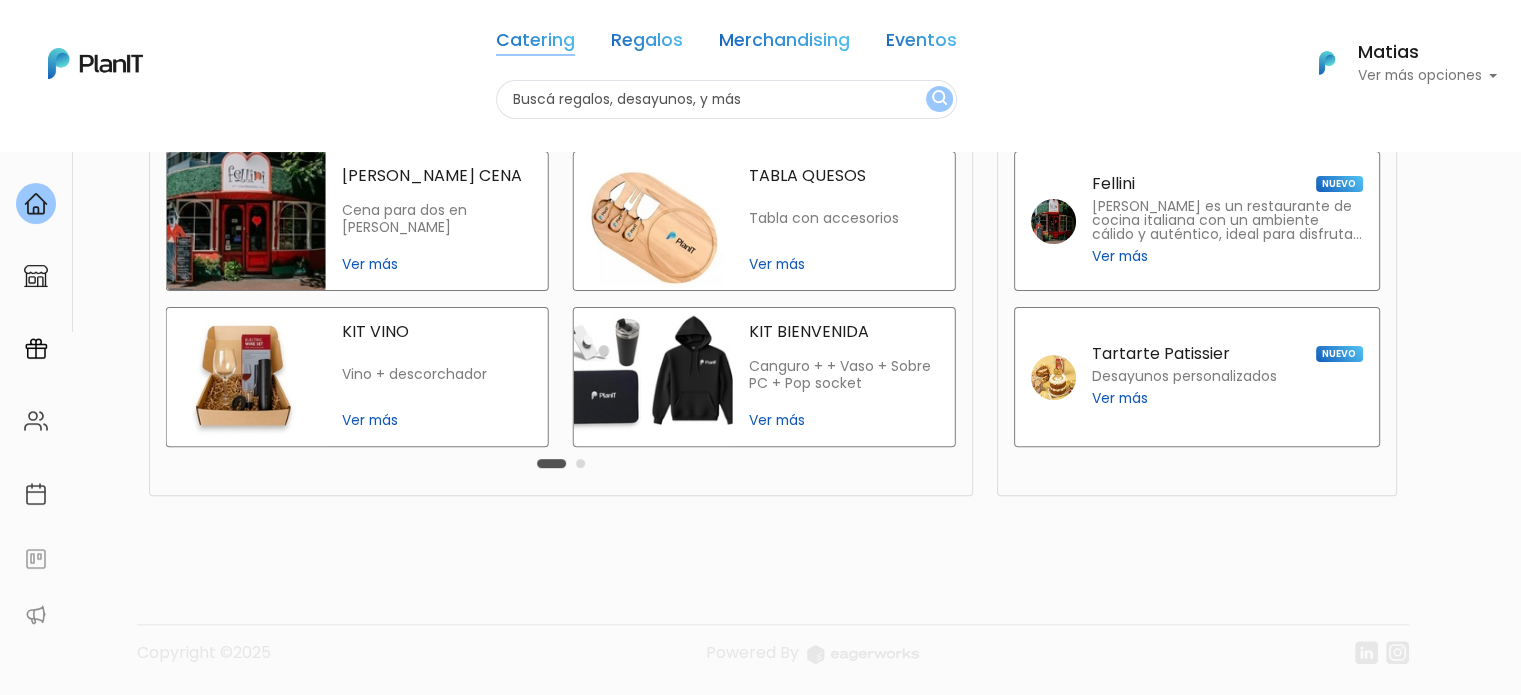 click on "Catering" at bounding box center [535, 44] 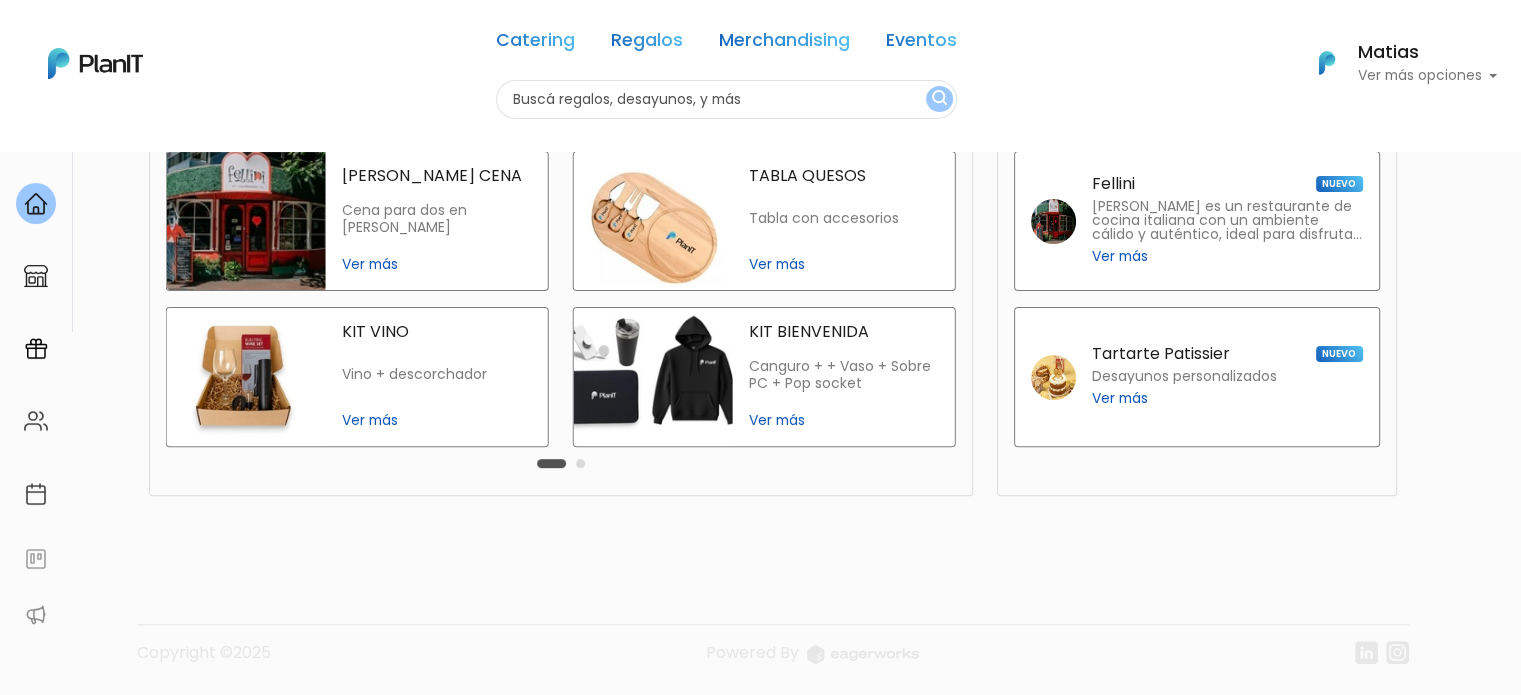 scroll, scrollTop: 0, scrollLeft: 0, axis: both 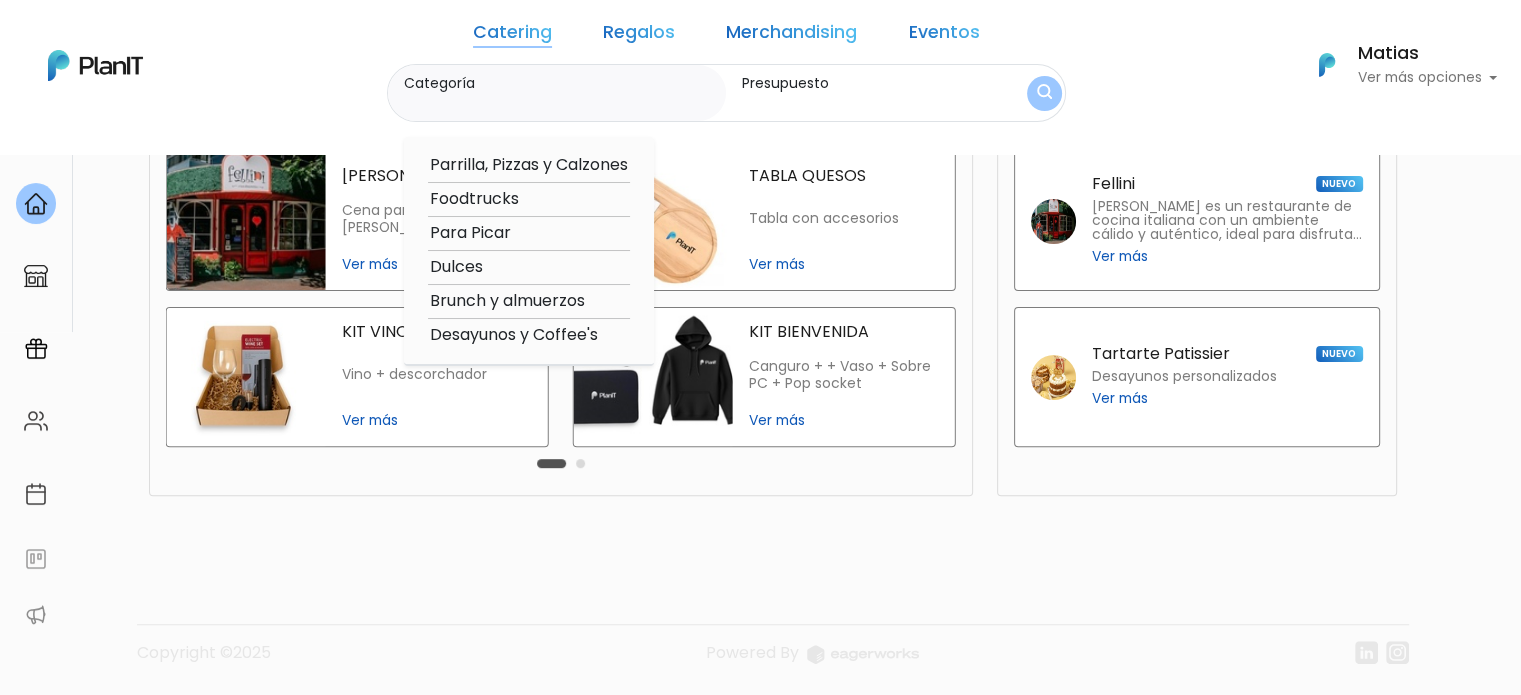 click on "Regalos" at bounding box center (639, 36) 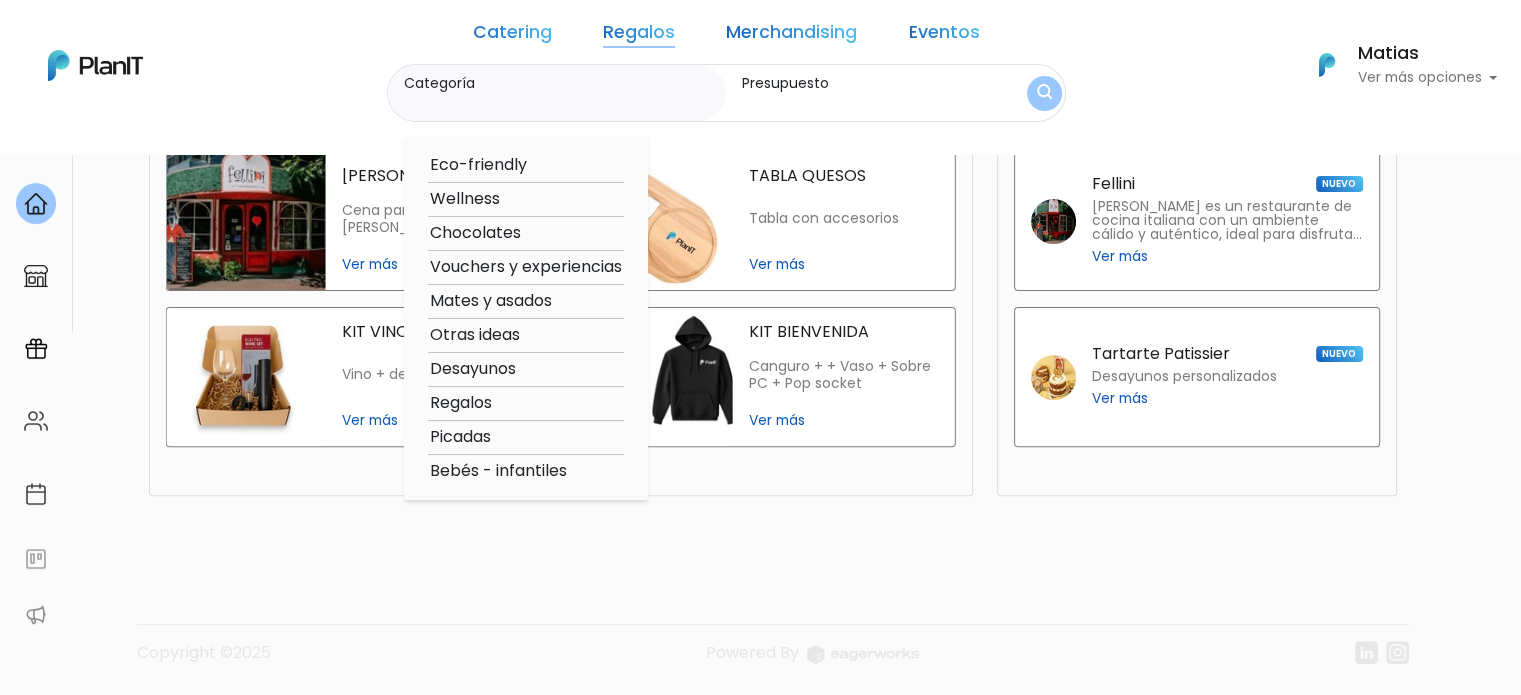 click on "Regalos" at bounding box center [639, 36] 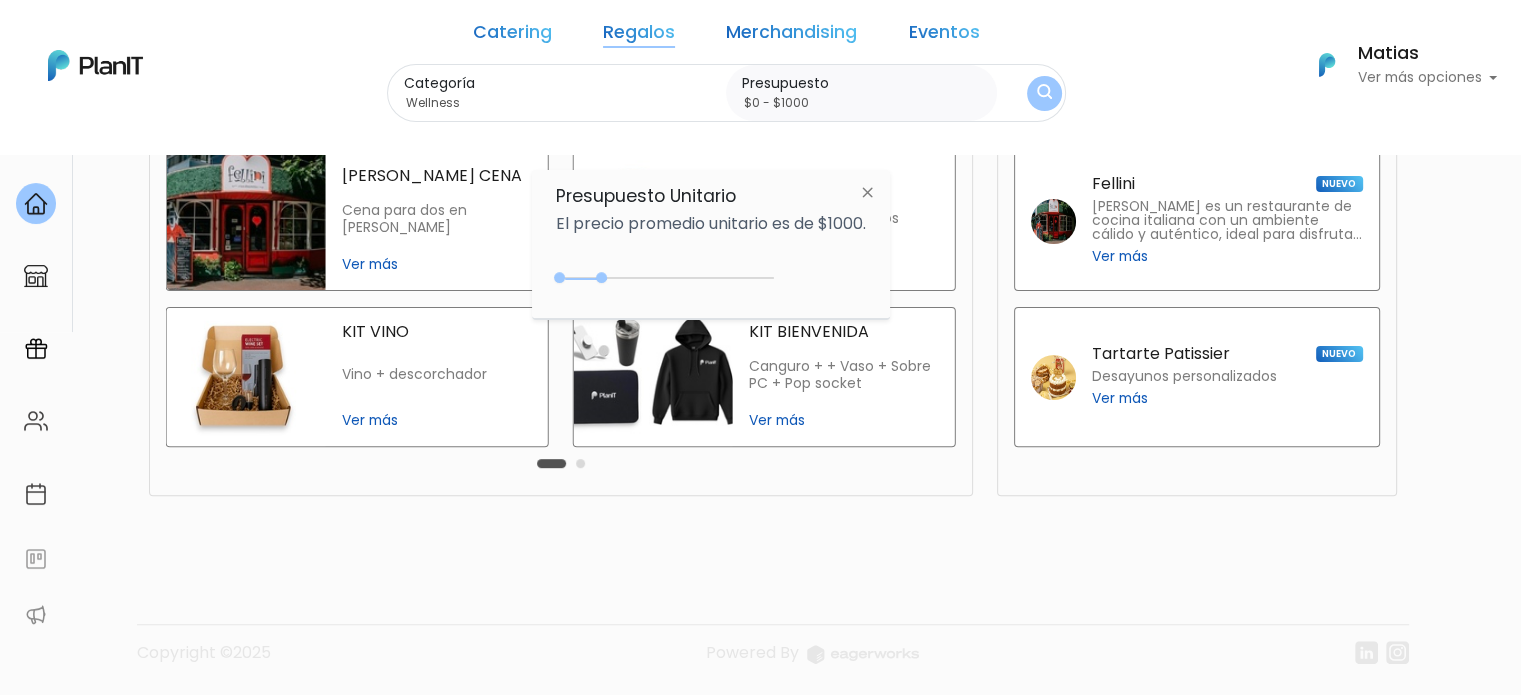 click at bounding box center (867, 192) 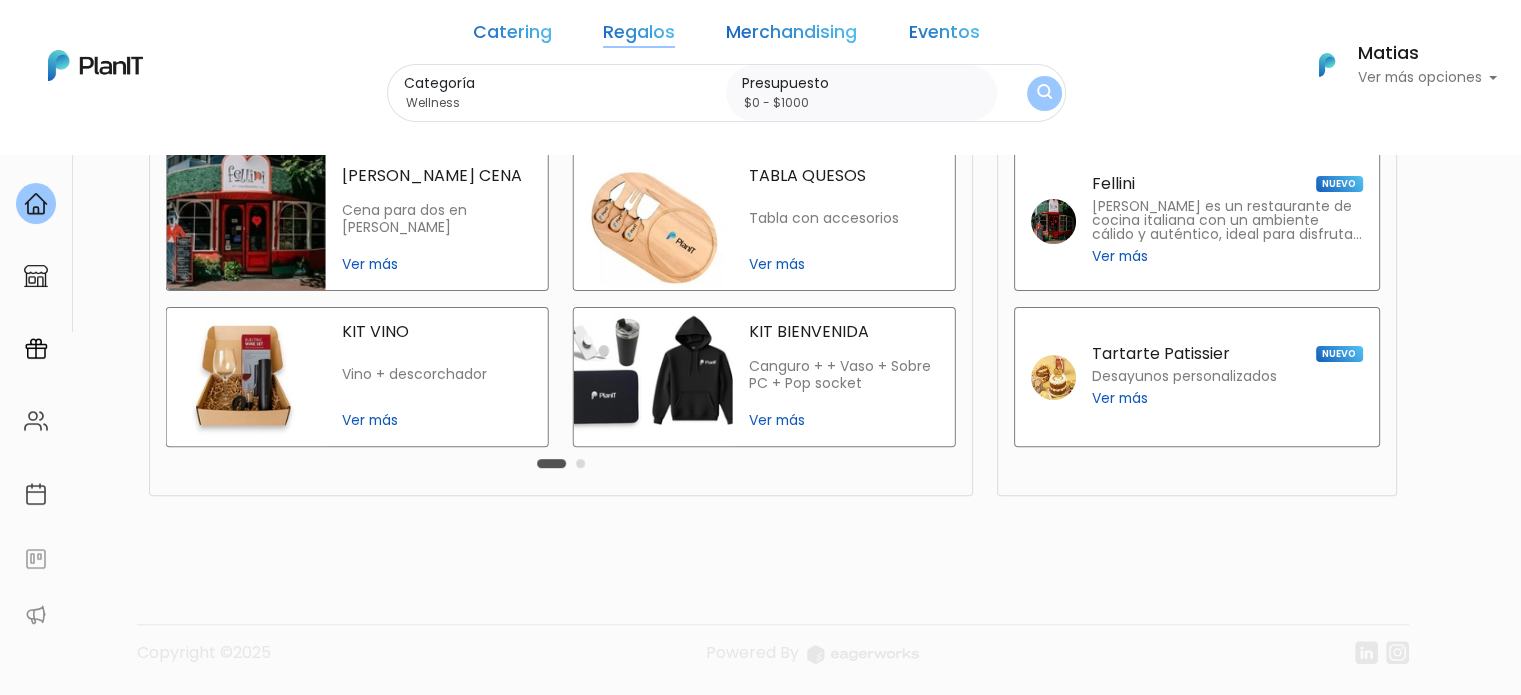 click at bounding box center [1044, 93] 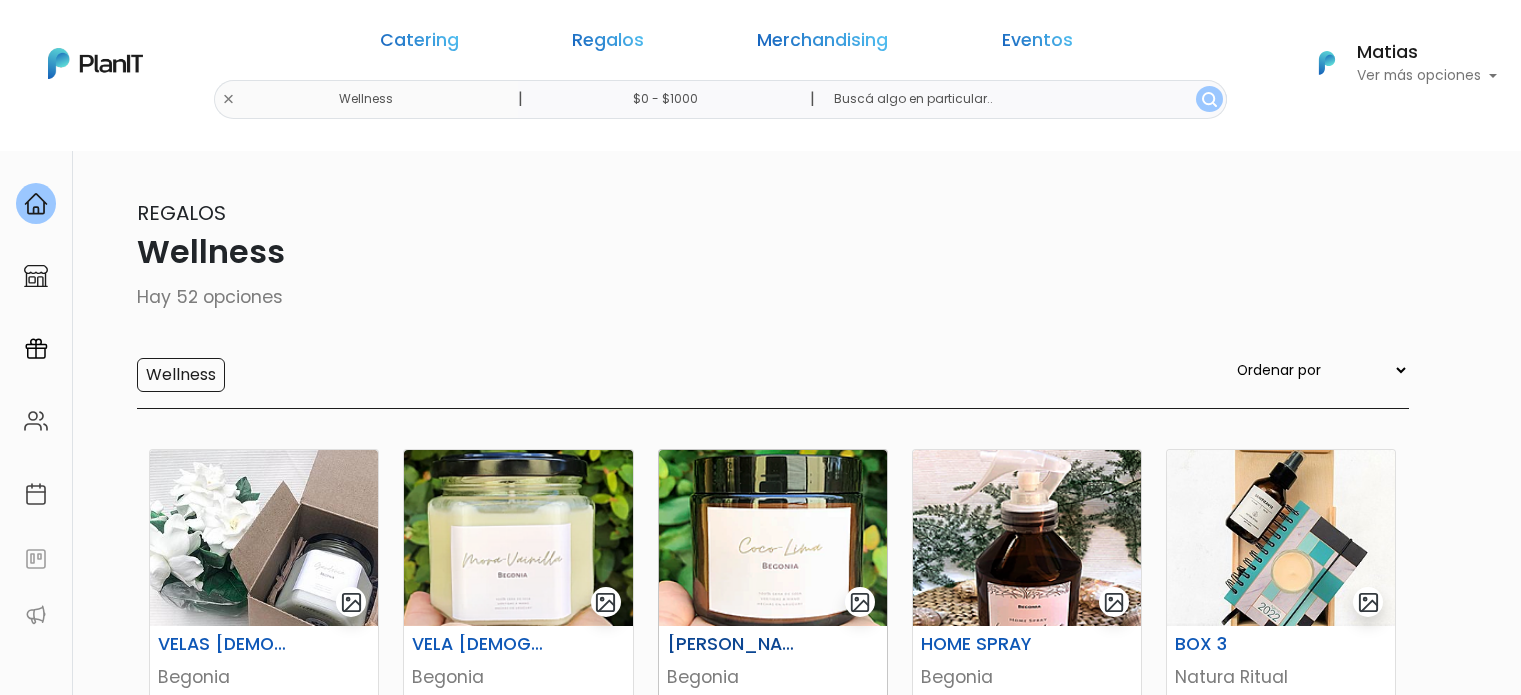 scroll, scrollTop: 0, scrollLeft: 0, axis: both 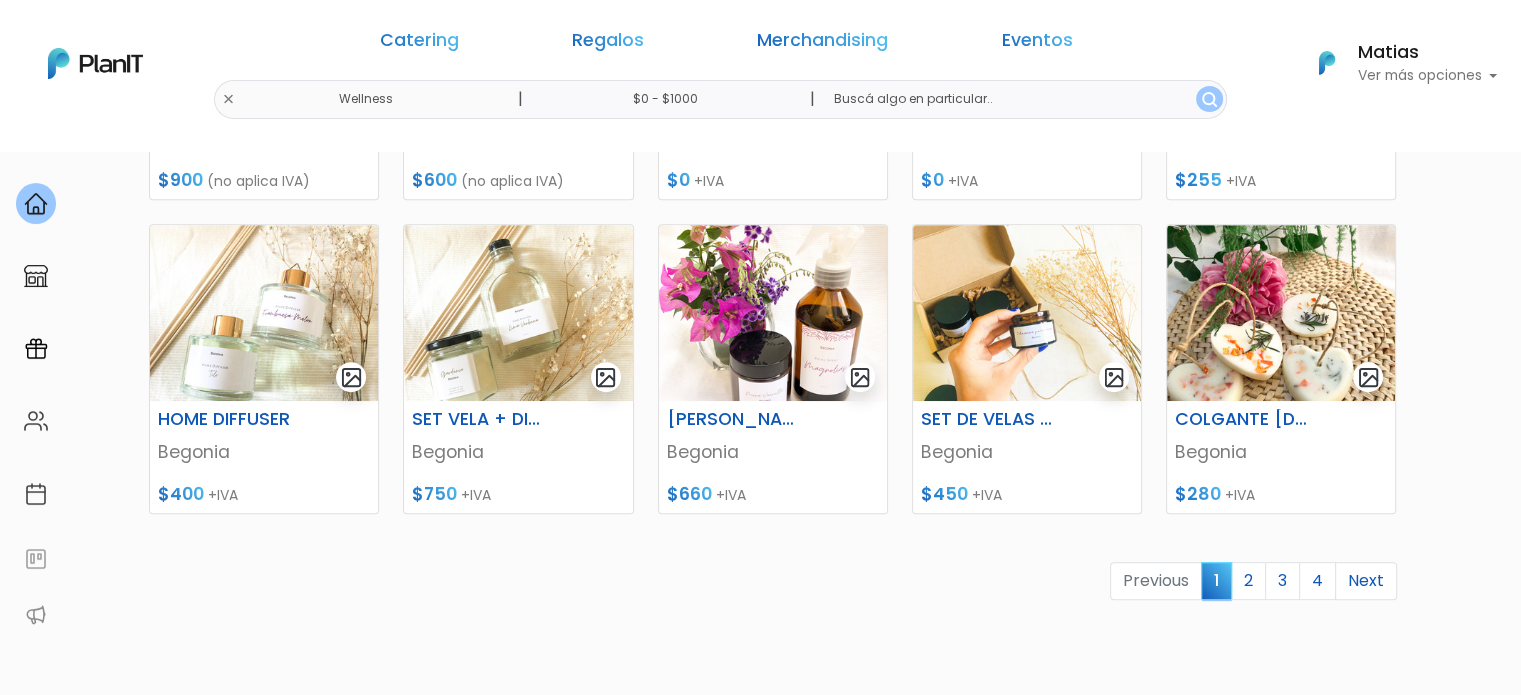 click on "keyboard_arrow_down" at bounding box center (1446, 1917) 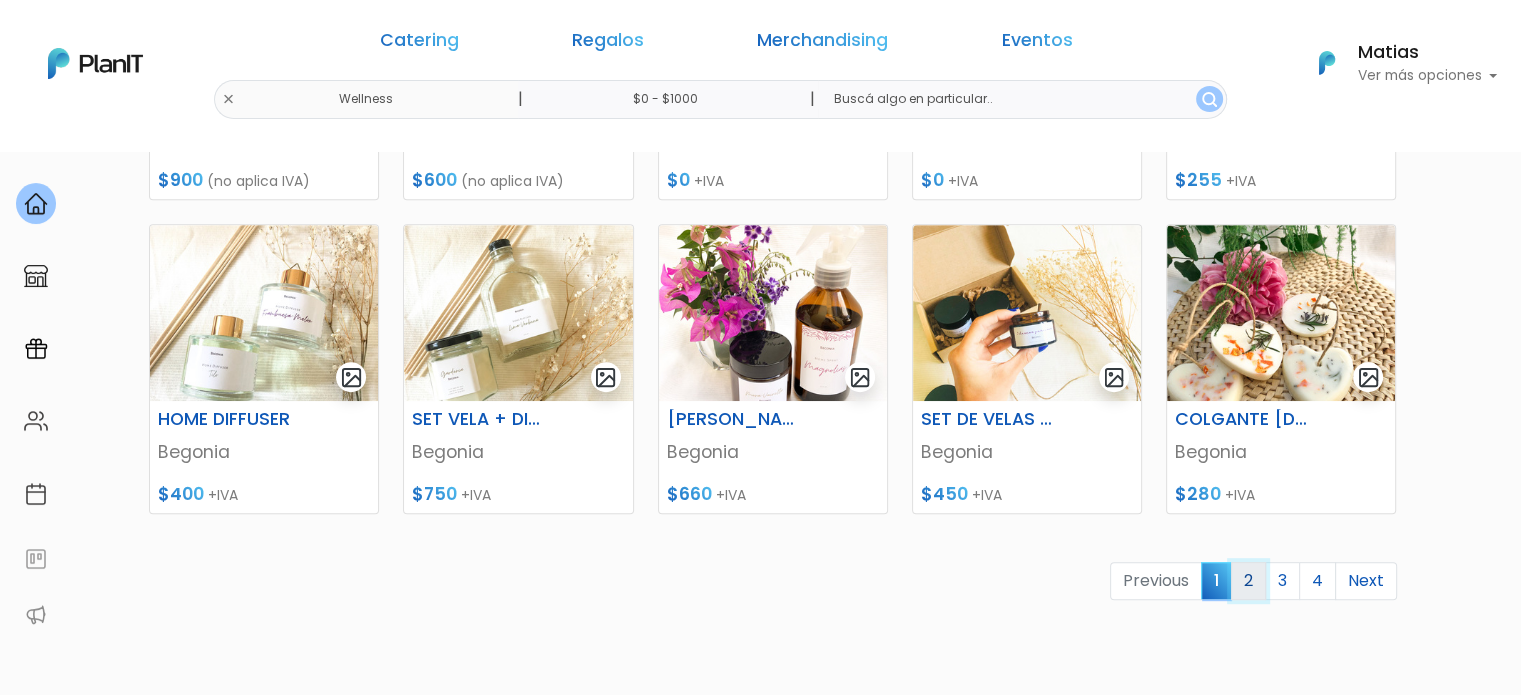 click on "2" at bounding box center [1248, 581] 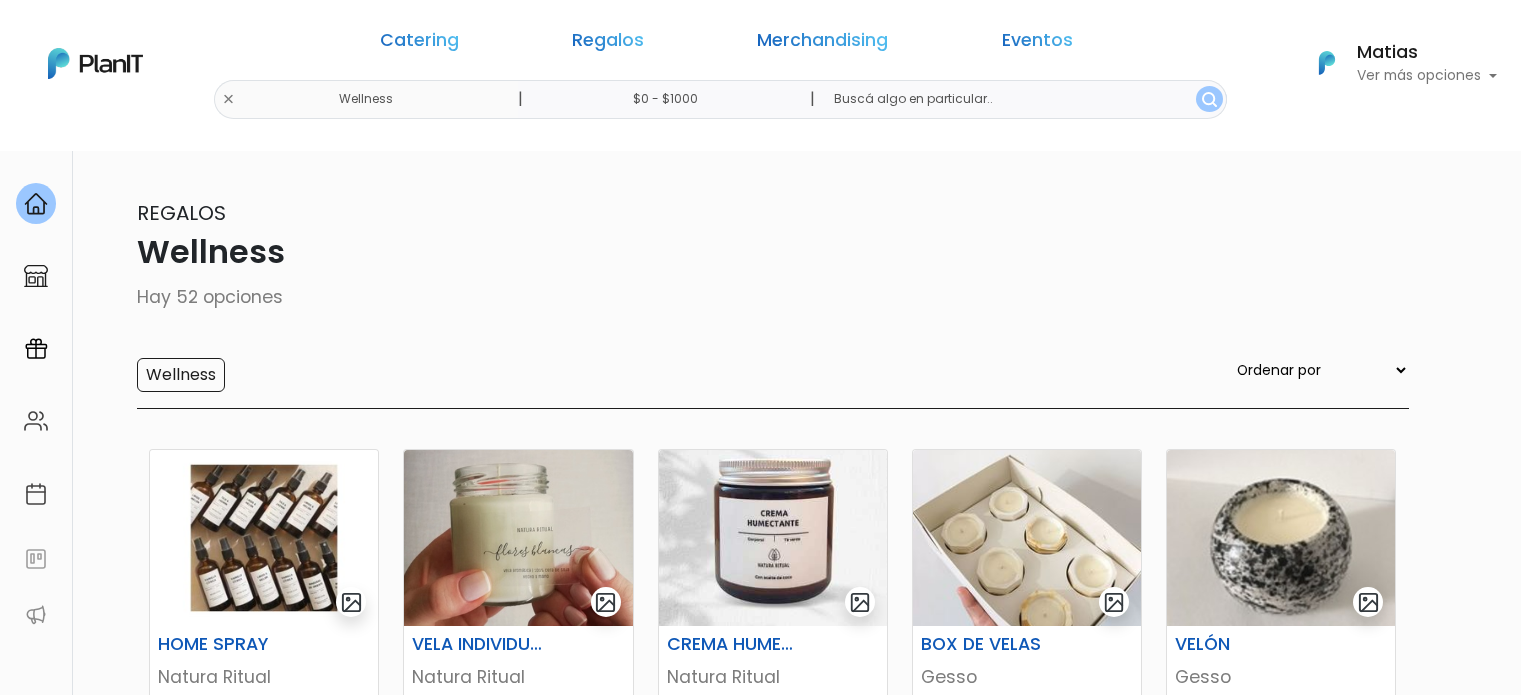 scroll, scrollTop: 0, scrollLeft: 0, axis: both 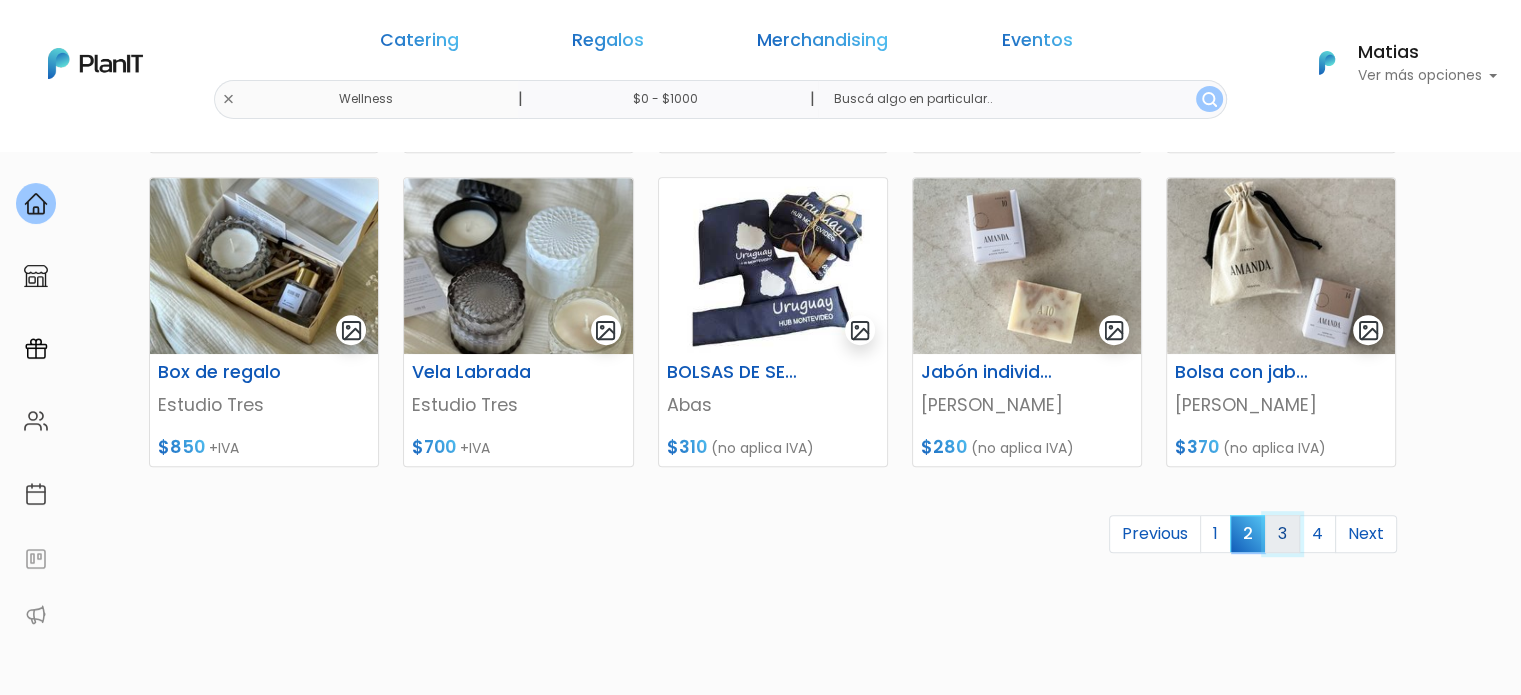 click on "3" at bounding box center [1282, 534] 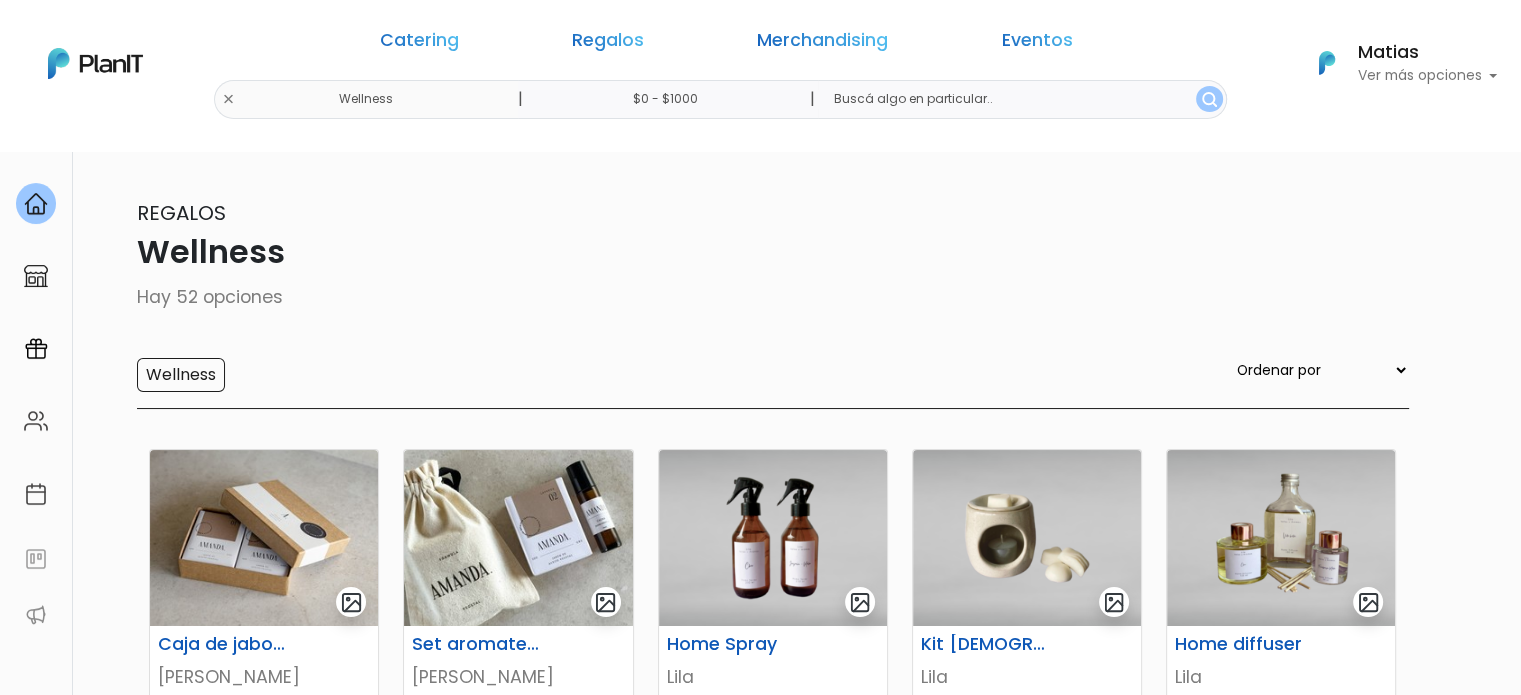 scroll, scrollTop: 92, scrollLeft: 0, axis: vertical 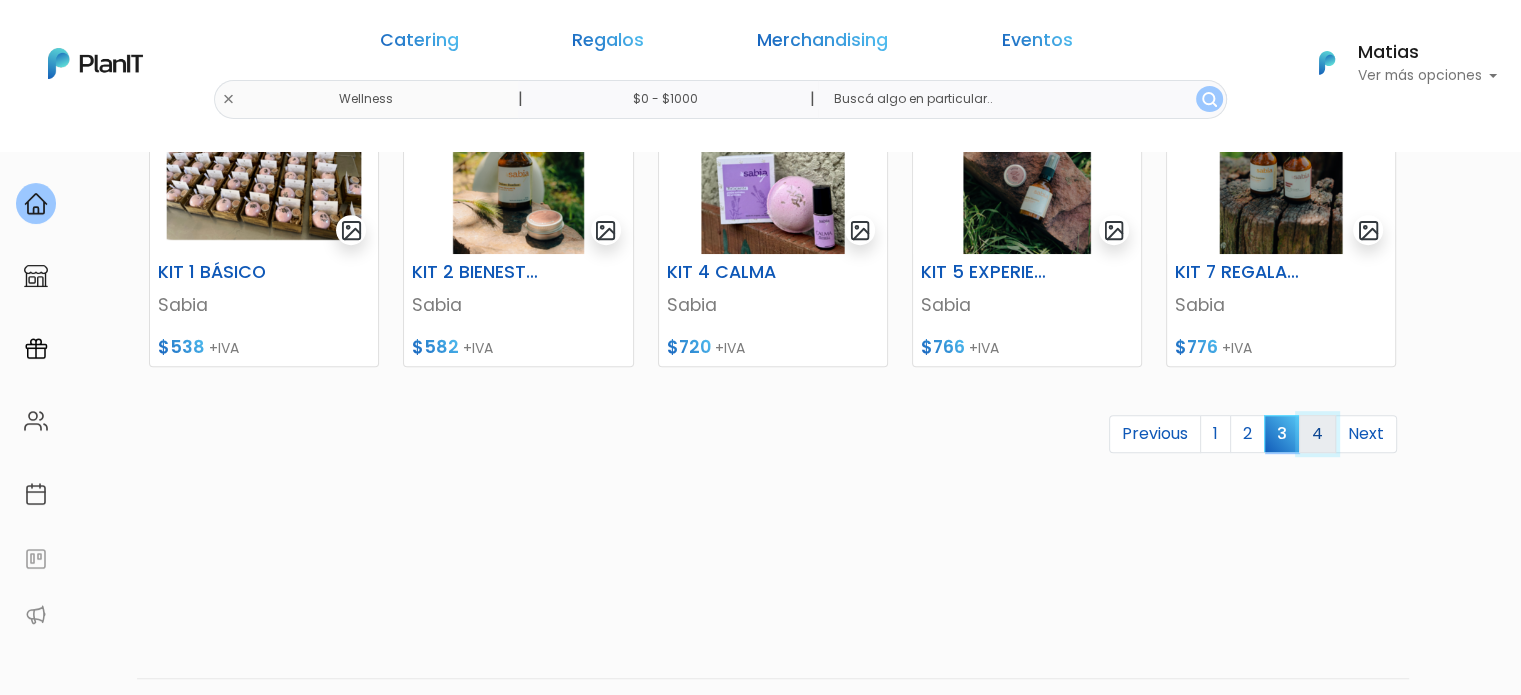 click on "4" at bounding box center (1317, 434) 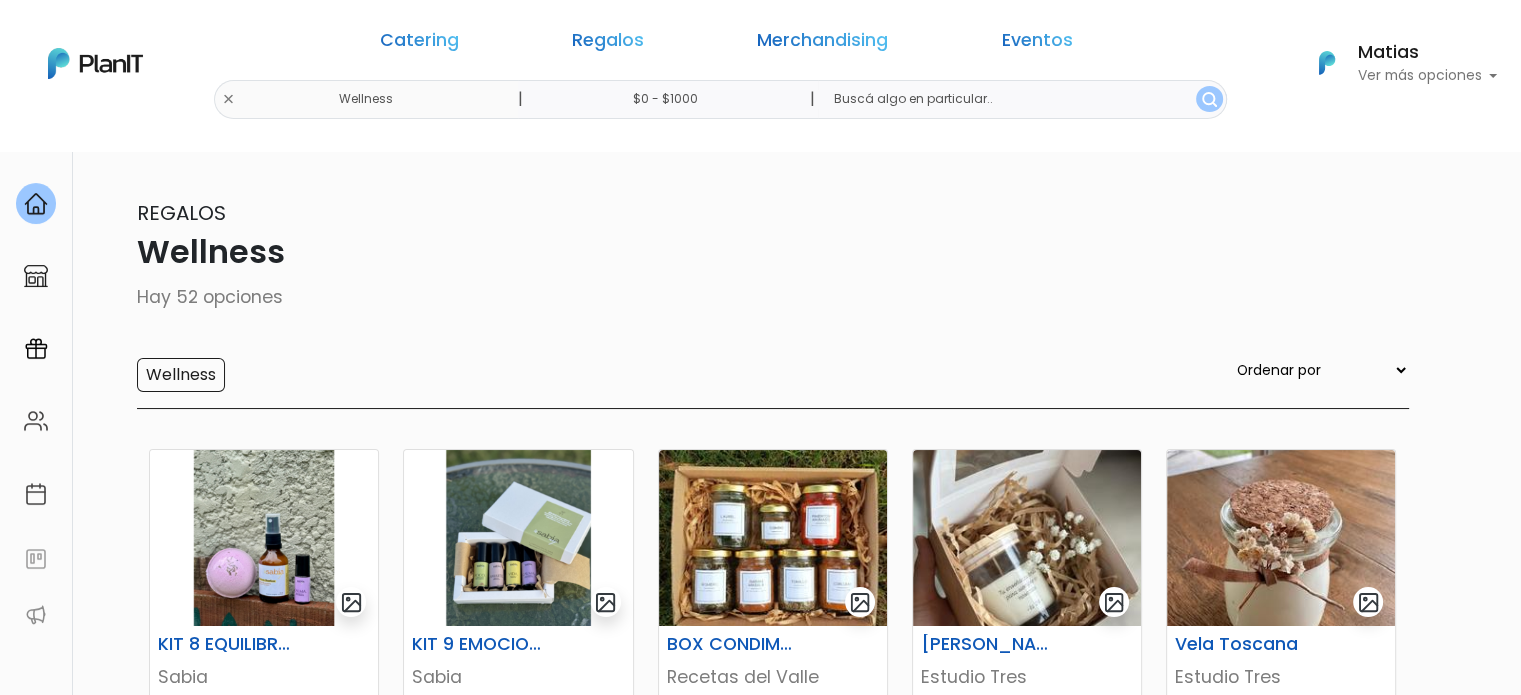 scroll, scrollTop: 122, scrollLeft: 0, axis: vertical 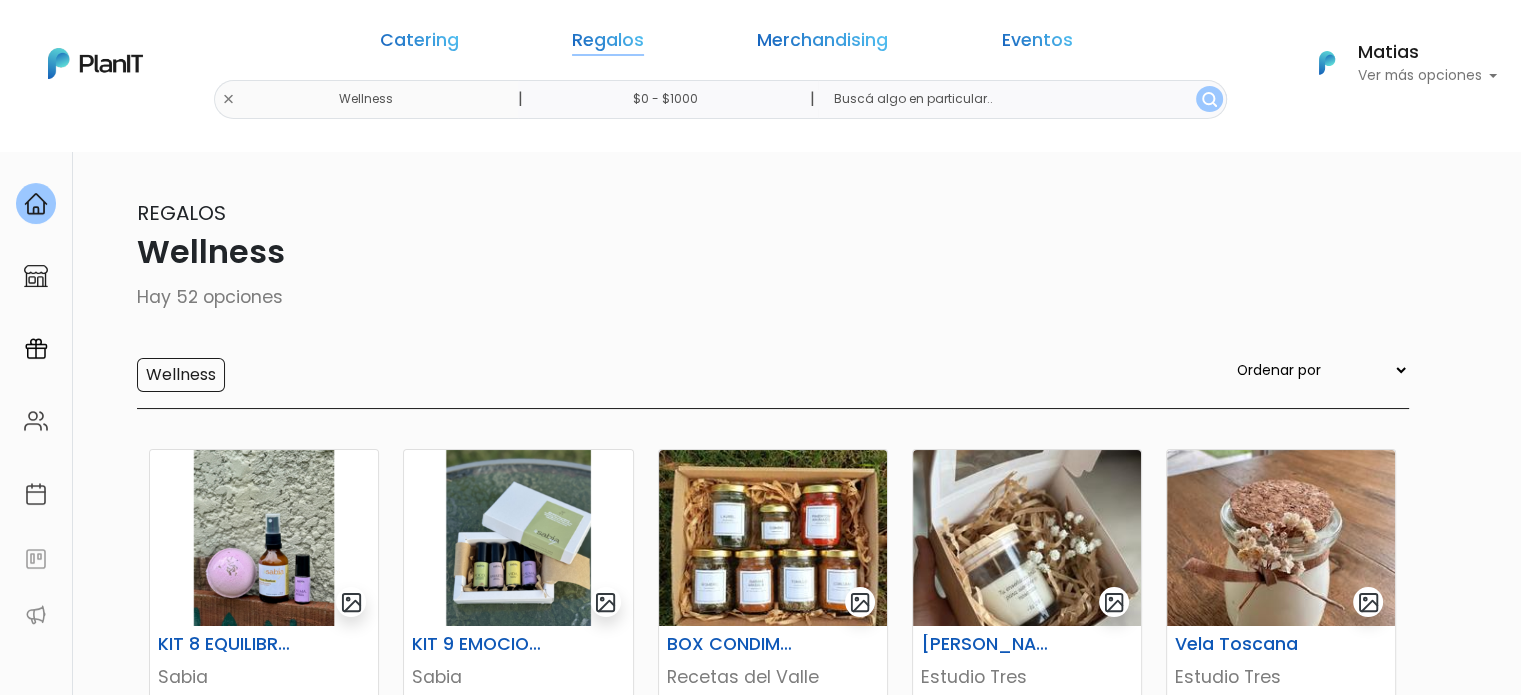 click on "Regalos" at bounding box center [608, 44] 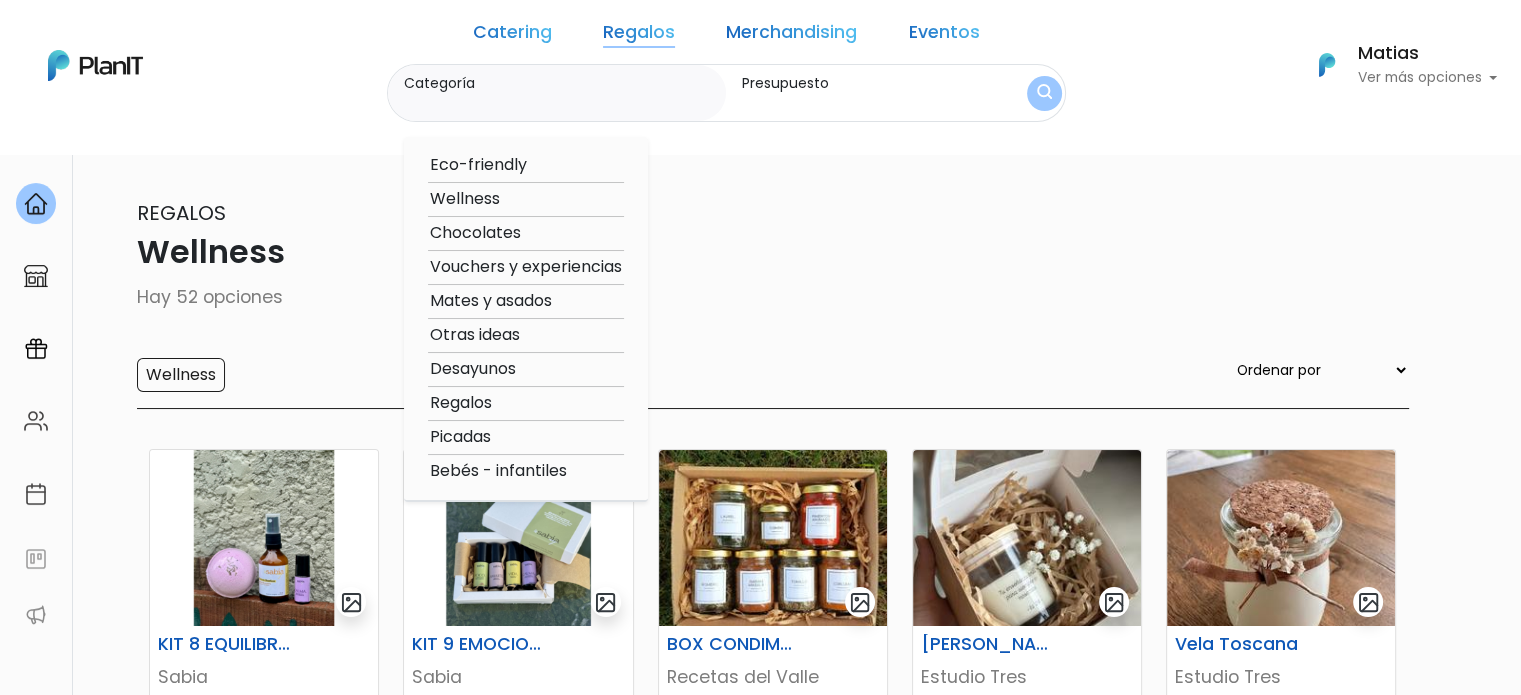 click on "Mates y asados" at bounding box center (526, 301) 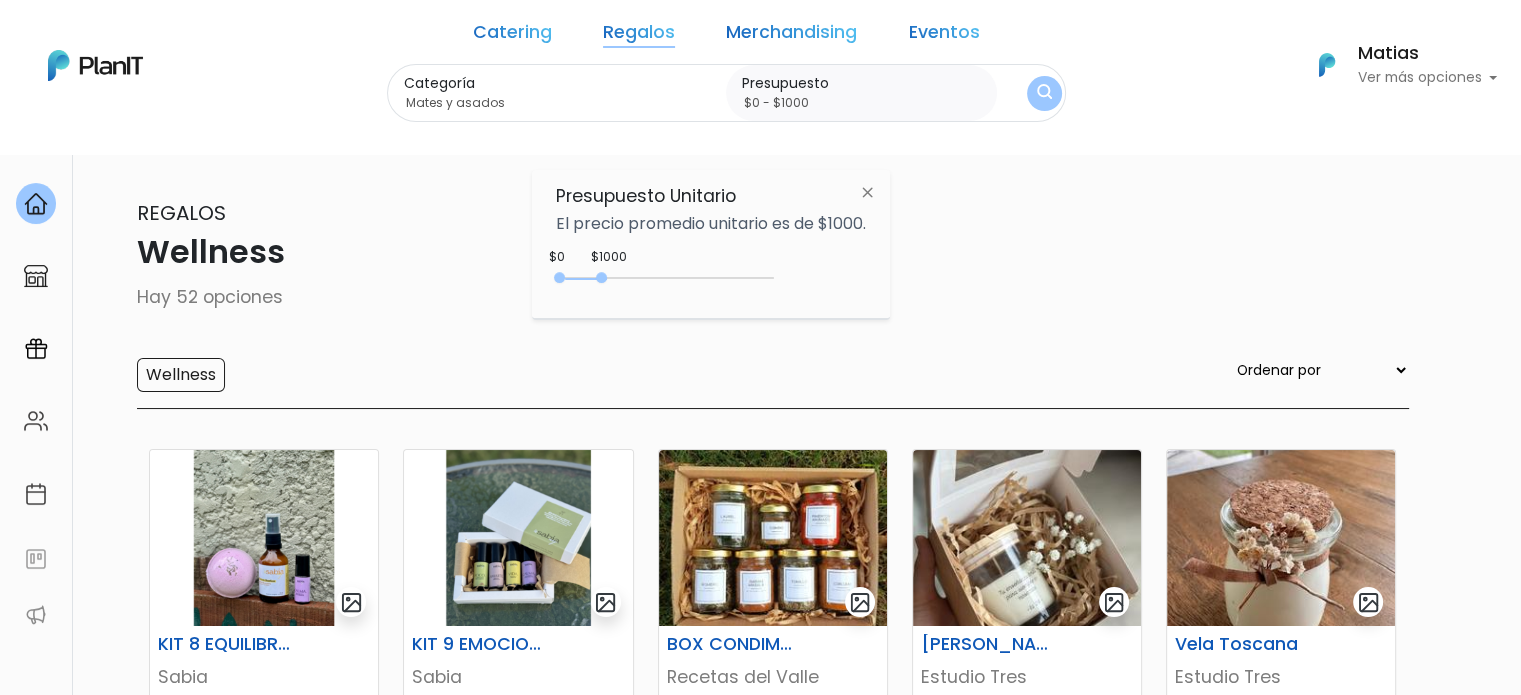 click at bounding box center [1044, 93] 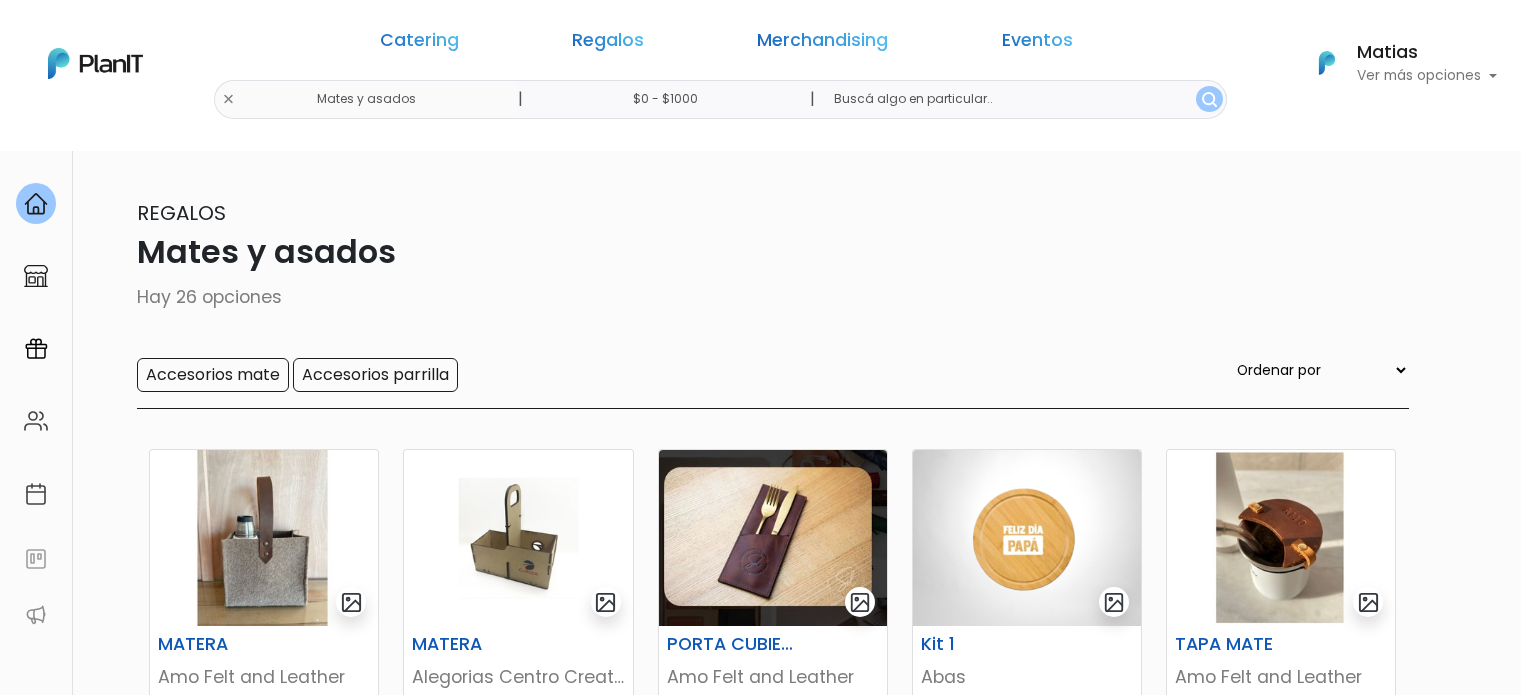 scroll, scrollTop: 0, scrollLeft: 0, axis: both 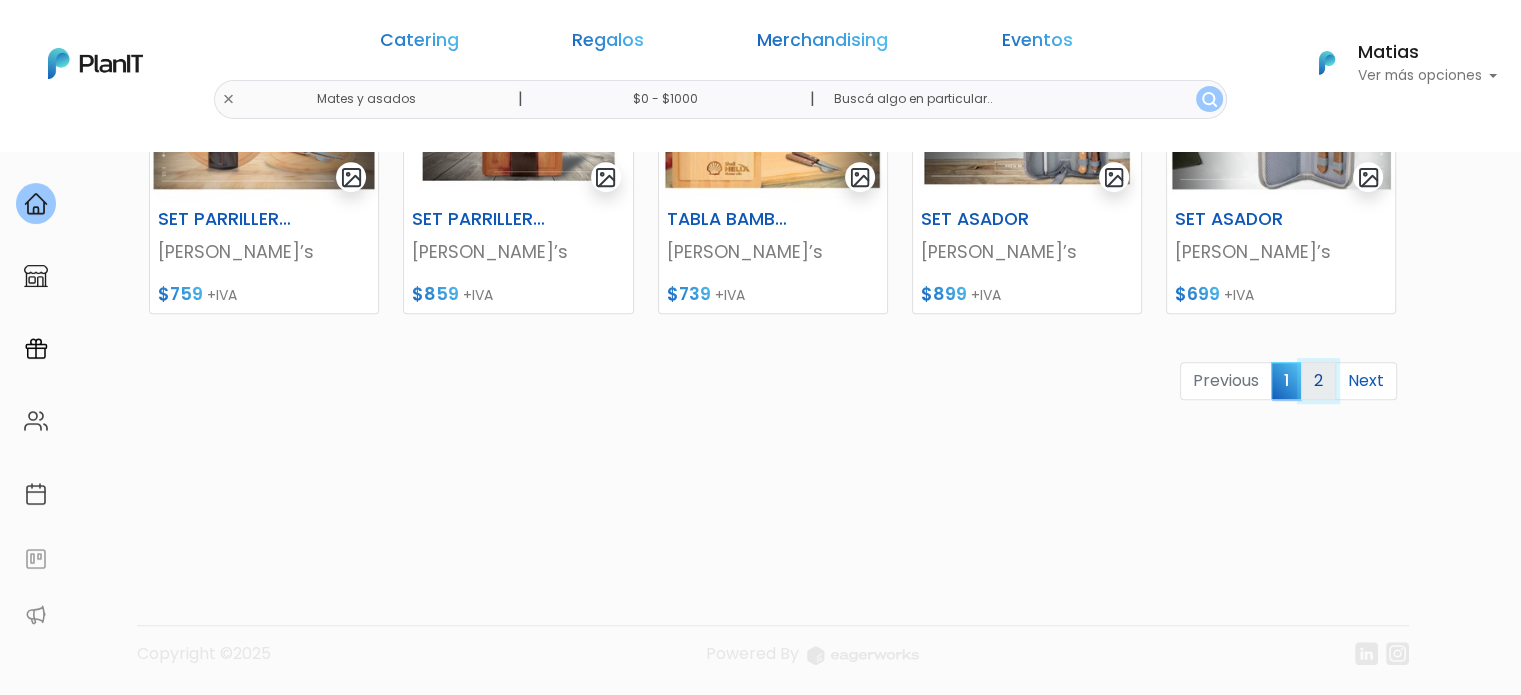click on "2" at bounding box center (1318, 381) 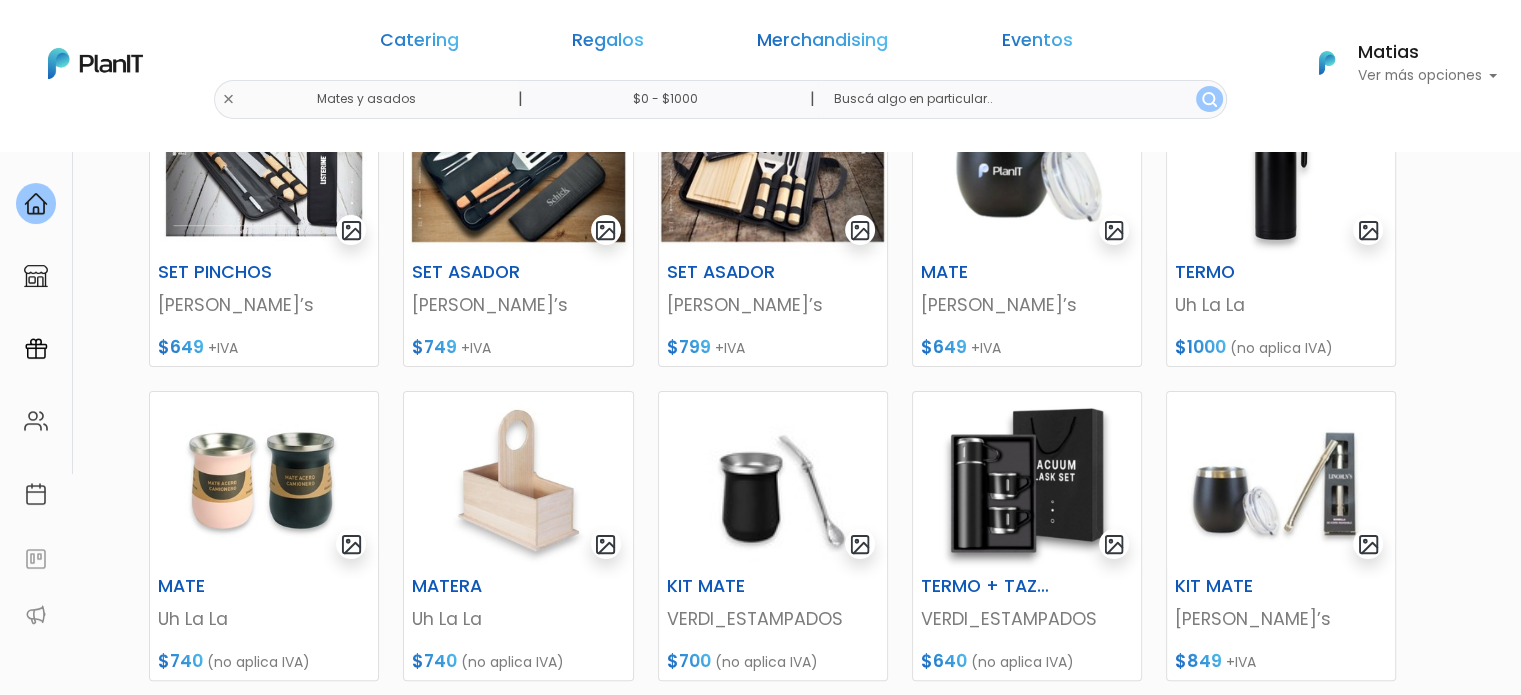 scroll, scrollTop: 400, scrollLeft: 0, axis: vertical 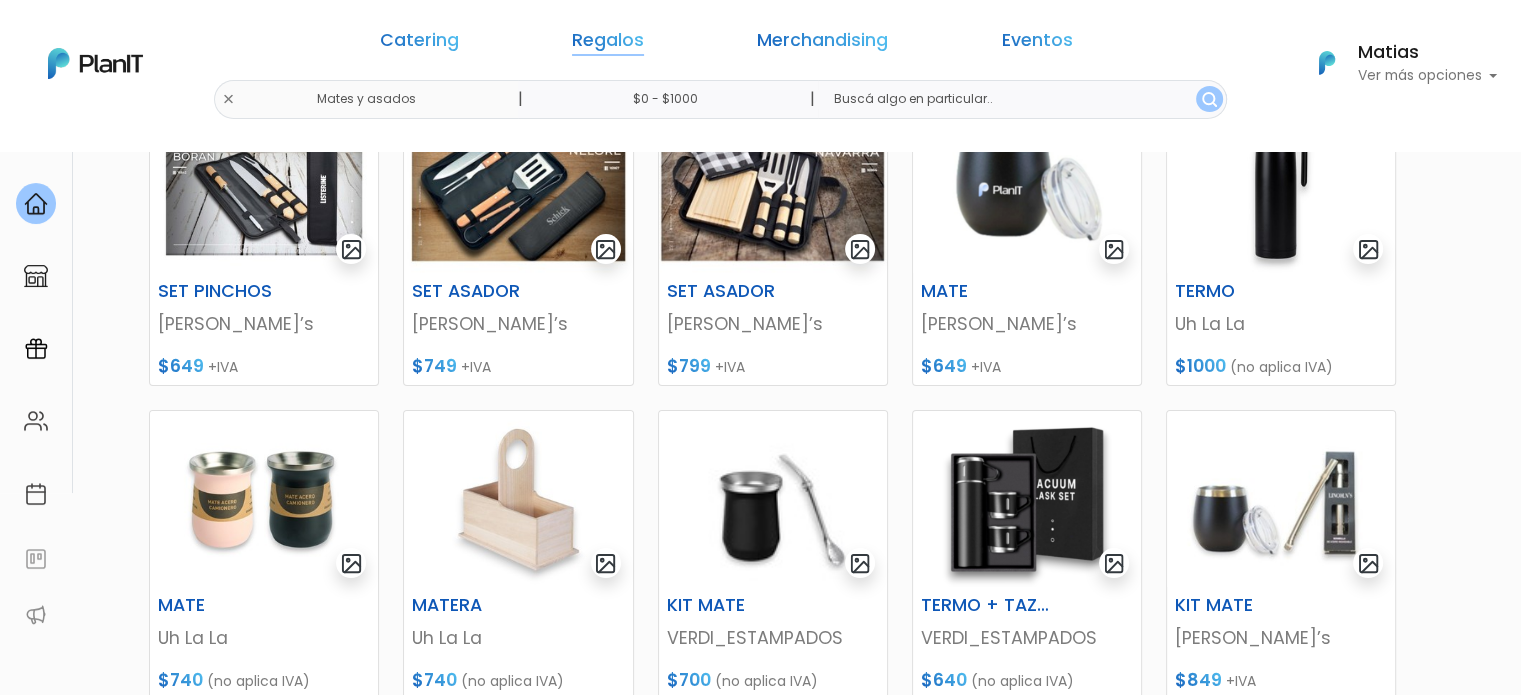 click on "Regalos" at bounding box center (608, 44) 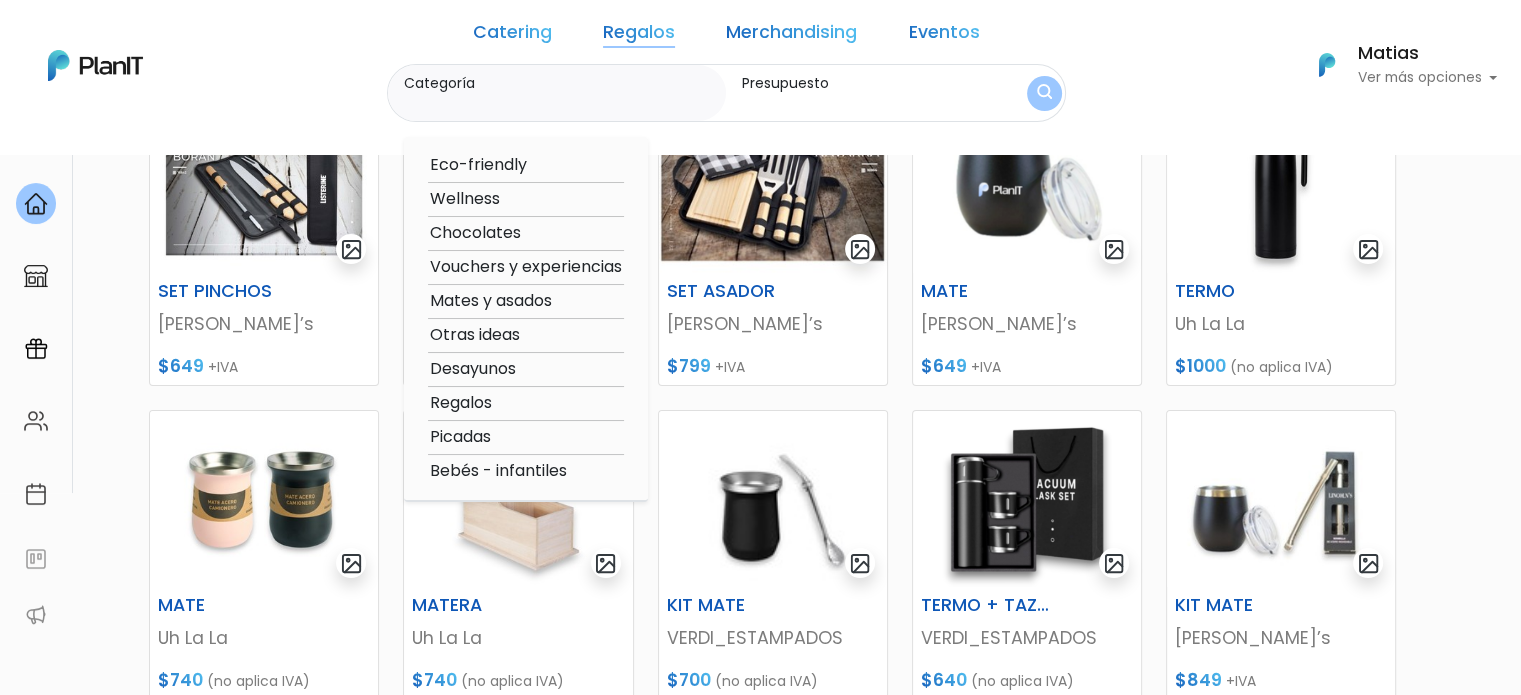 click on "Otras ideas" at bounding box center (526, 335) 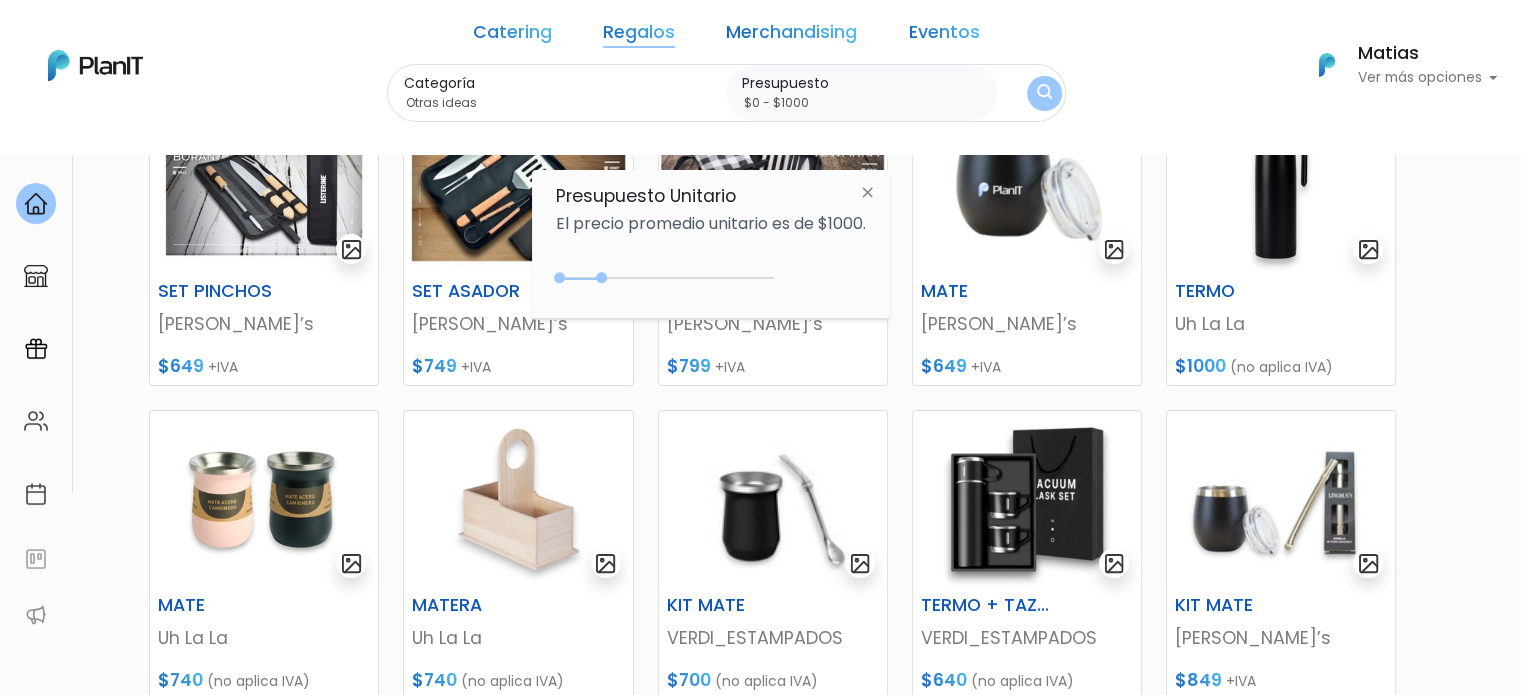 click at bounding box center [1044, 93] 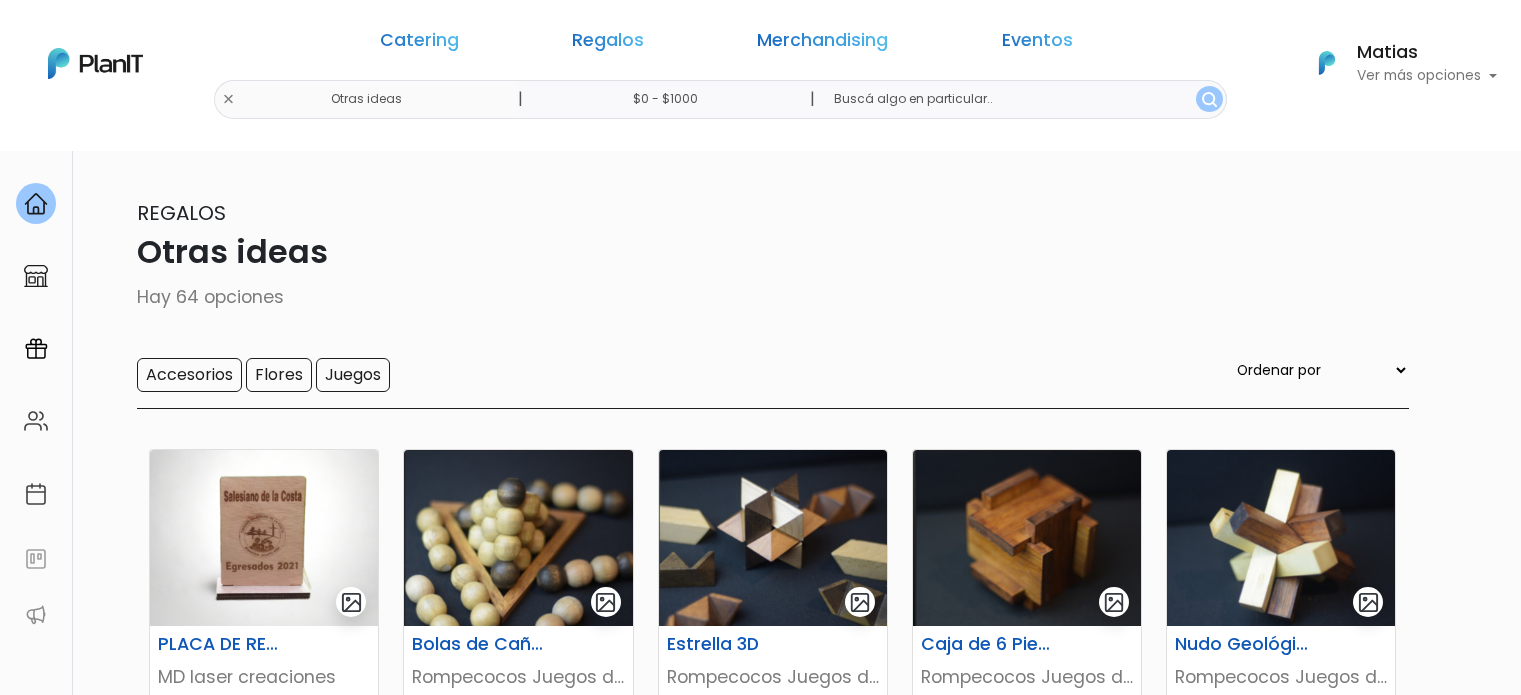 scroll, scrollTop: 0, scrollLeft: 0, axis: both 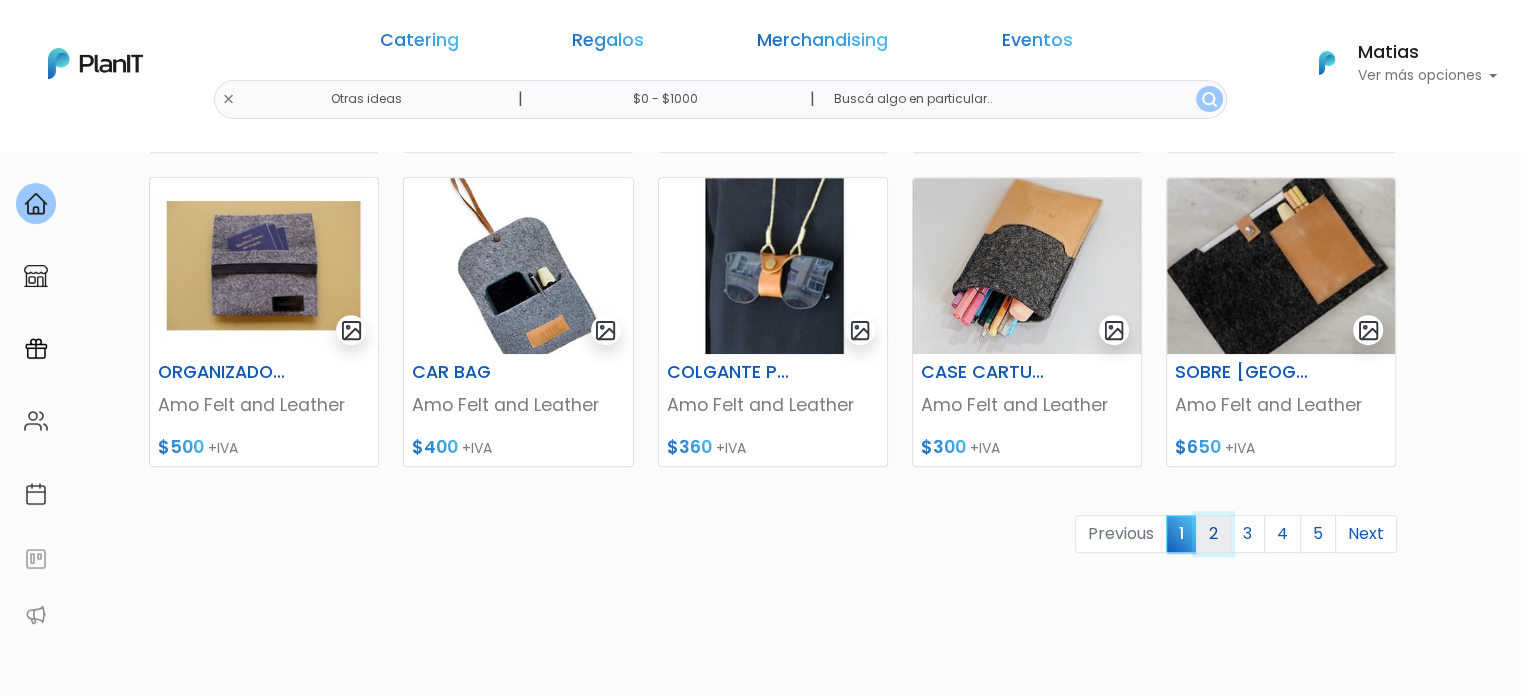 click on "2" at bounding box center (1213, 534) 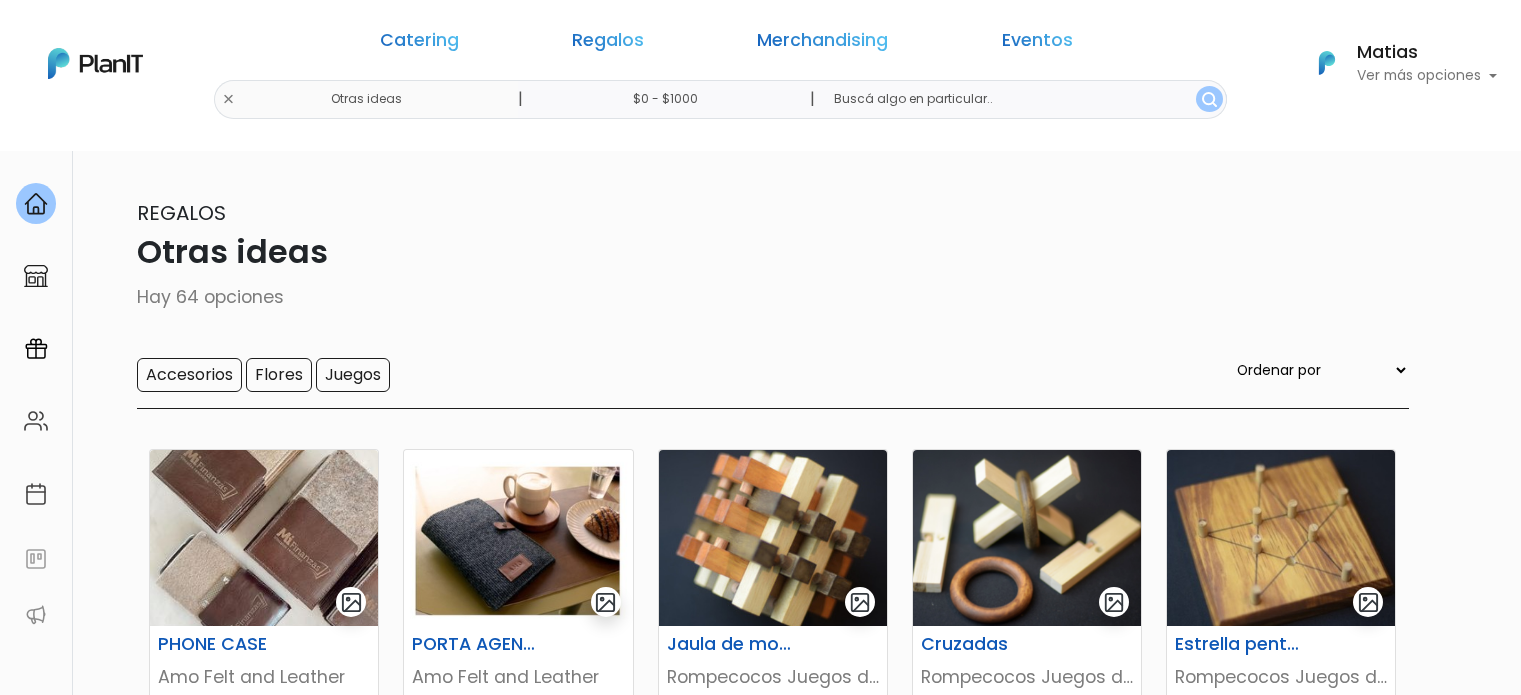 scroll, scrollTop: 0, scrollLeft: 0, axis: both 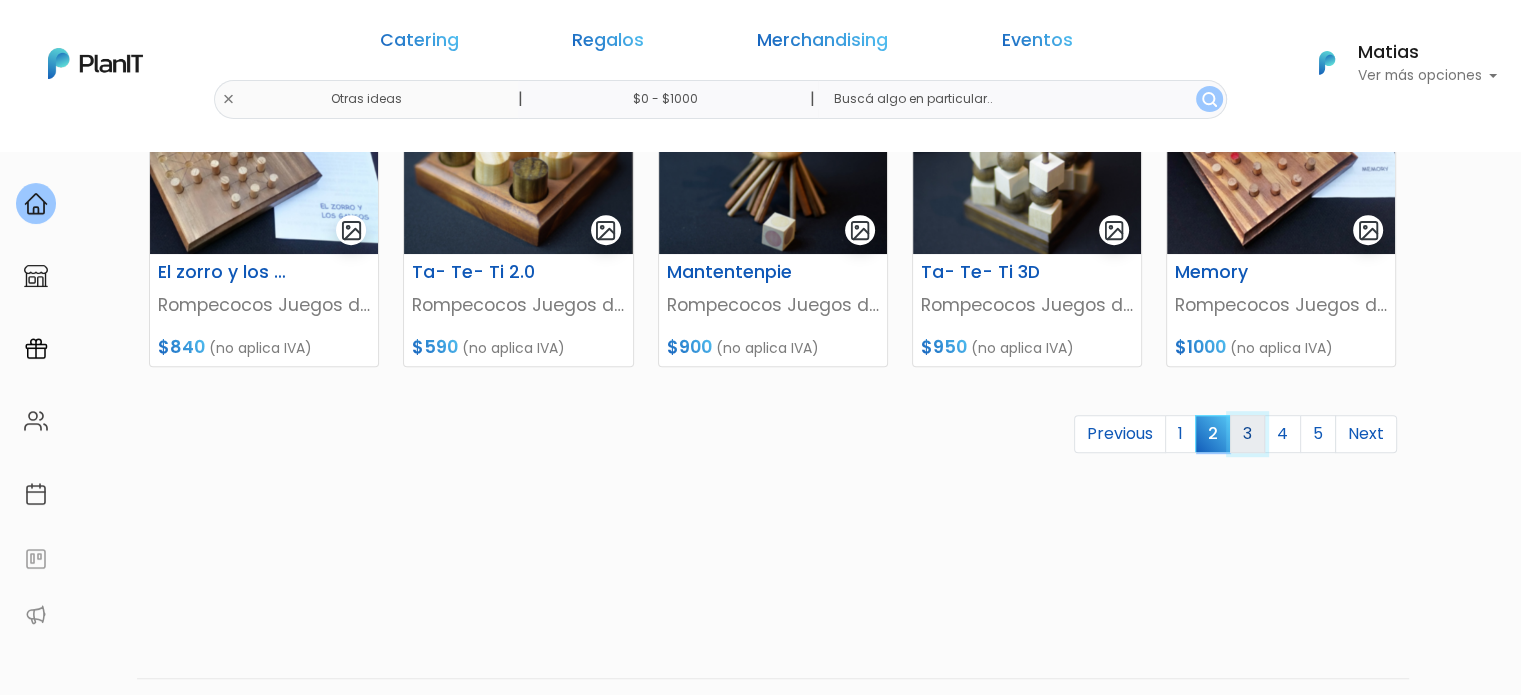 click on "3" at bounding box center (1247, 434) 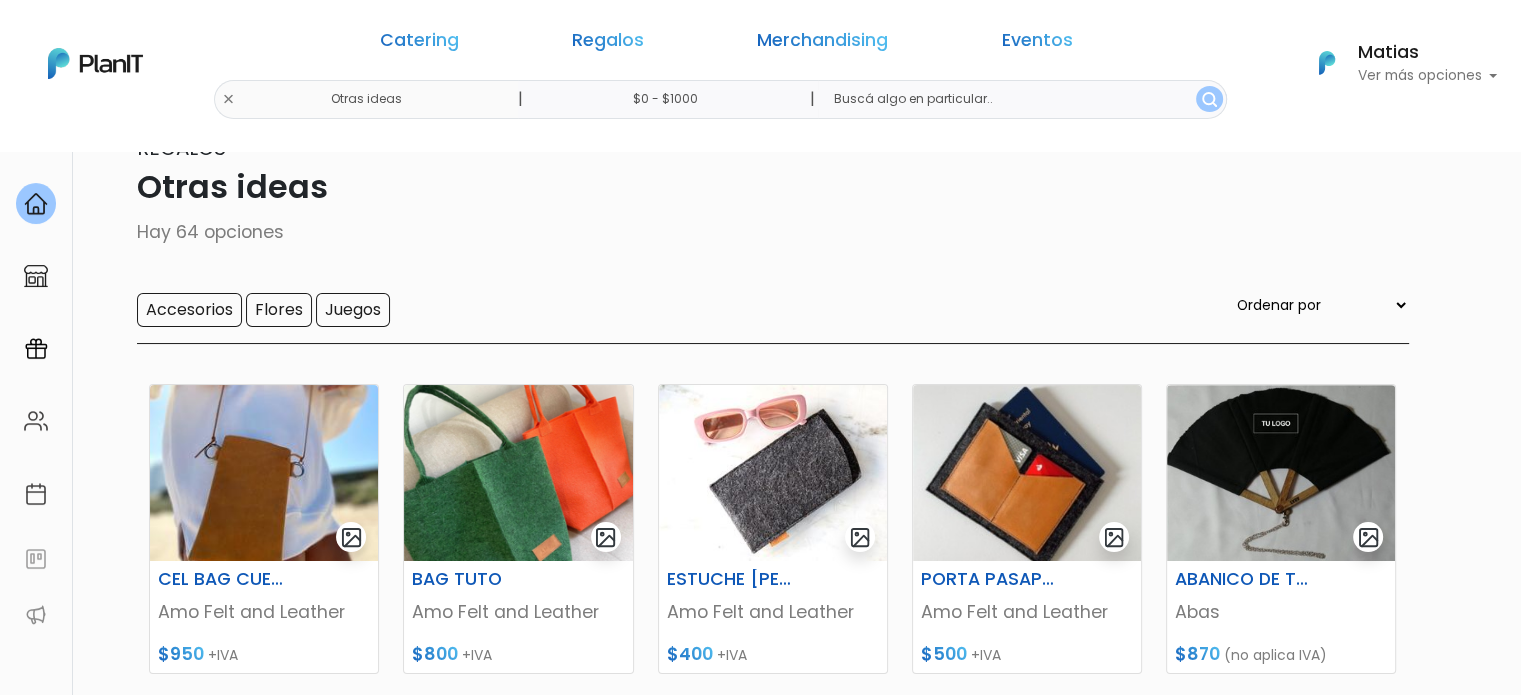 scroll, scrollTop: 100, scrollLeft: 0, axis: vertical 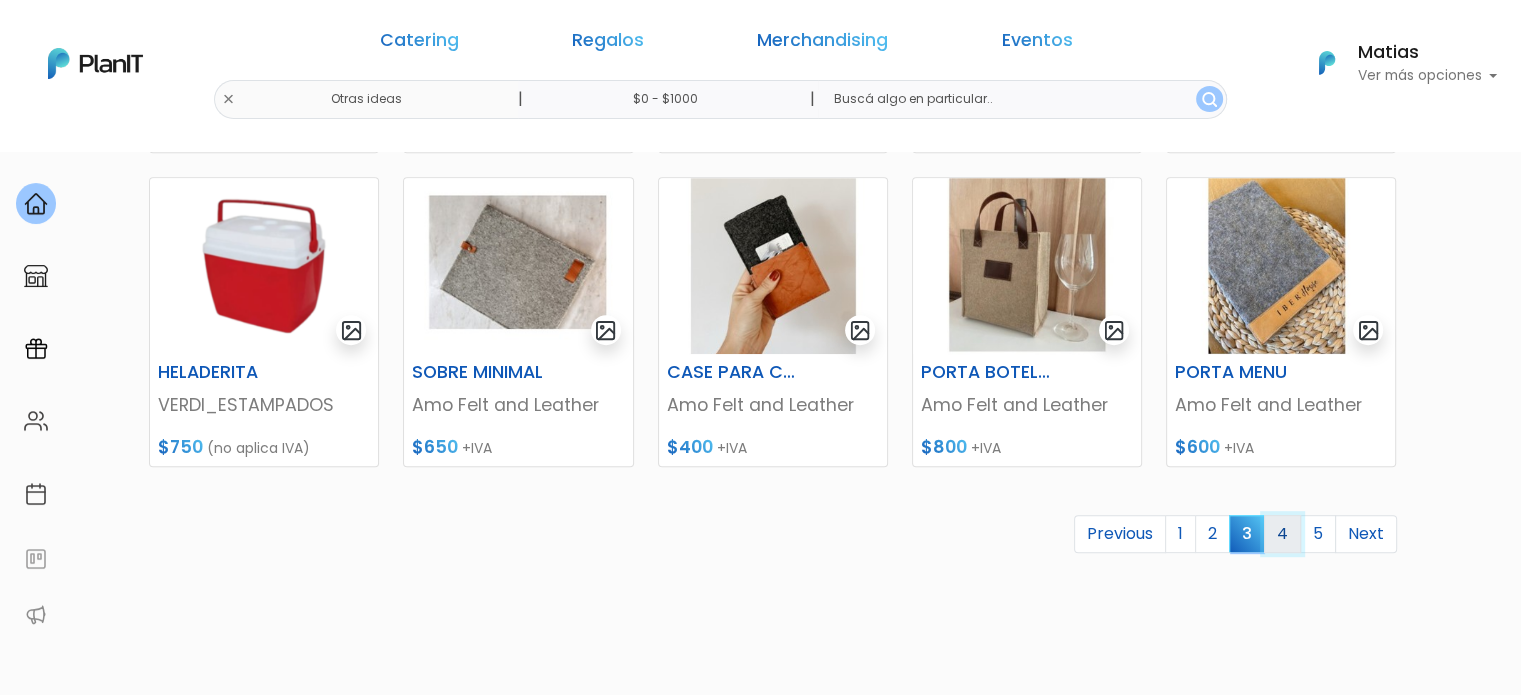 click on "4" at bounding box center [1282, 534] 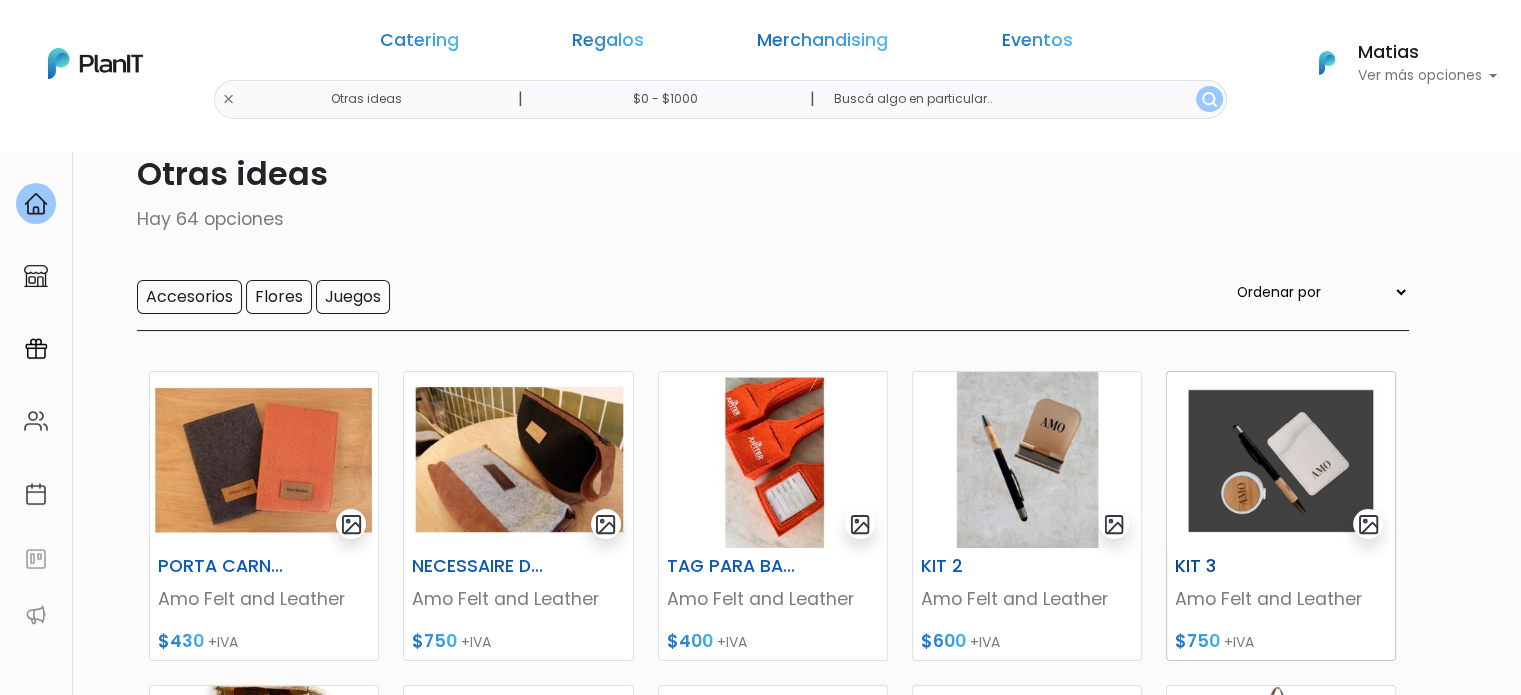 scroll, scrollTop: 100, scrollLeft: 0, axis: vertical 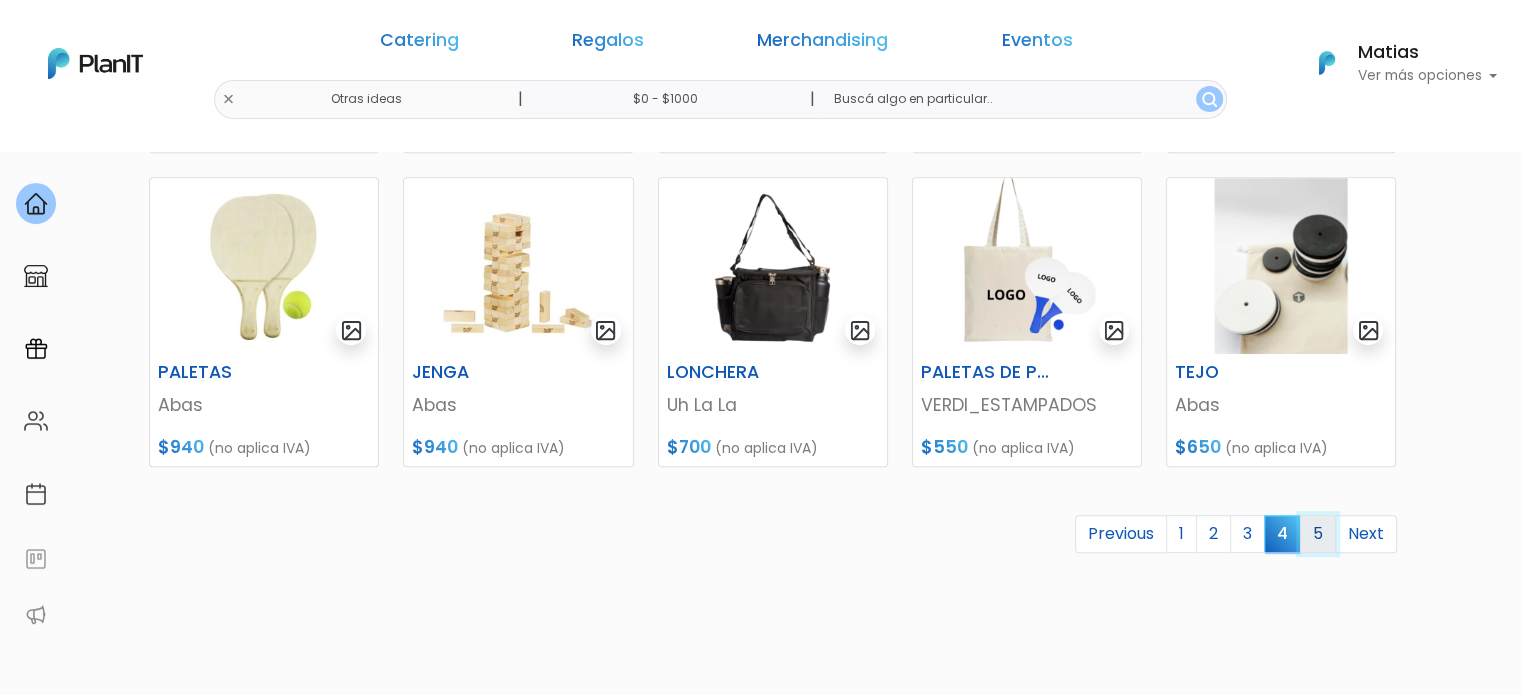 click on "5" at bounding box center [1318, 534] 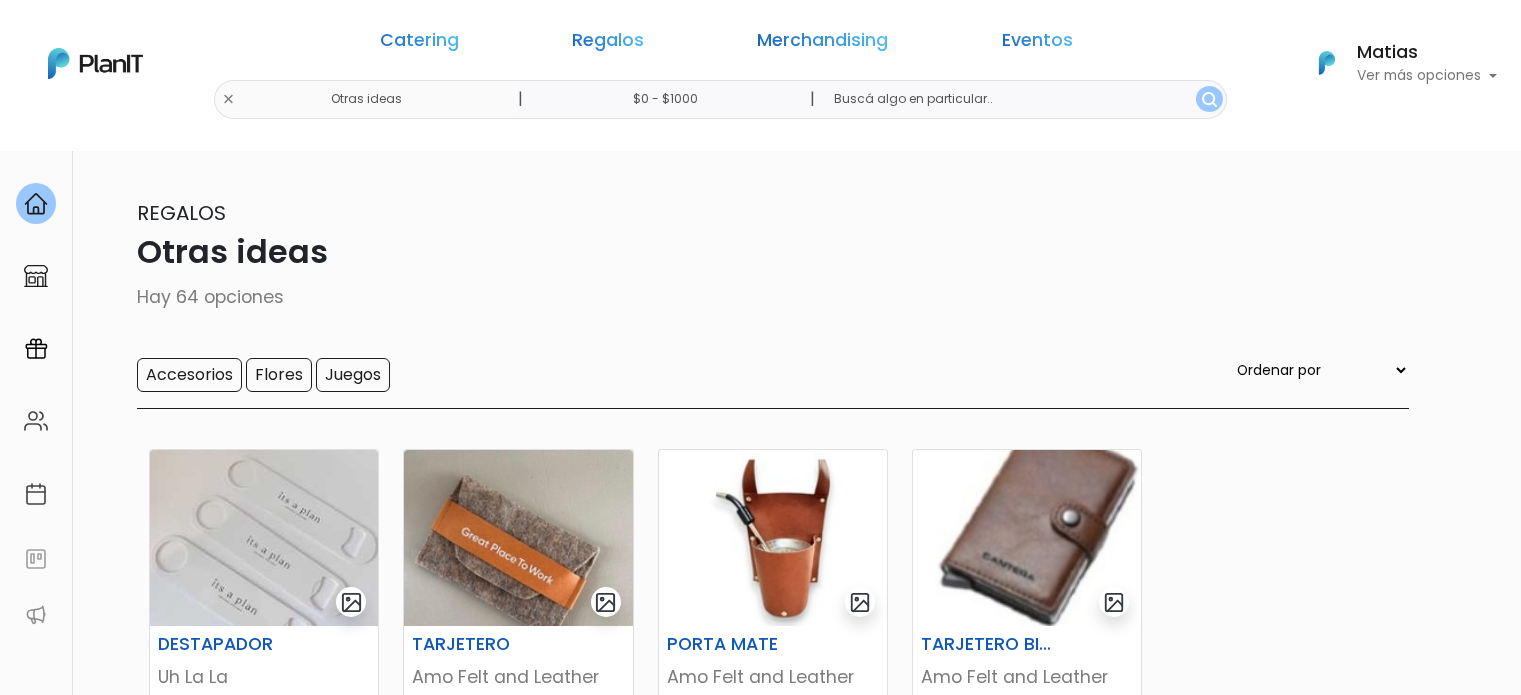 scroll, scrollTop: 0, scrollLeft: 0, axis: both 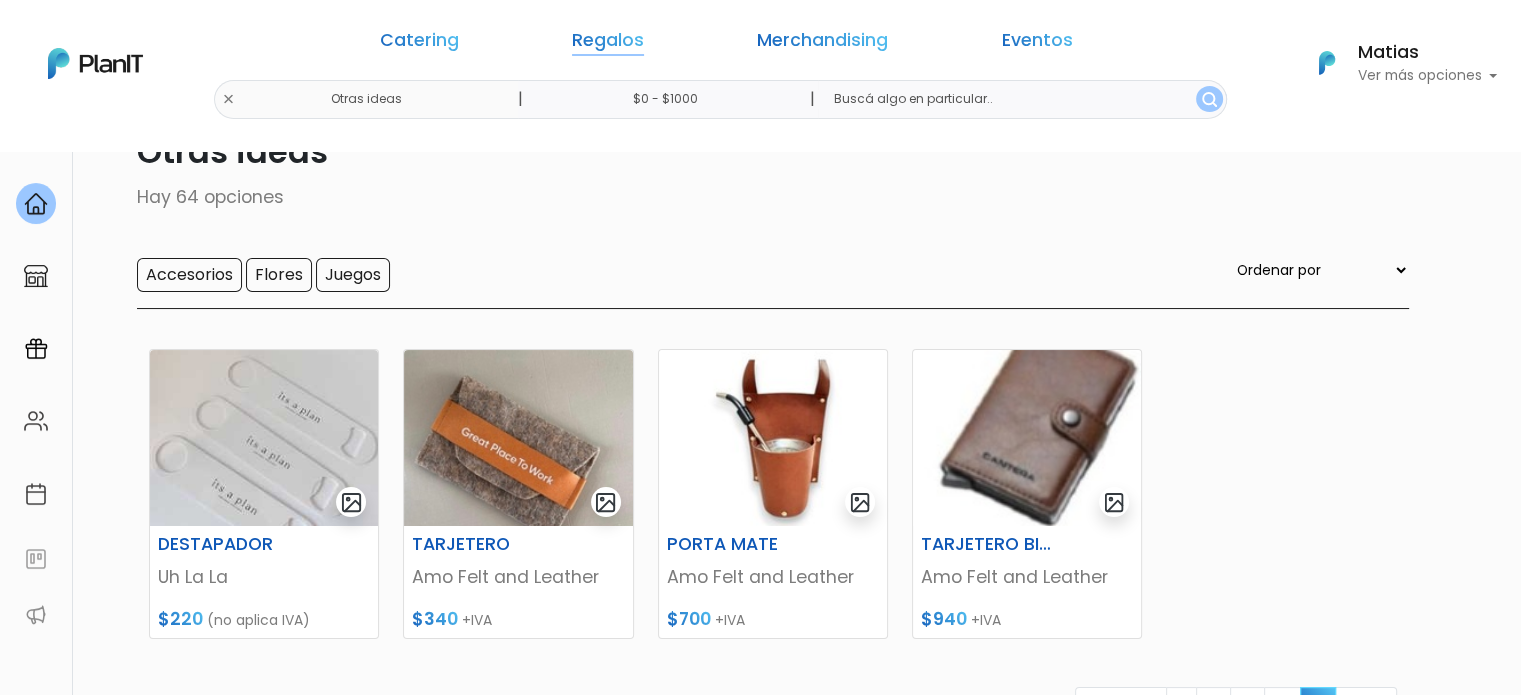 click on "Regalos" at bounding box center [608, 44] 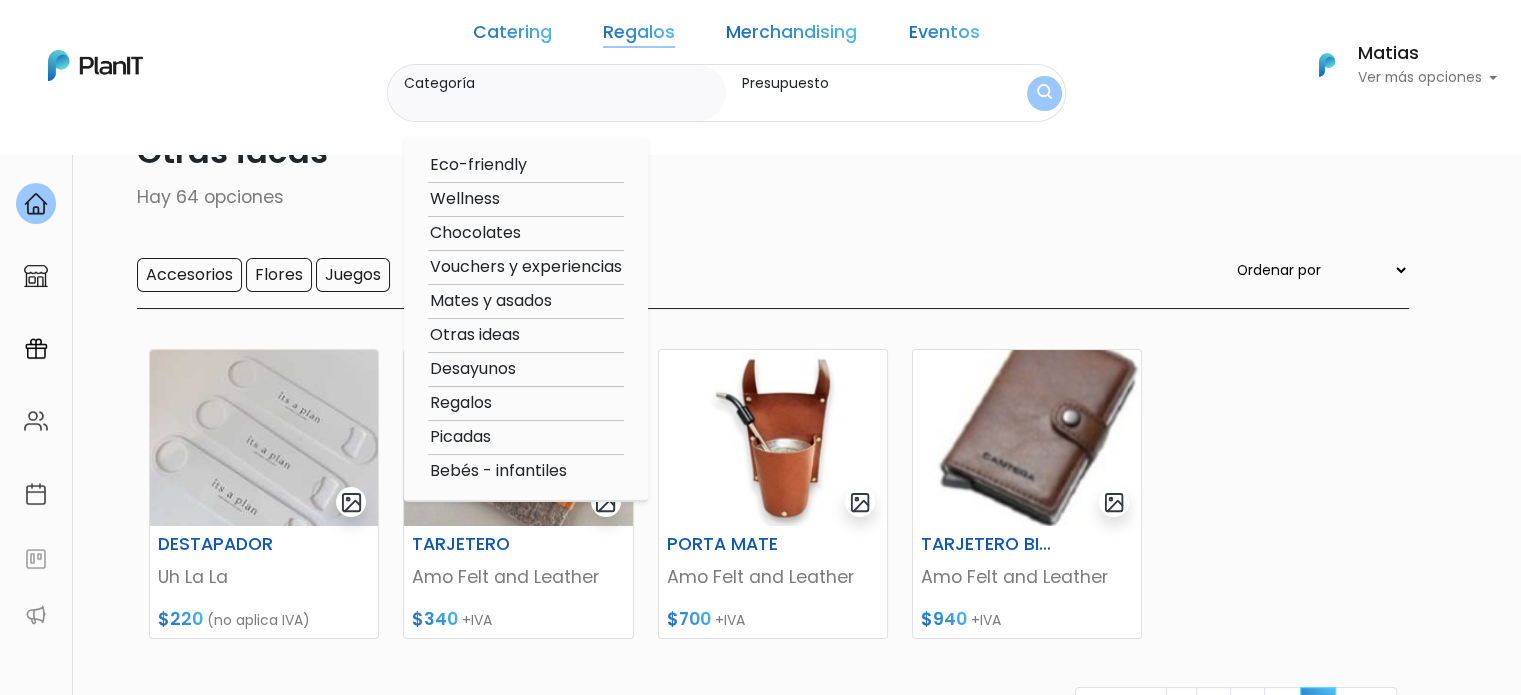 click on "Picadas" at bounding box center [526, 437] 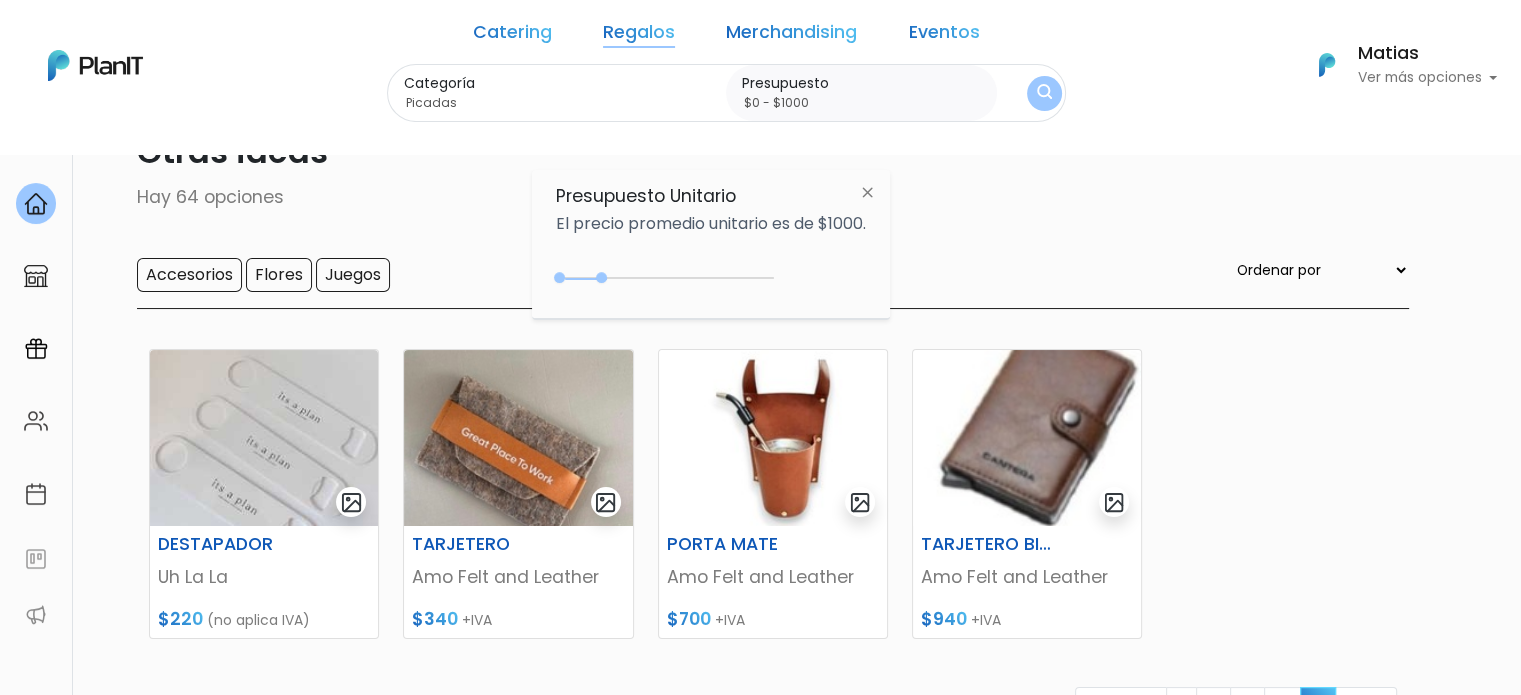 click at bounding box center (1044, 93) 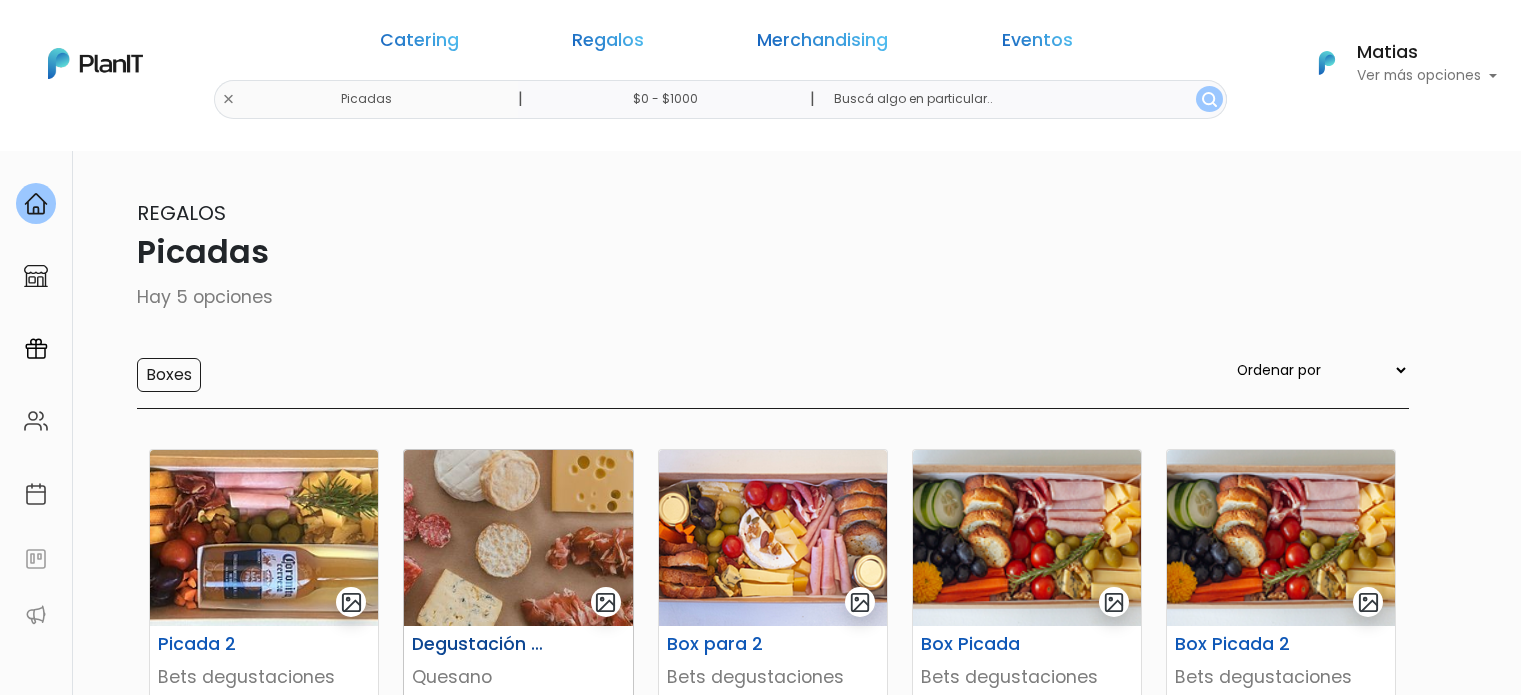 scroll, scrollTop: 0, scrollLeft: 0, axis: both 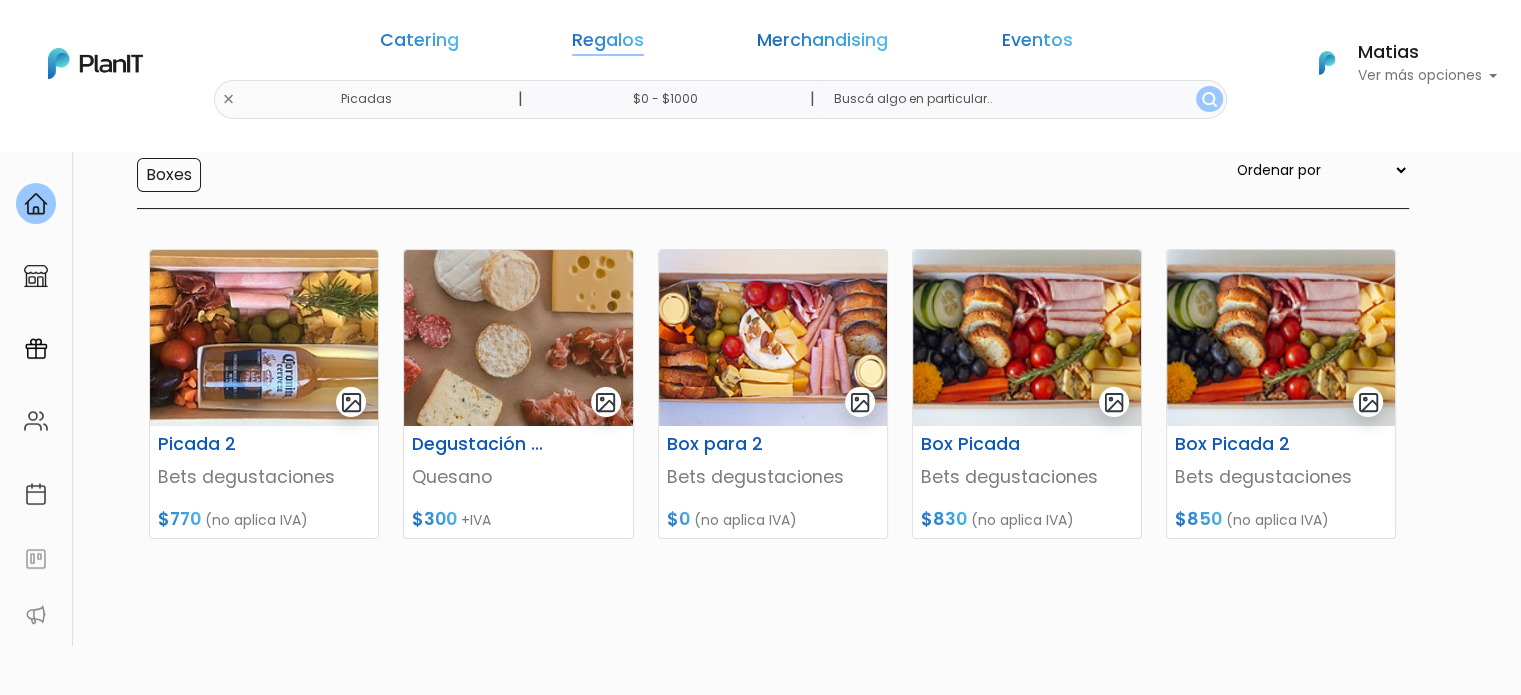 click on "Regalos" at bounding box center [608, 44] 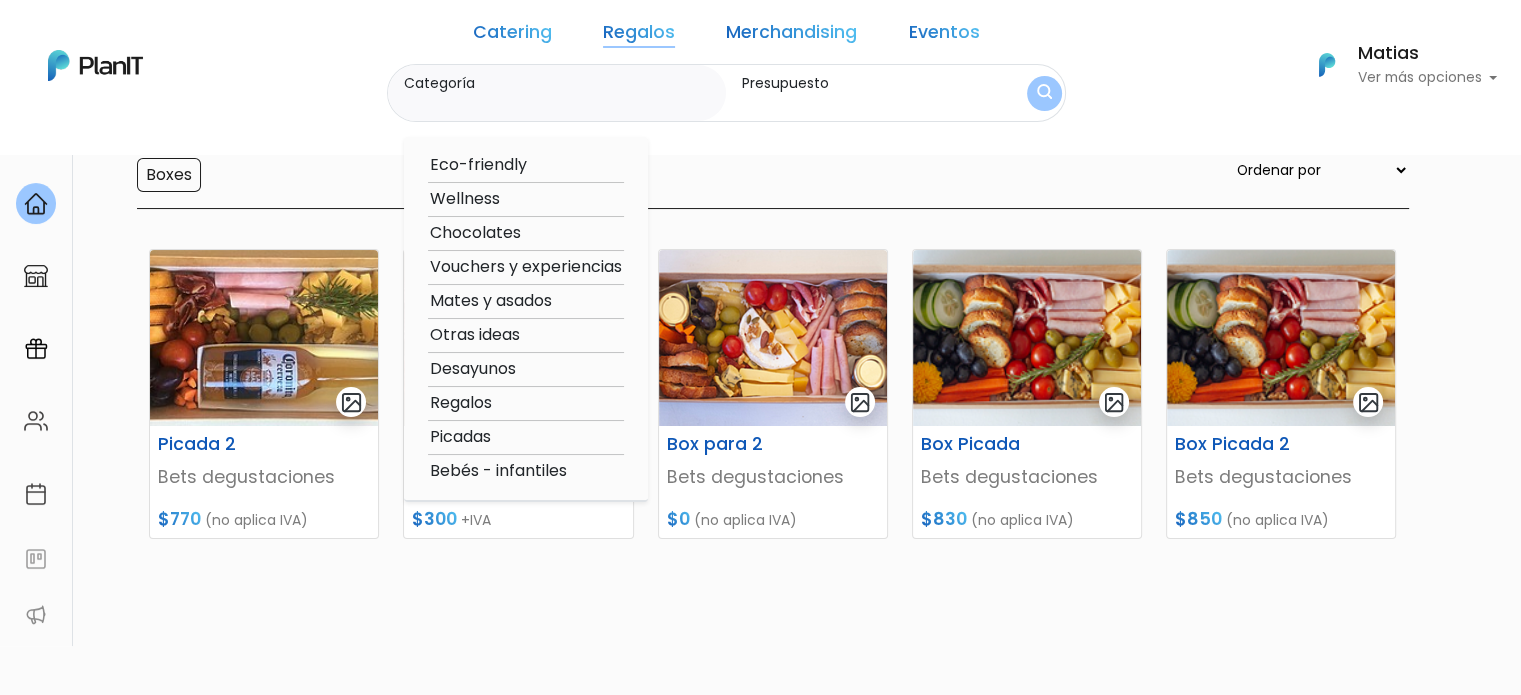 click on "Merchandising" at bounding box center [791, 36] 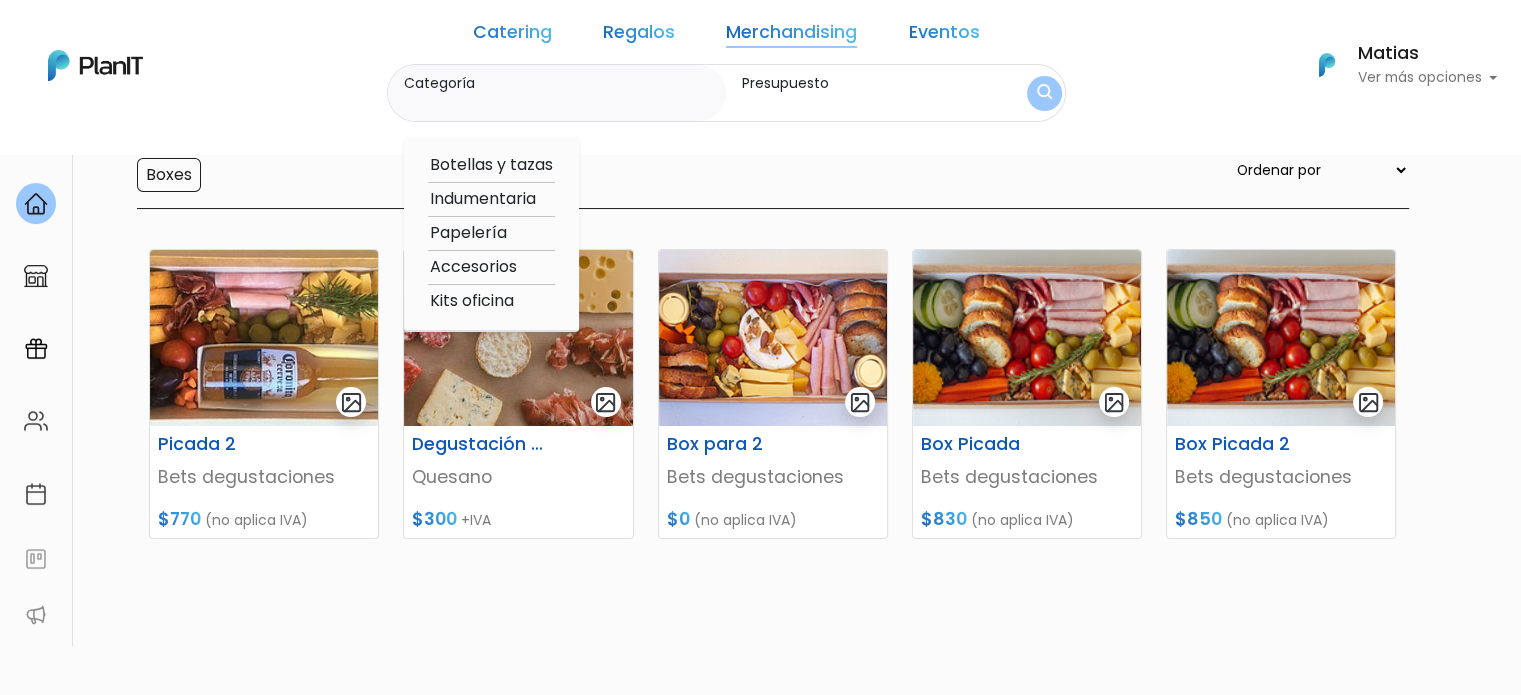 click on "Botellas y tazas" at bounding box center (491, 165) 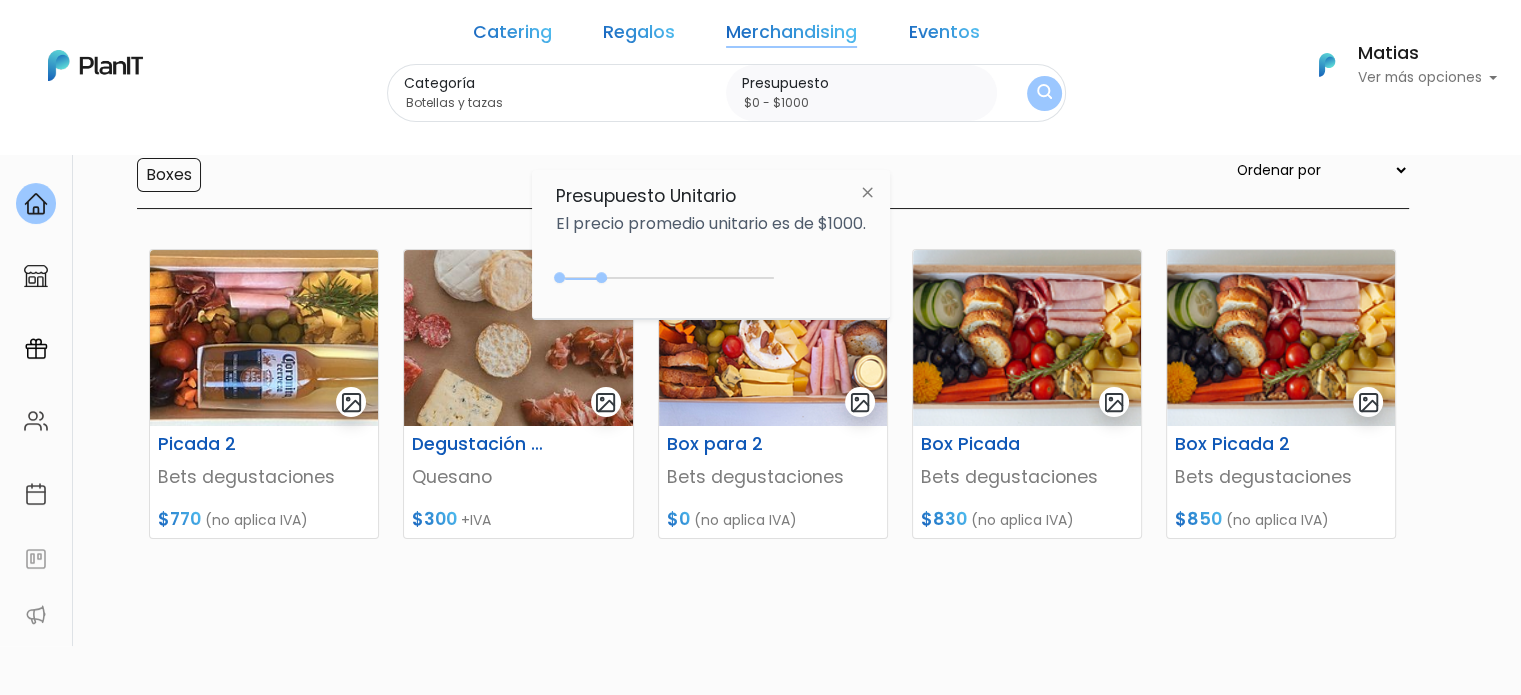 click at bounding box center [1044, 93] 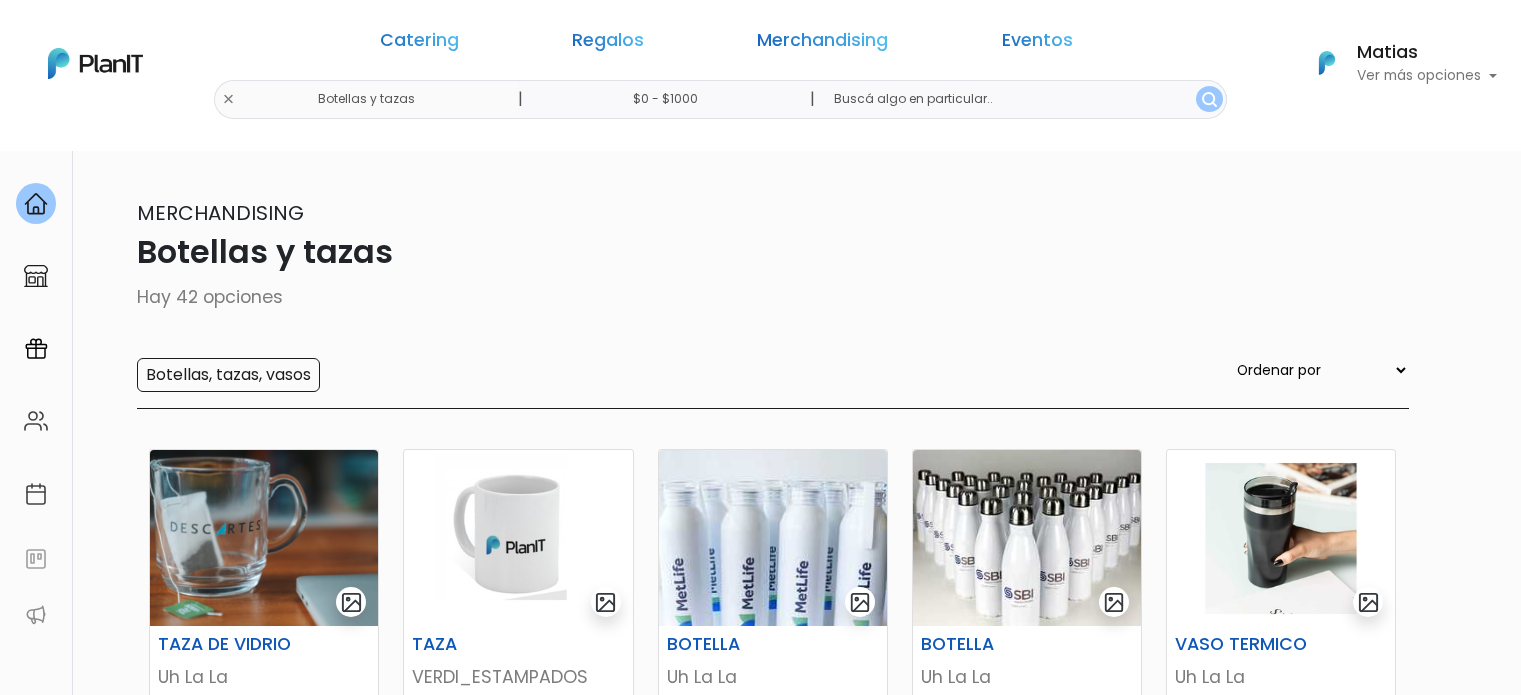 scroll, scrollTop: 0, scrollLeft: 0, axis: both 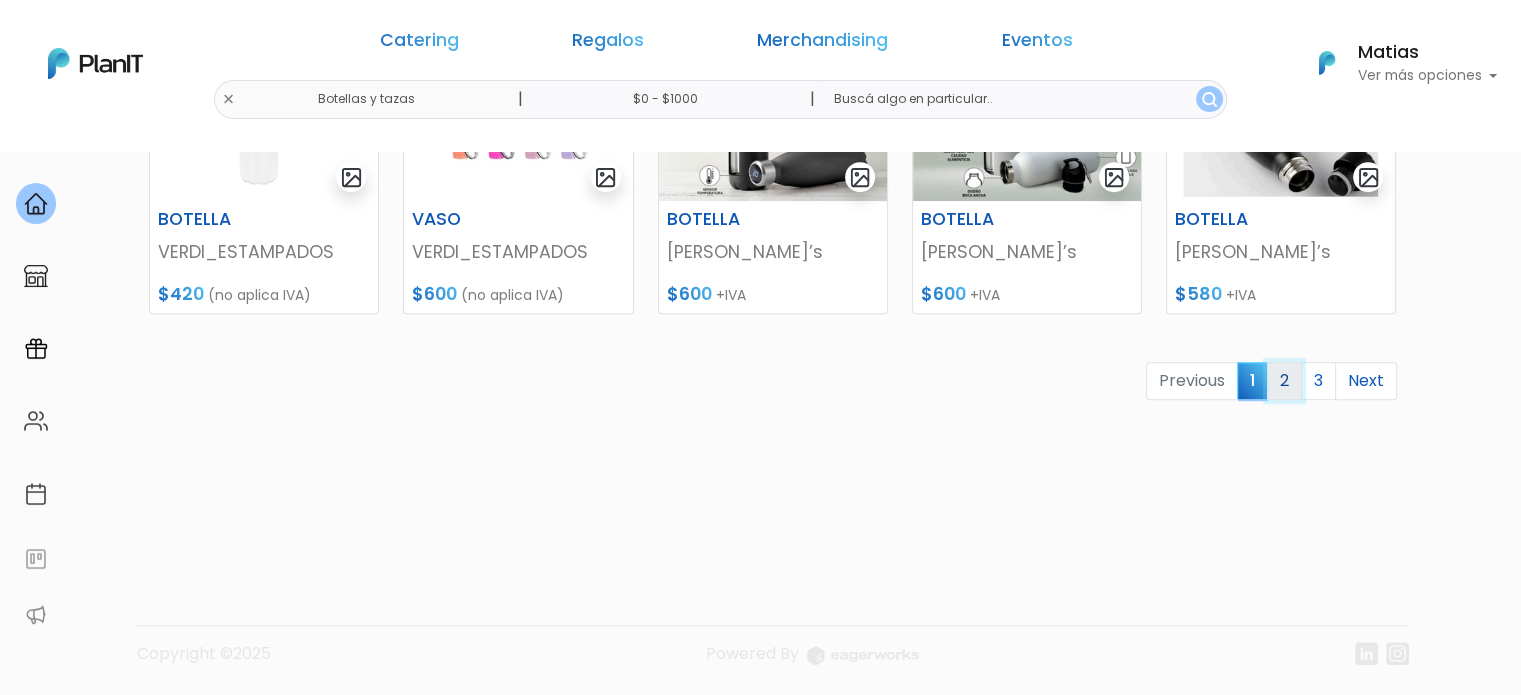click on "2" at bounding box center [1284, 381] 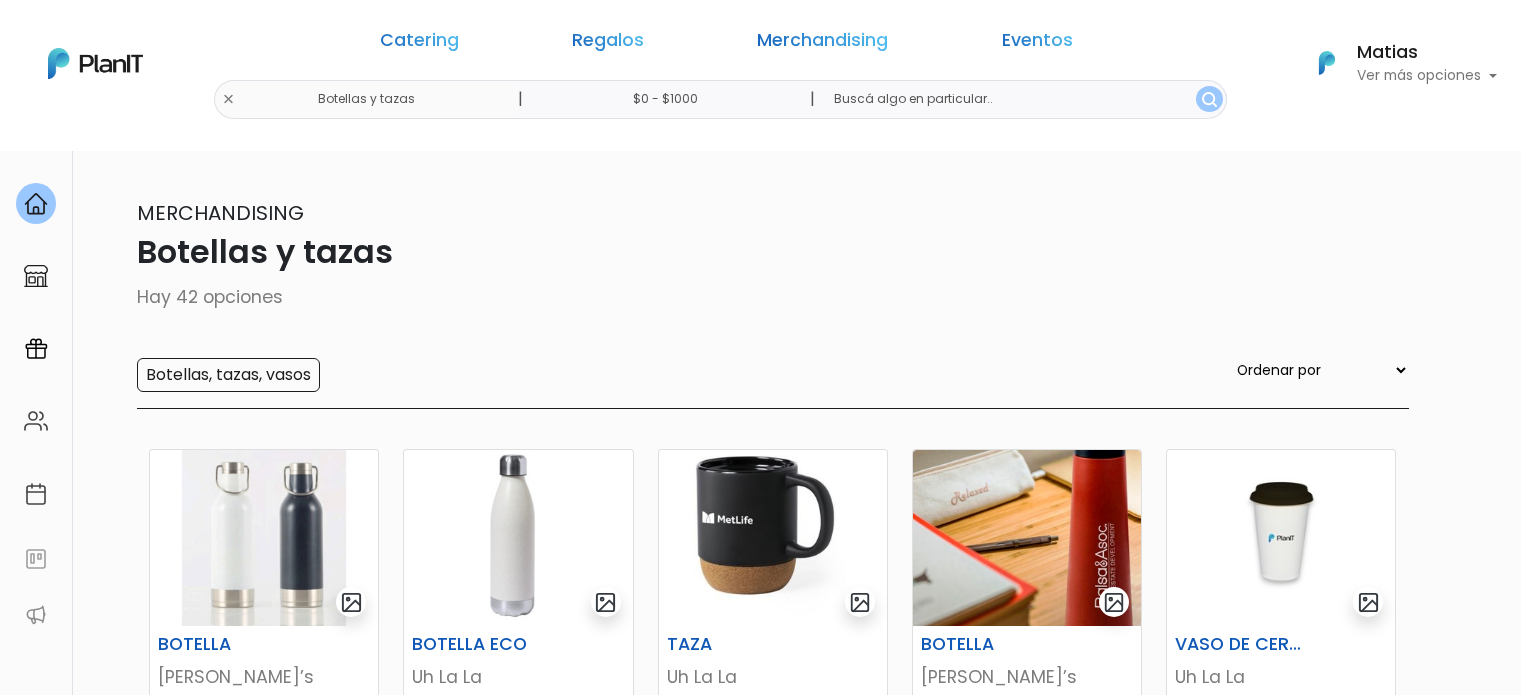 scroll, scrollTop: 0, scrollLeft: 0, axis: both 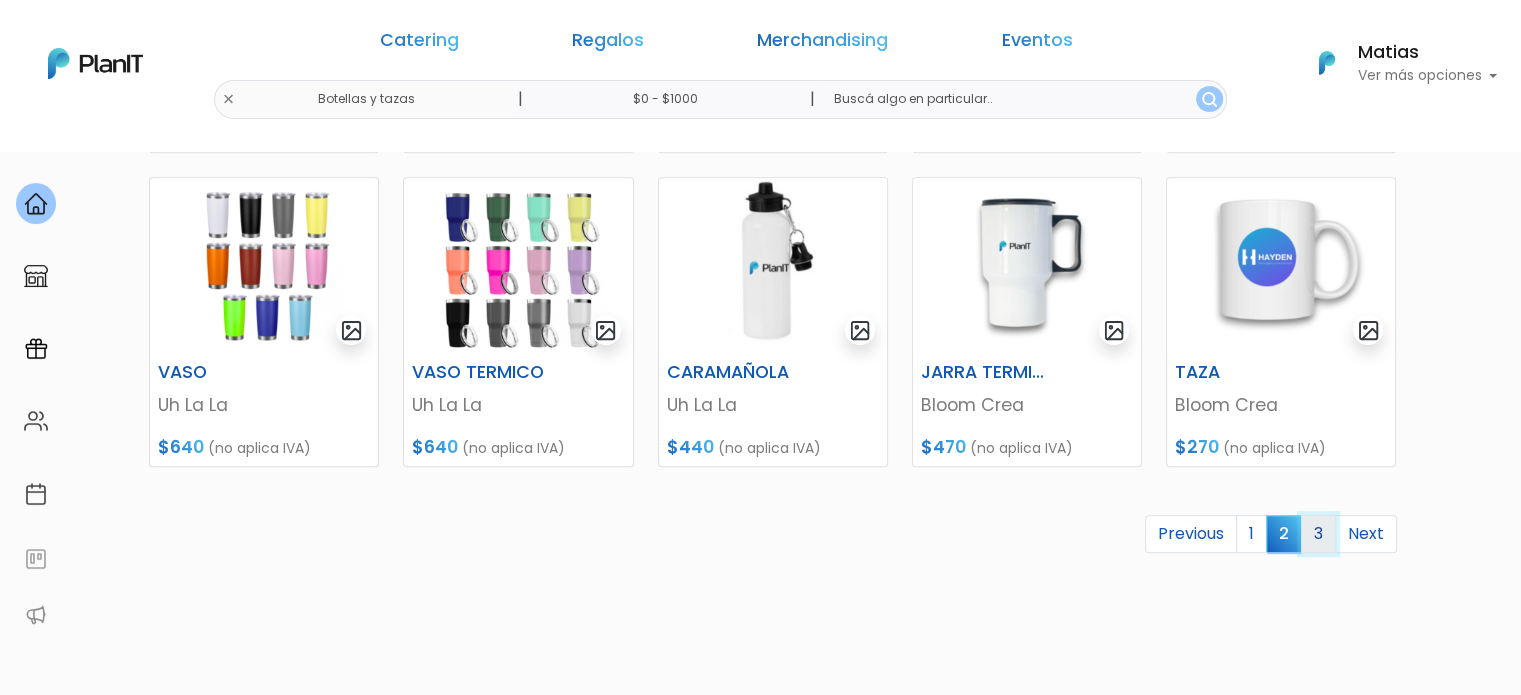 click on "3" at bounding box center [1318, 534] 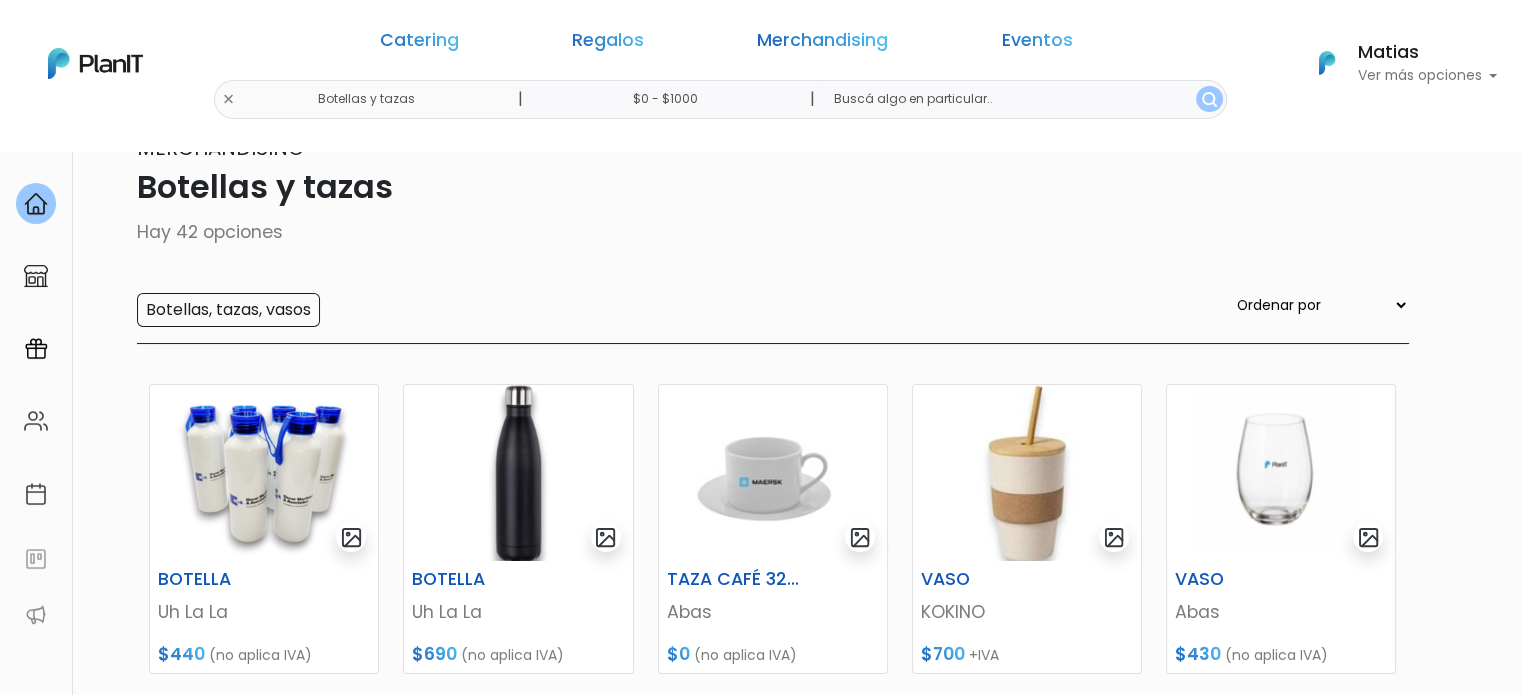 scroll, scrollTop: 95, scrollLeft: 0, axis: vertical 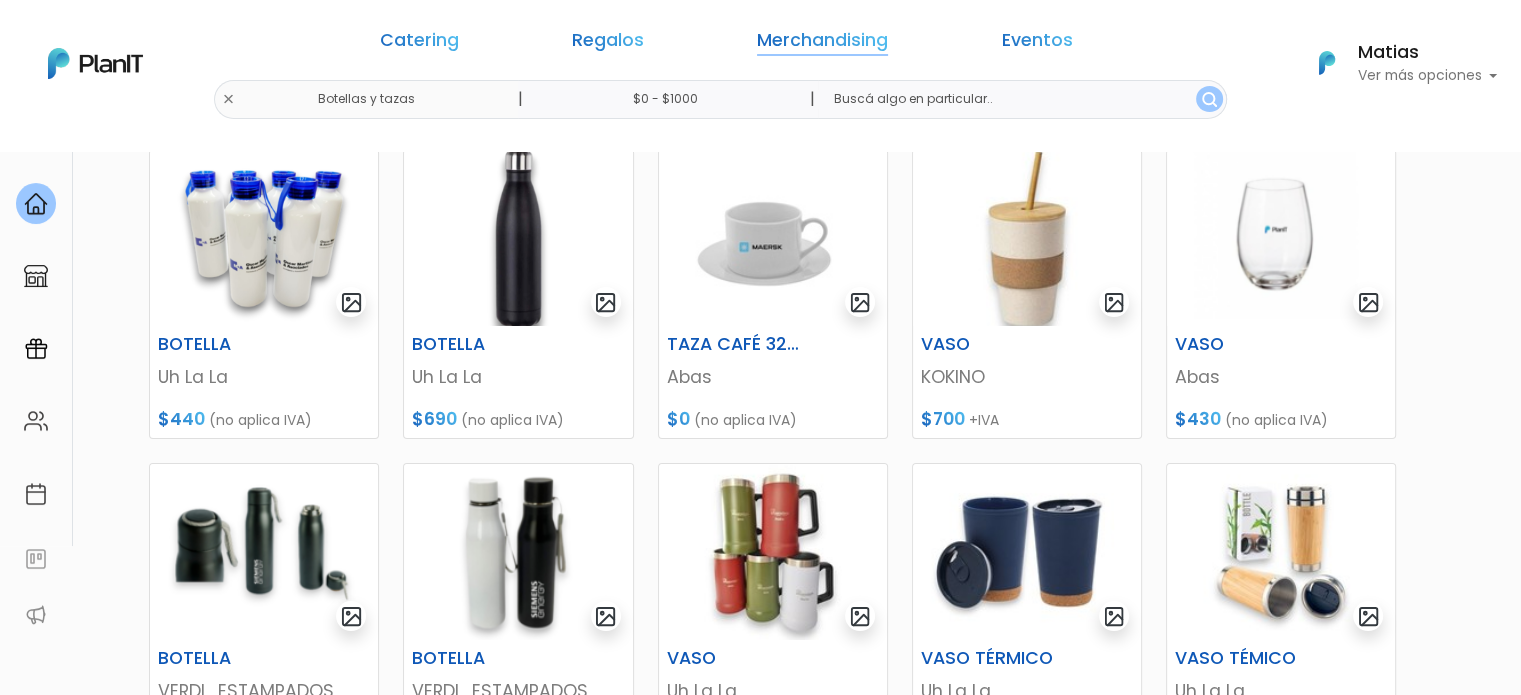 click on "Merchandising" at bounding box center (822, 44) 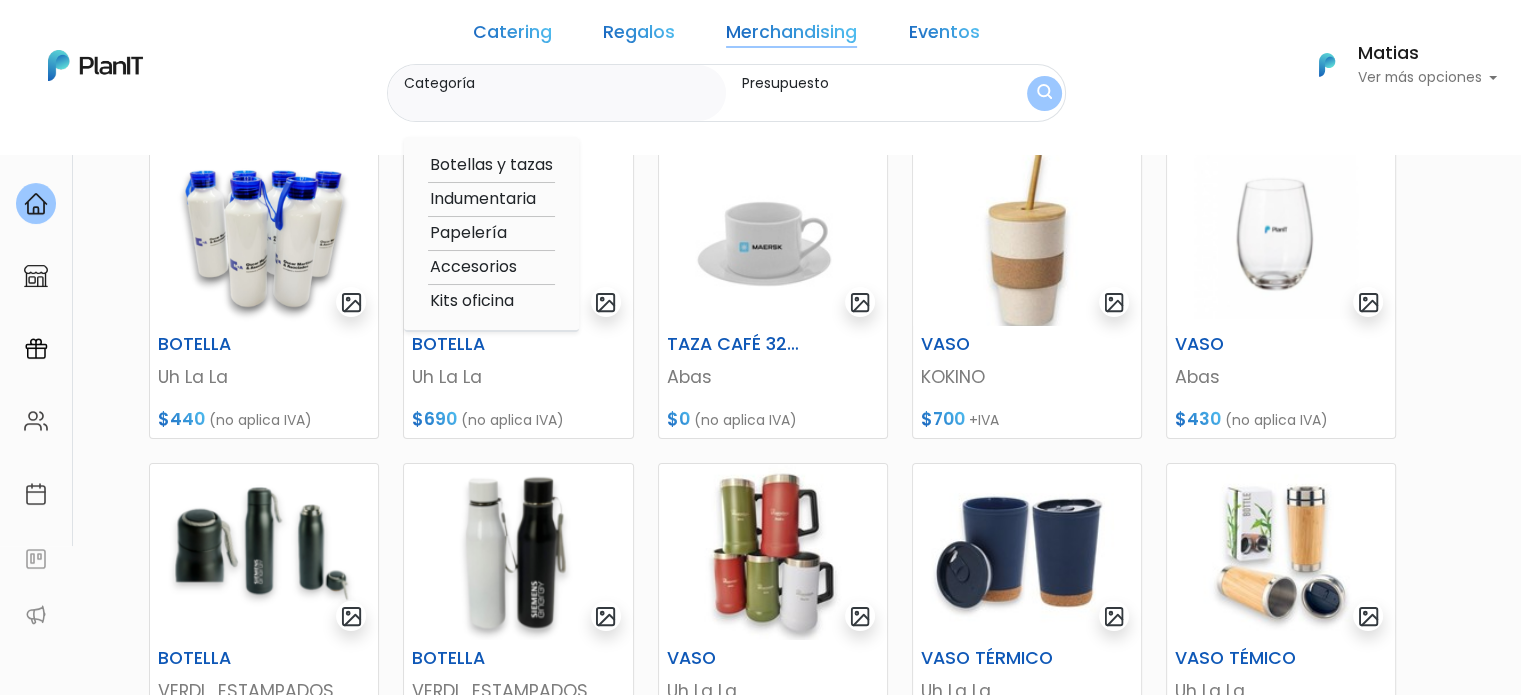 click on "Indumentaria" at bounding box center [491, 199] 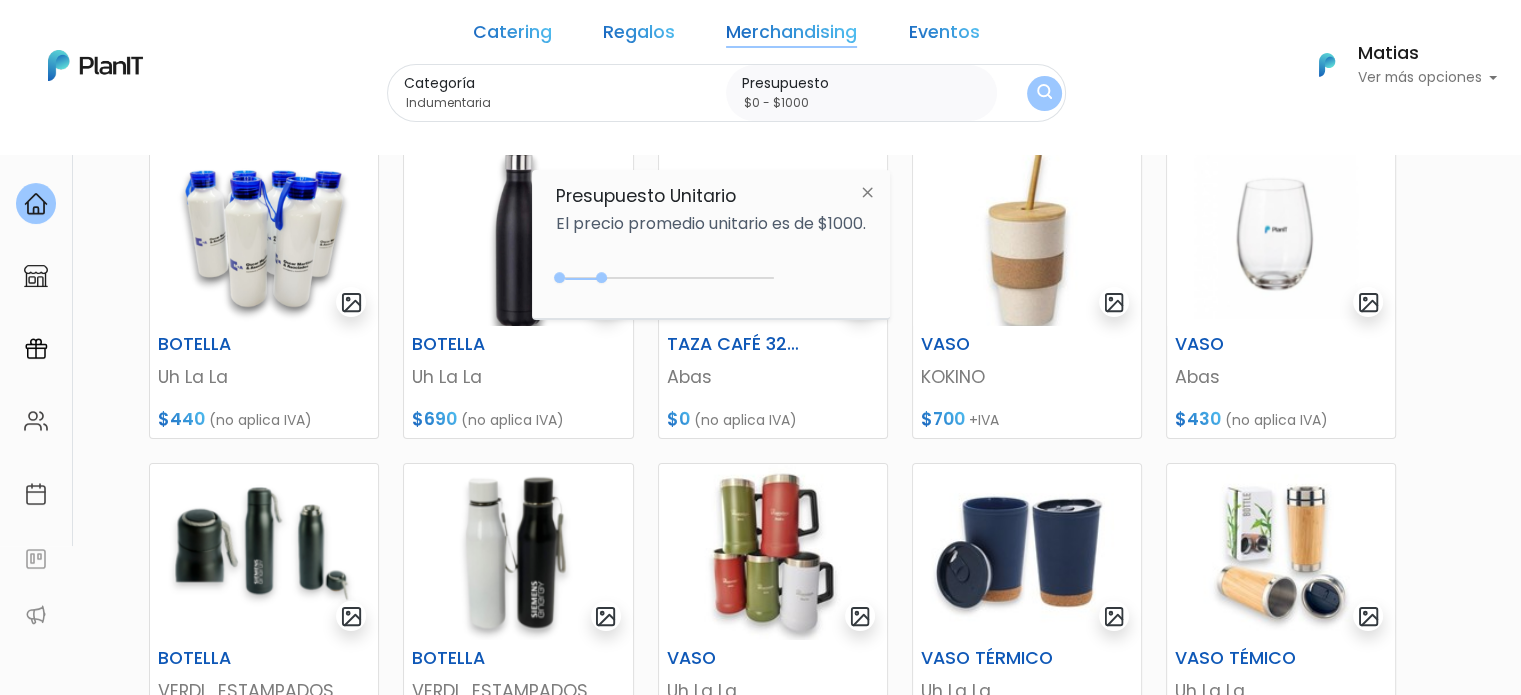 click at bounding box center [1044, 93] 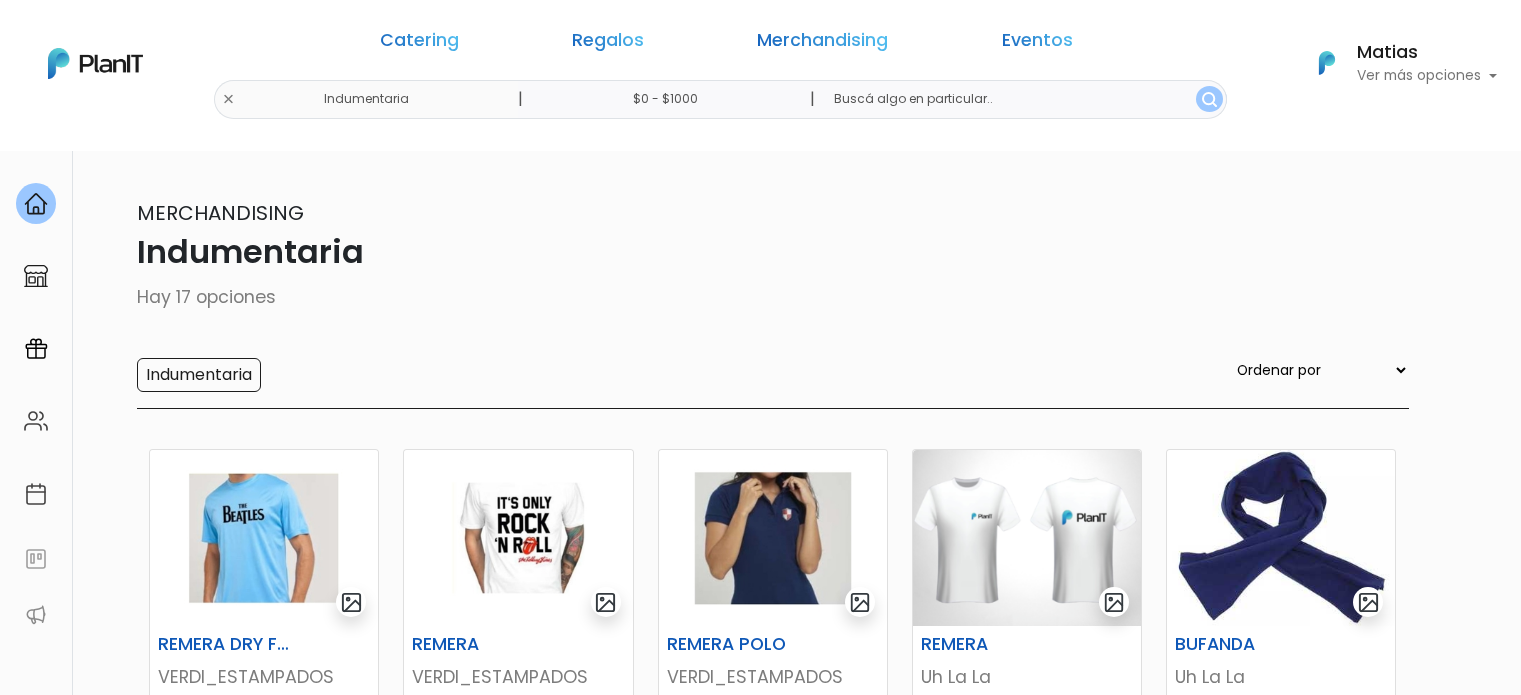 scroll, scrollTop: 0, scrollLeft: 0, axis: both 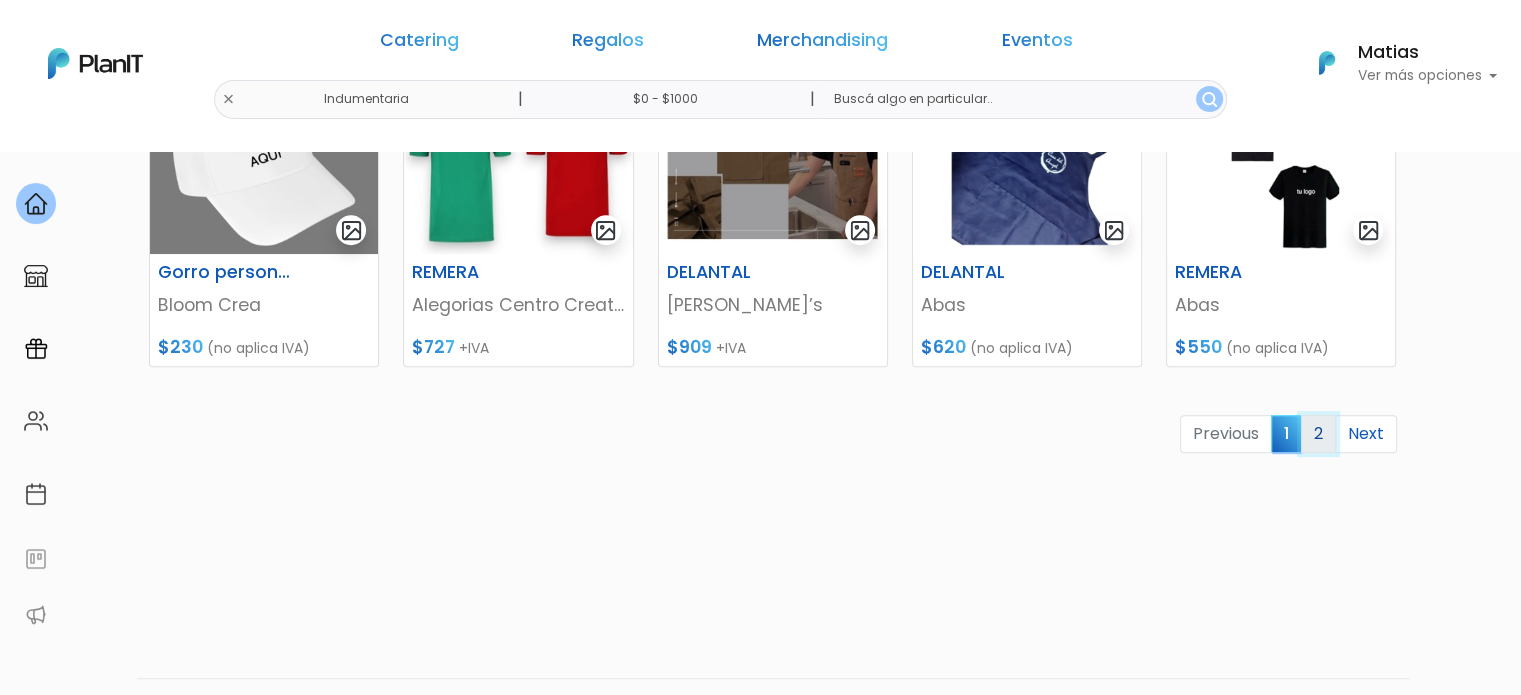 click on "2" at bounding box center [1318, 434] 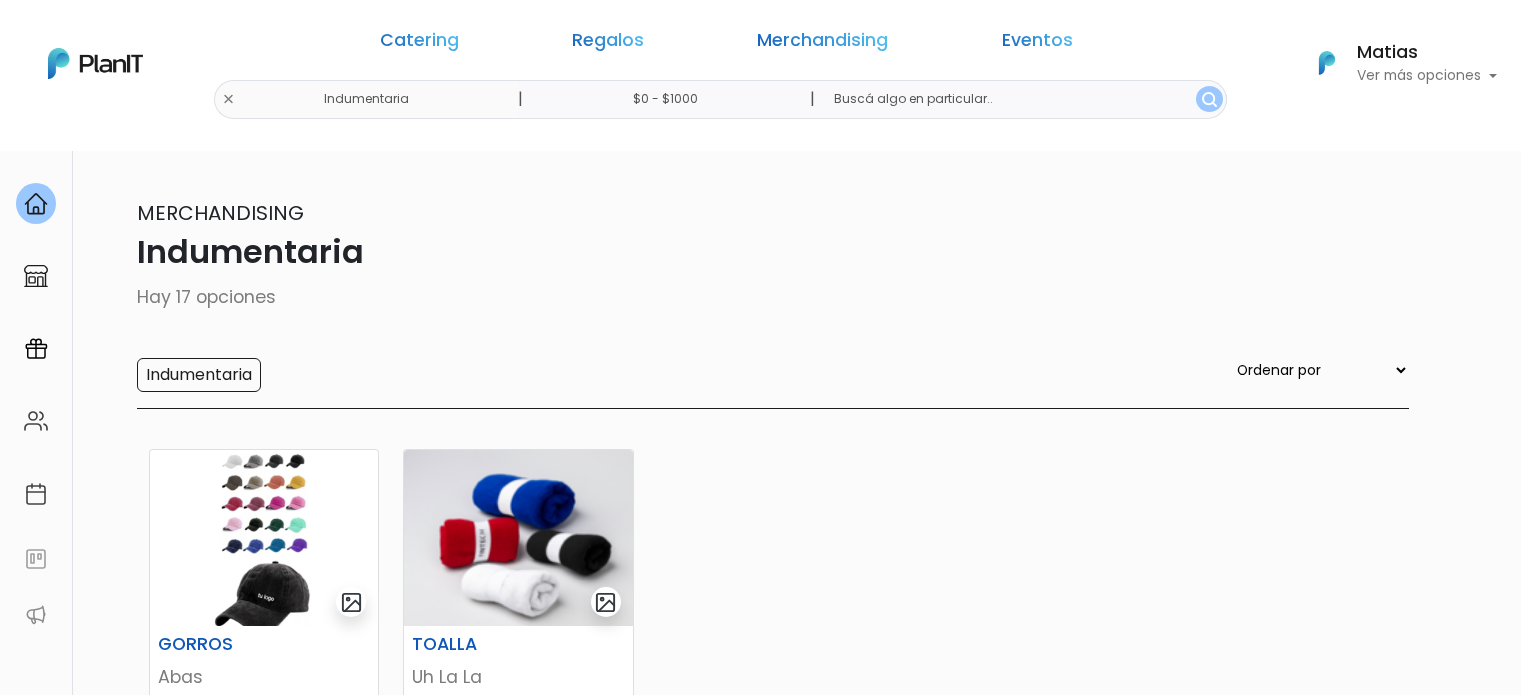 scroll, scrollTop: 0, scrollLeft: 0, axis: both 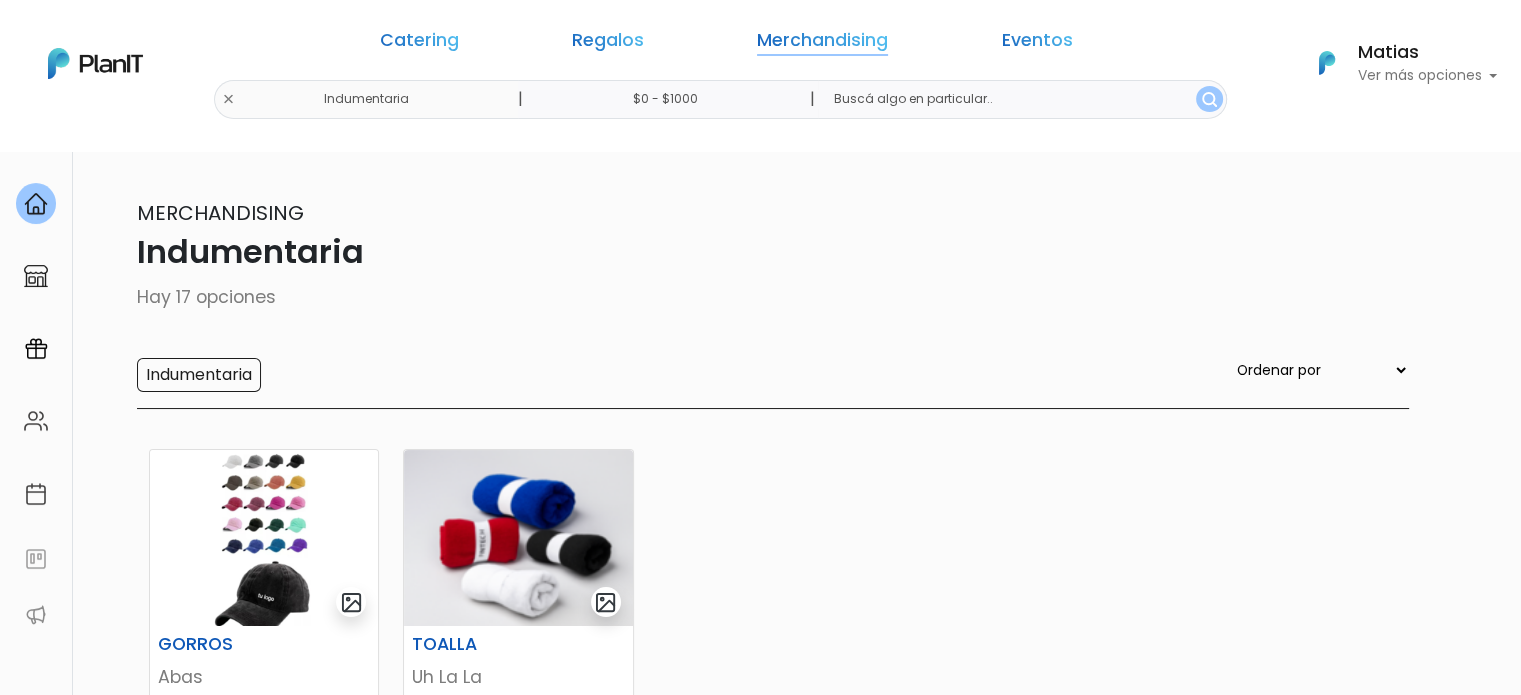 click on "Merchandising" at bounding box center [822, 44] 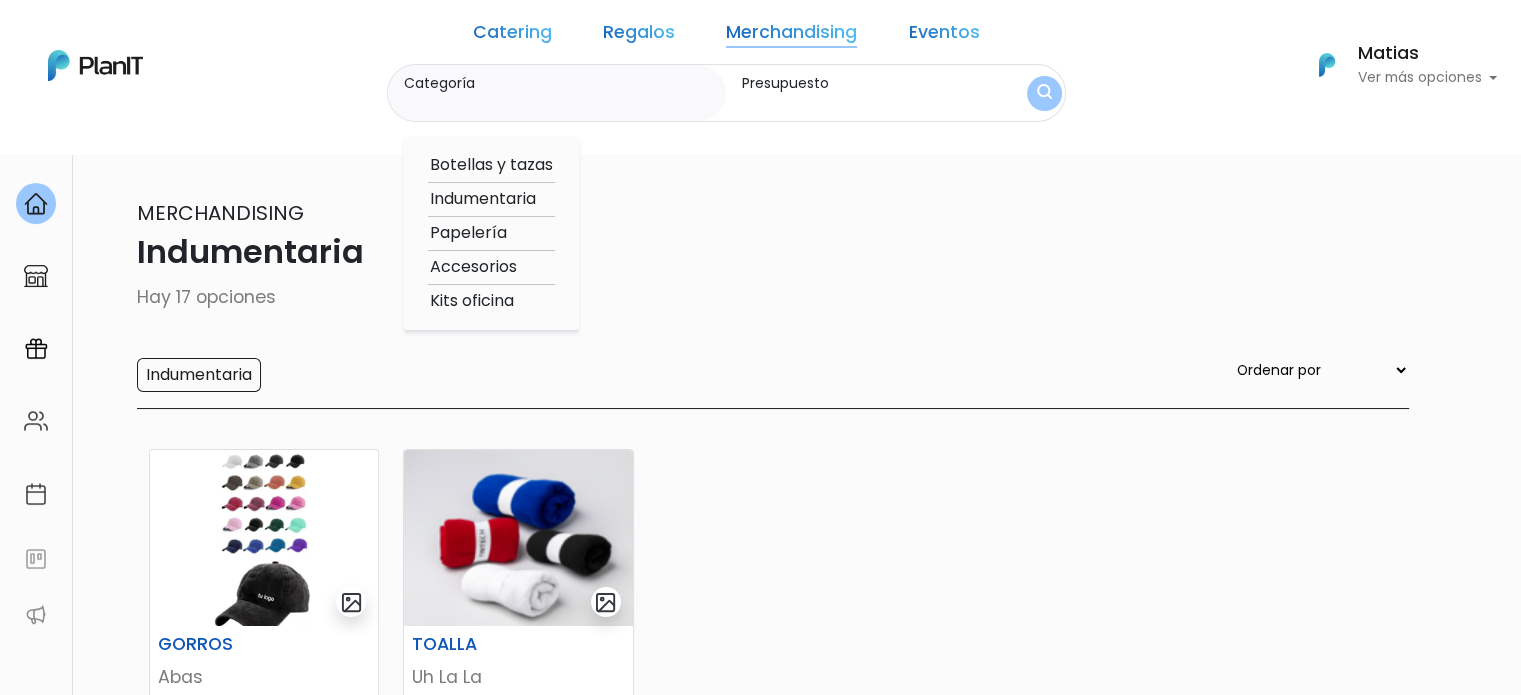 click on "Papelería" at bounding box center [491, 233] 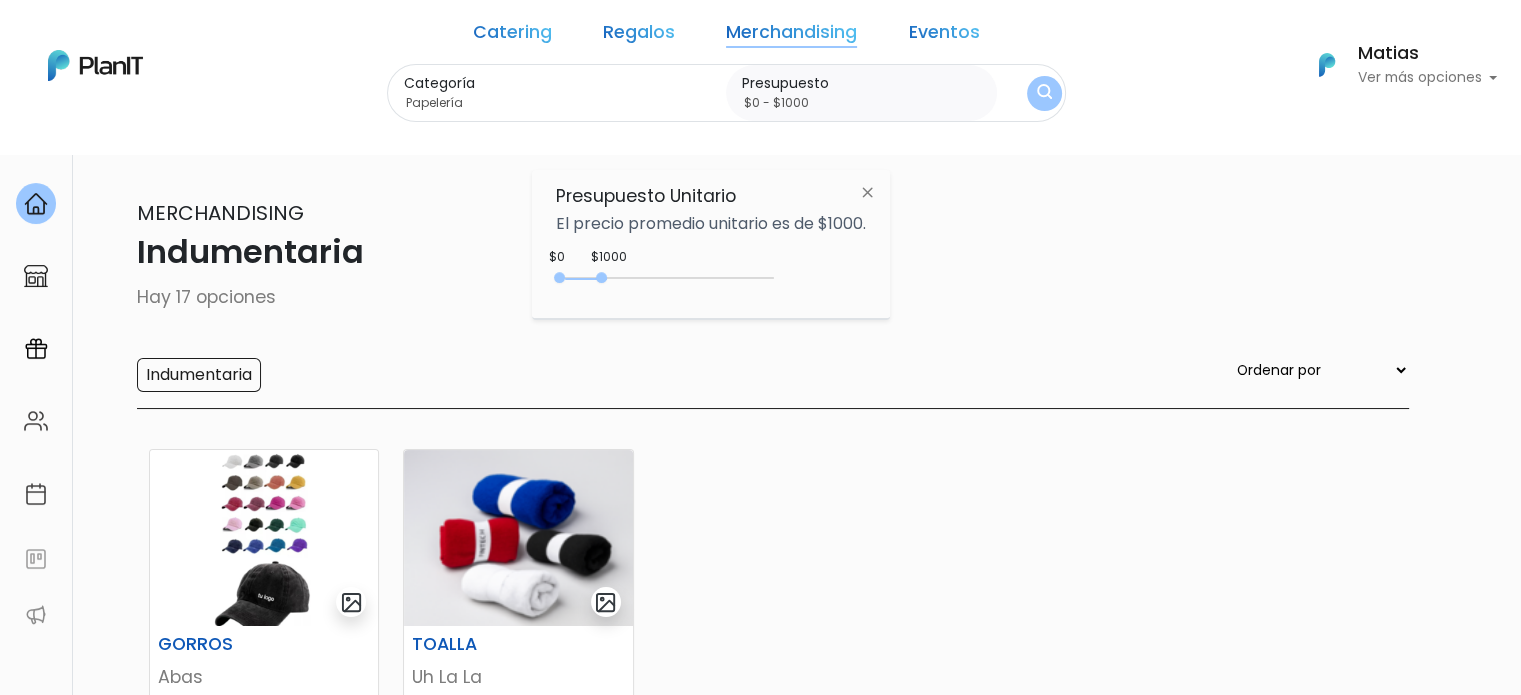 click at bounding box center [1044, 93] 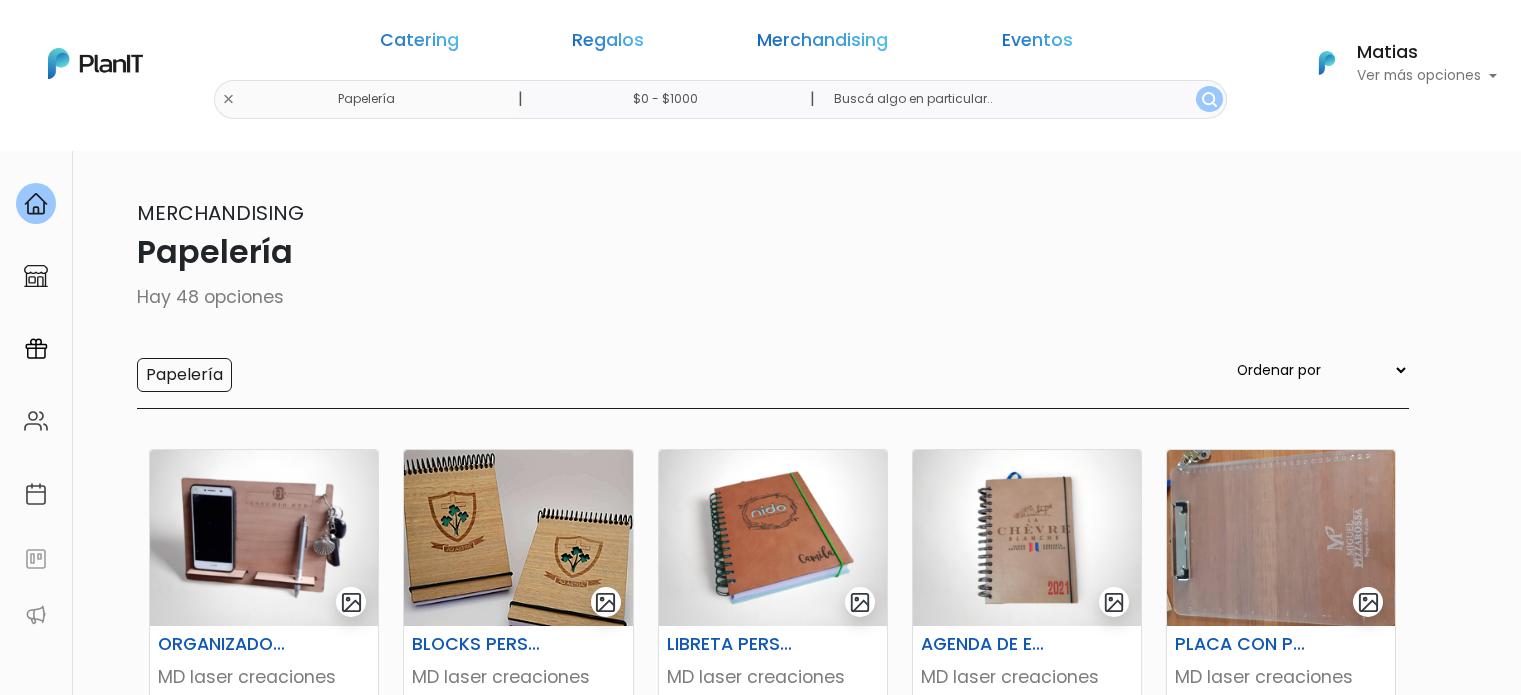 scroll, scrollTop: 0, scrollLeft: 0, axis: both 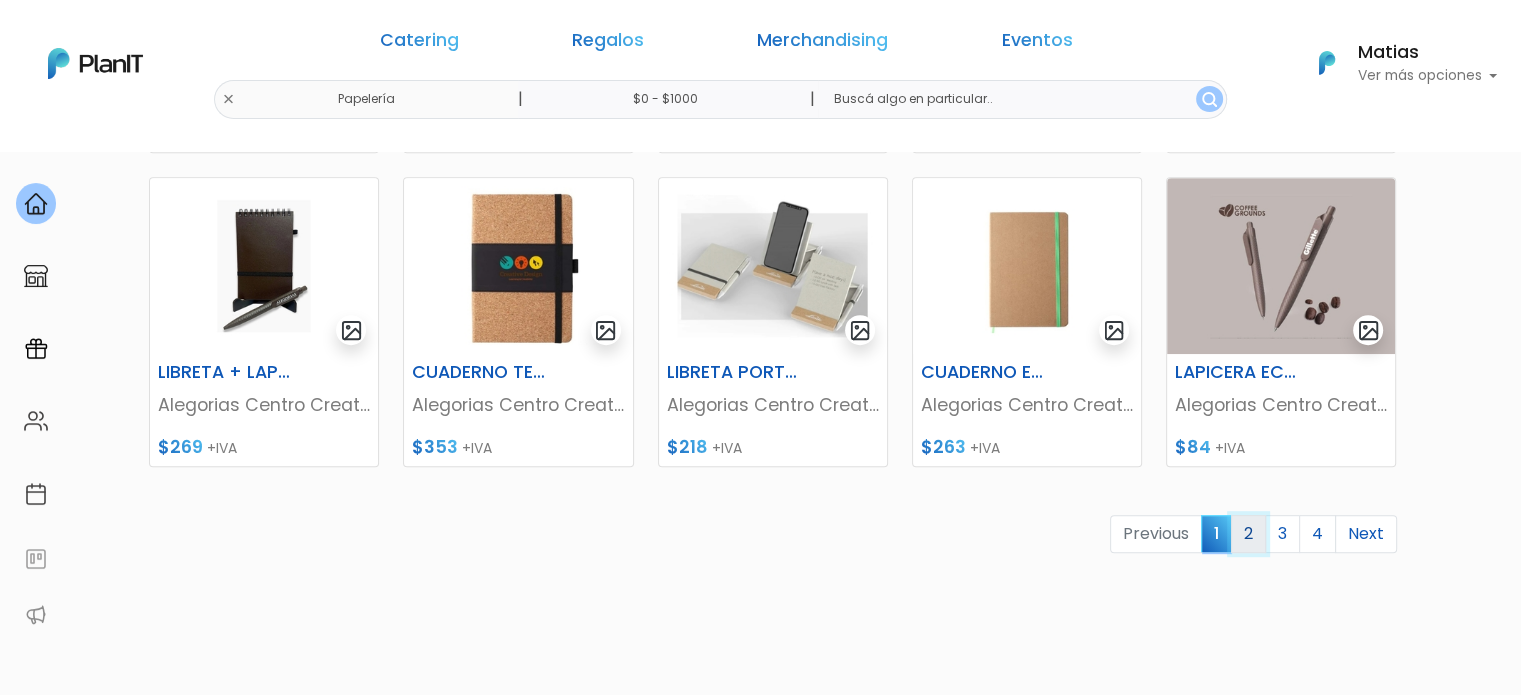 click on "2" at bounding box center (1248, 534) 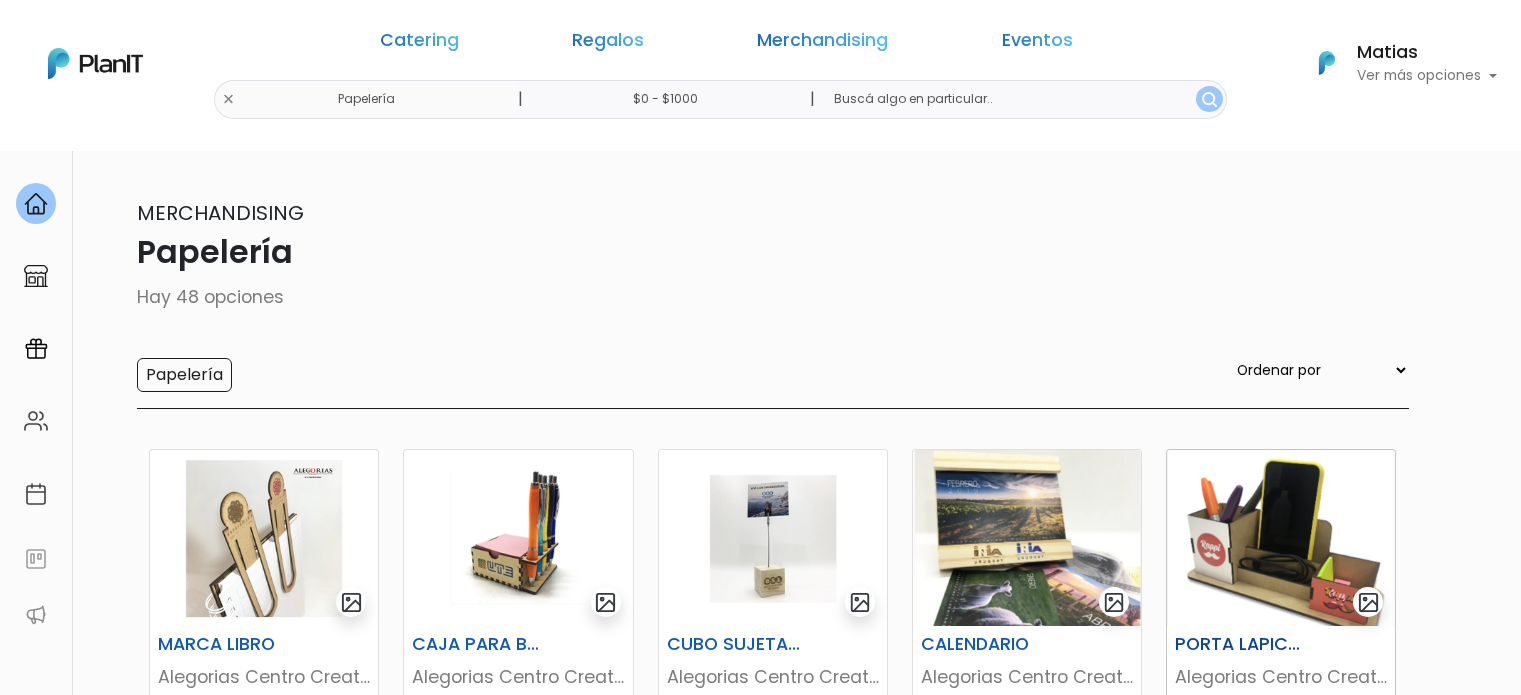 scroll, scrollTop: 0, scrollLeft: 0, axis: both 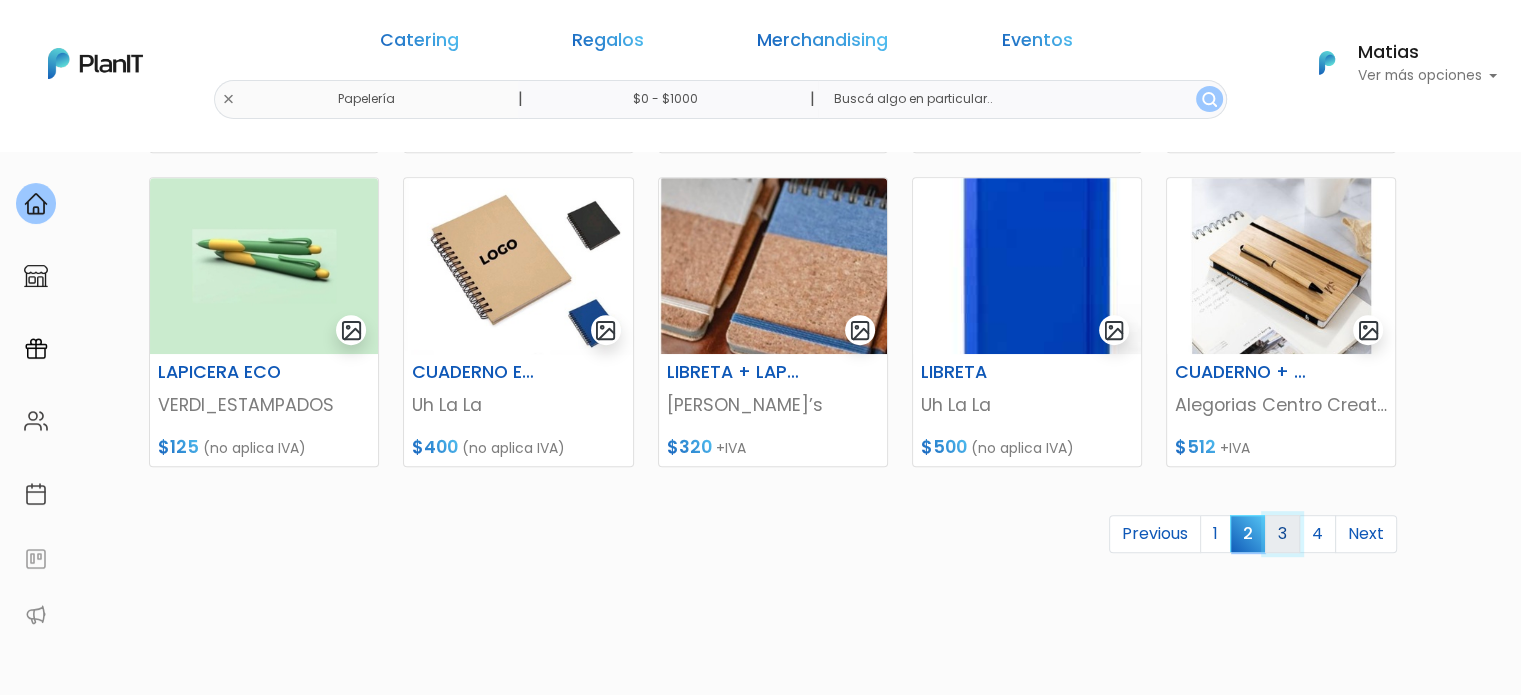 click on "3" at bounding box center [1282, 534] 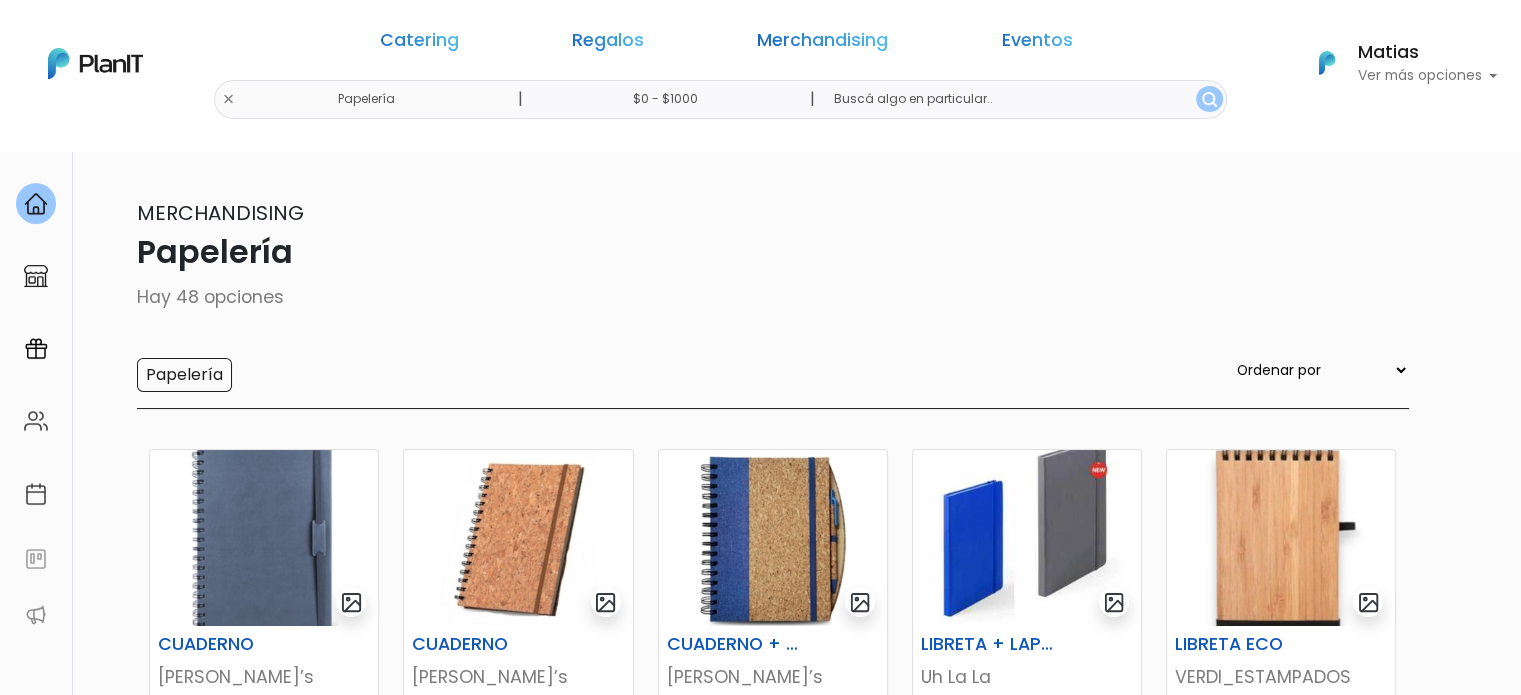scroll, scrollTop: 152, scrollLeft: 0, axis: vertical 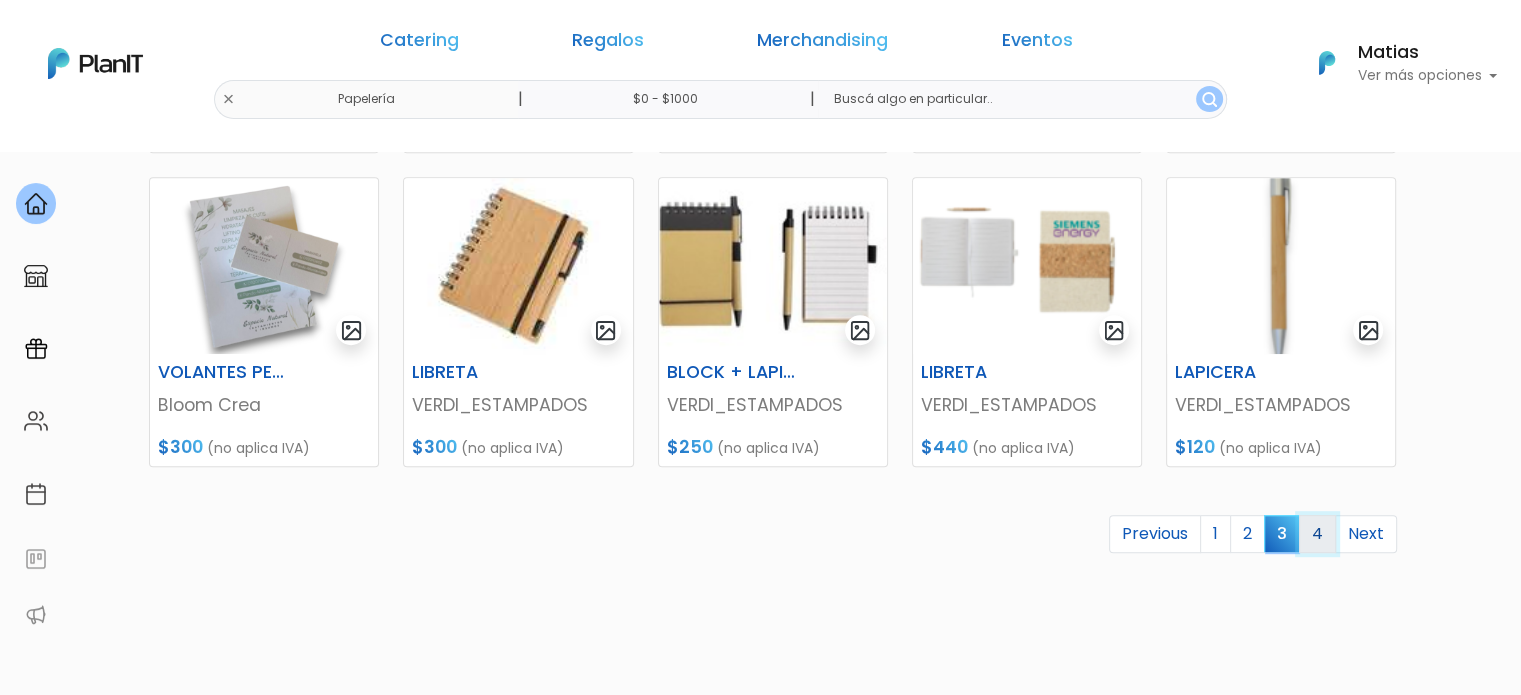 click on "4" at bounding box center [1317, 534] 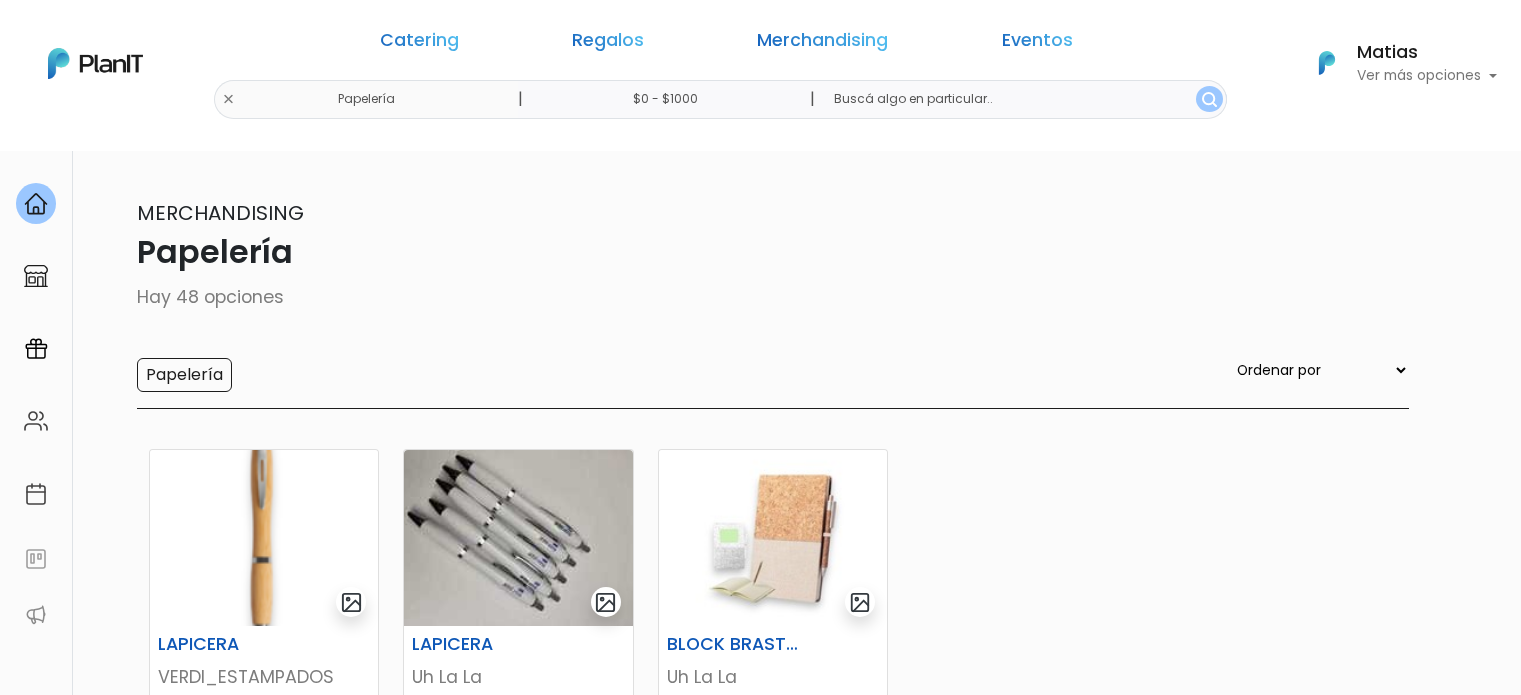 scroll, scrollTop: 0, scrollLeft: 0, axis: both 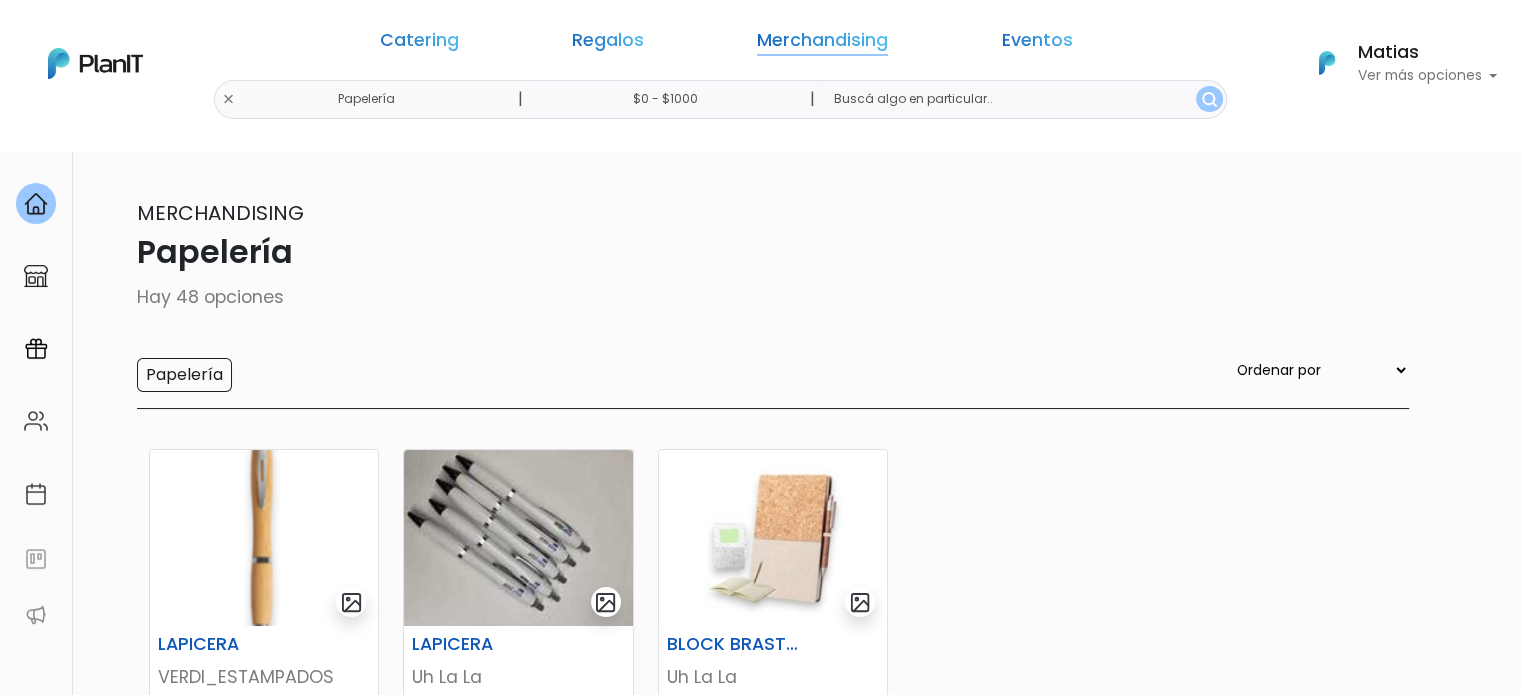 click on "Merchandising" at bounding box center [822, 44] 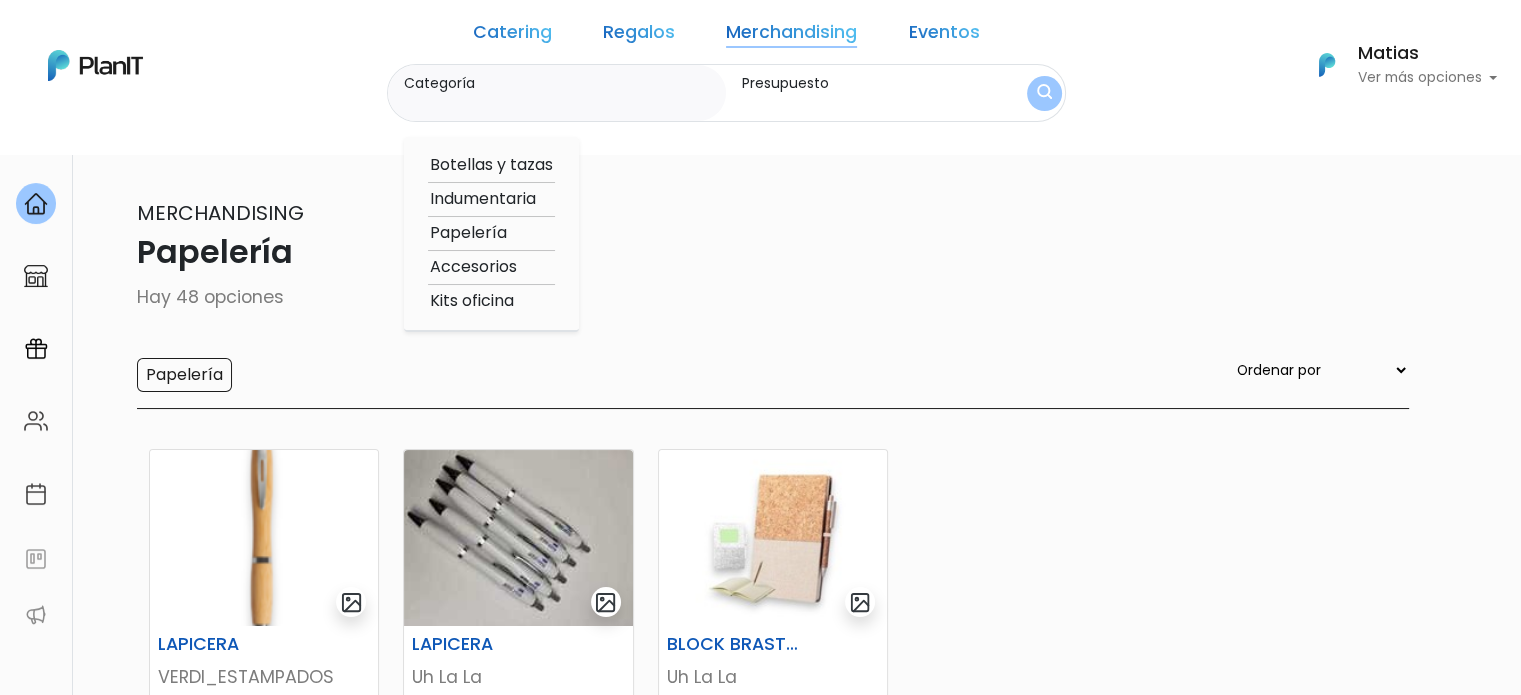 click on "Kits oficina" at bounding box center [491, 301] 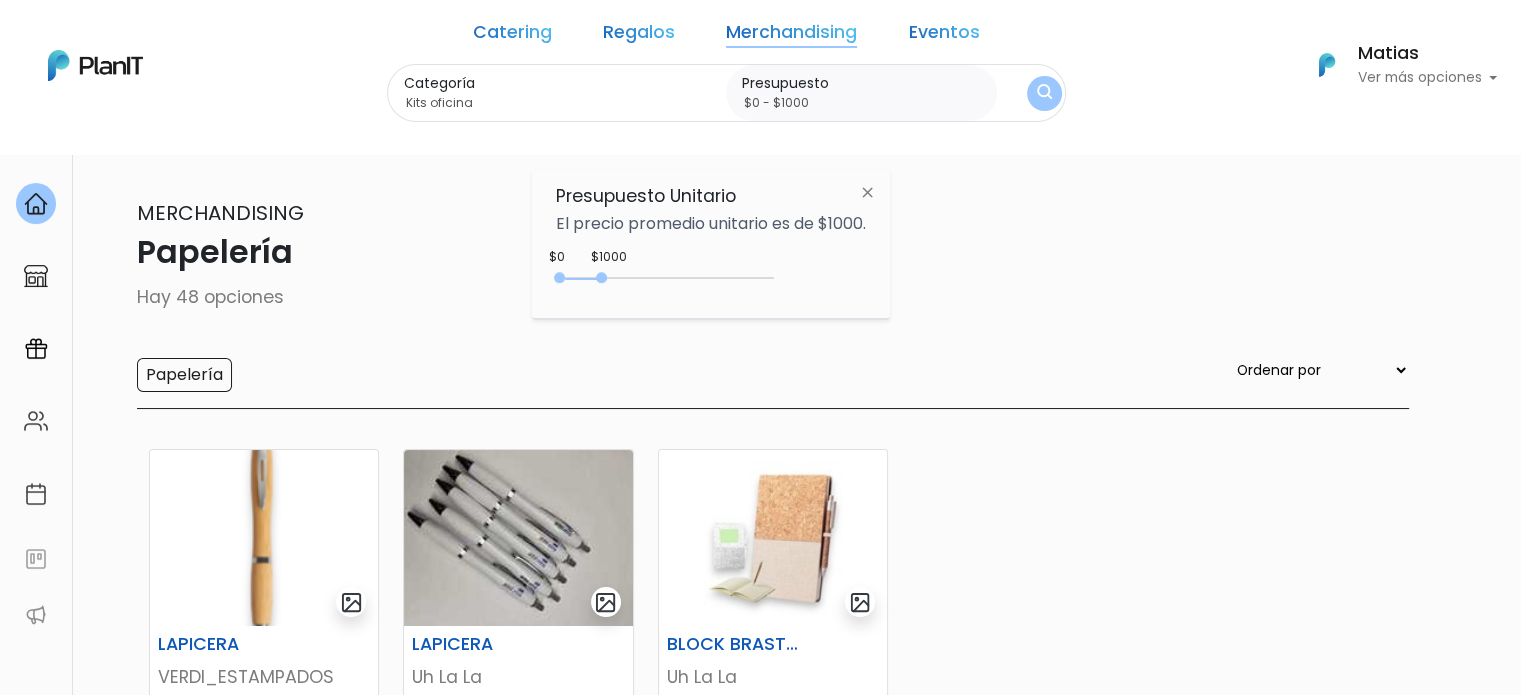 click at bounding box center (1044, 93) 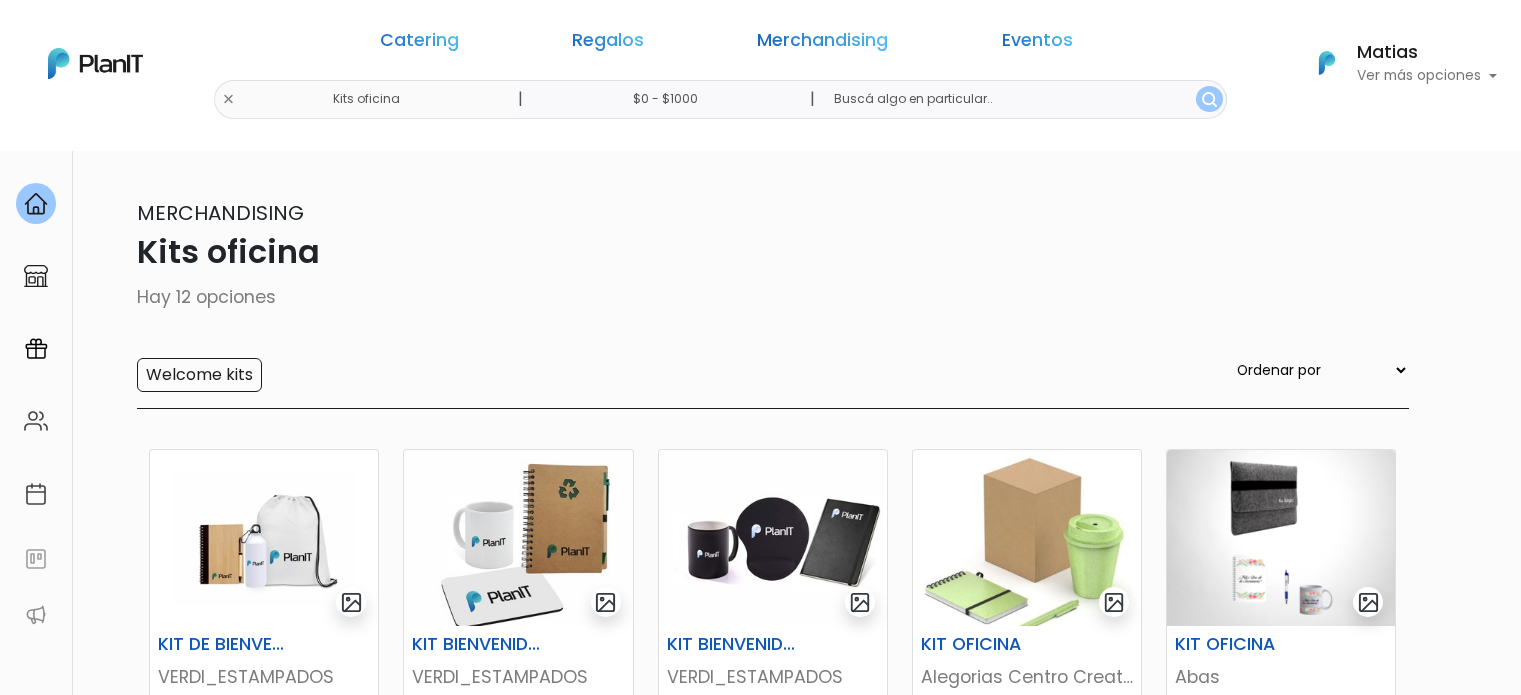 scroll, scrollTop: 0, scrollLeft: 0, axis: both 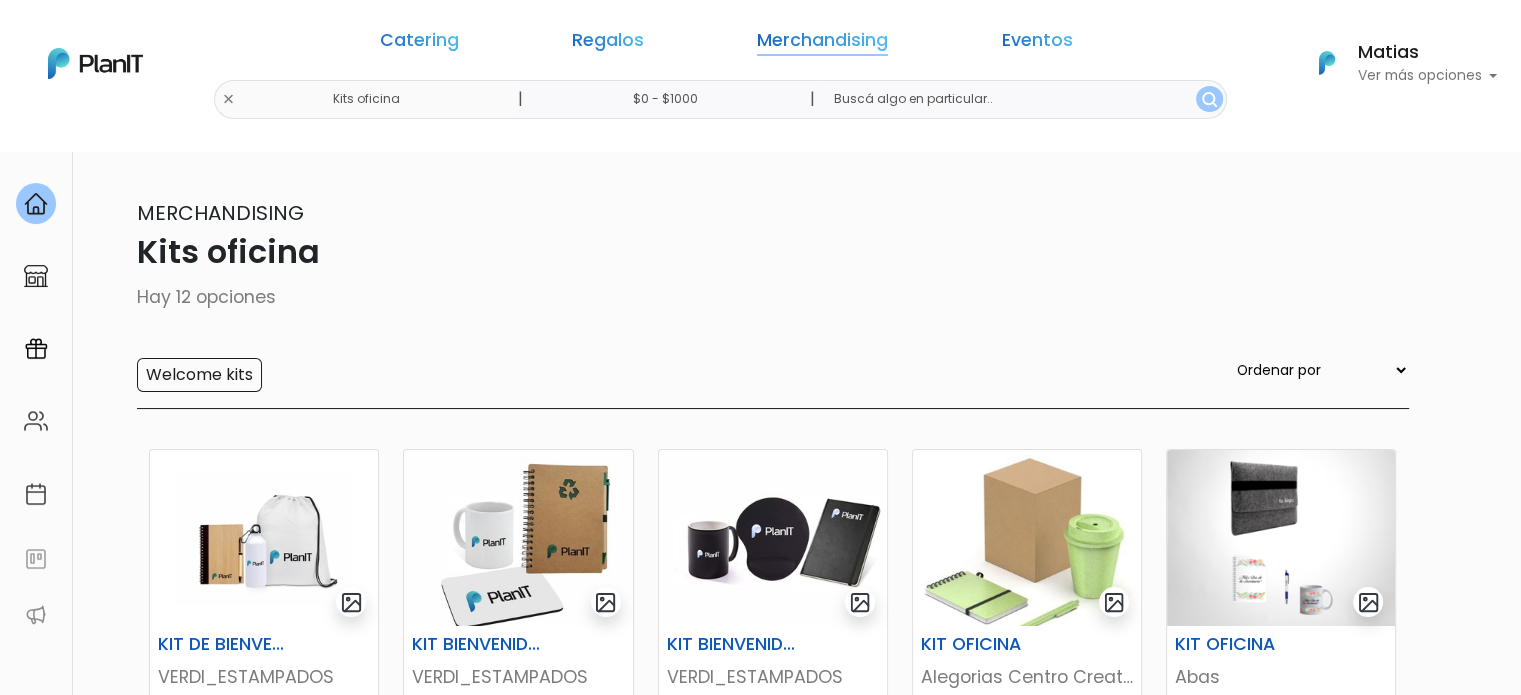 click on "Merchandising" at bounding box center [822, 44] 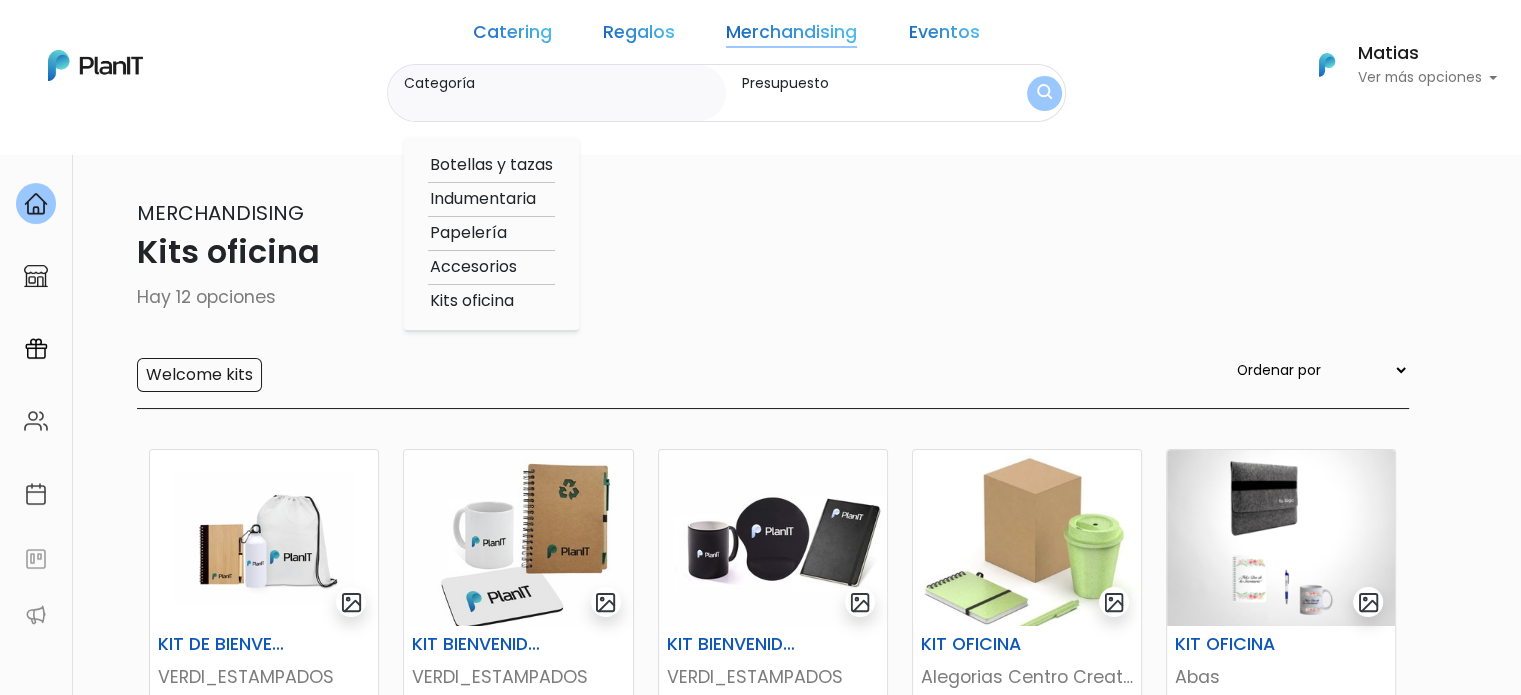 click on "Eventos" at bounding box center (944, 36) 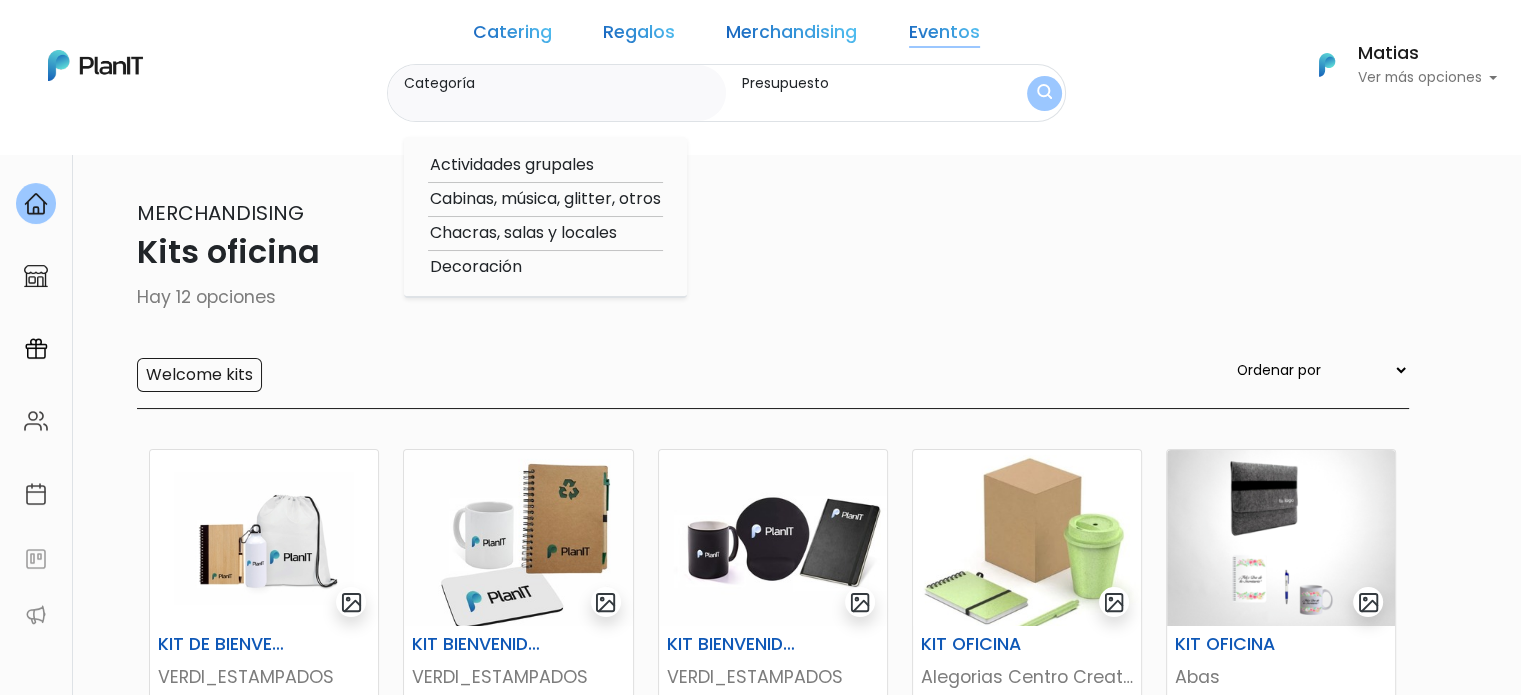 click on "Chacras, salas y locales" at bounding box center [545, 233] 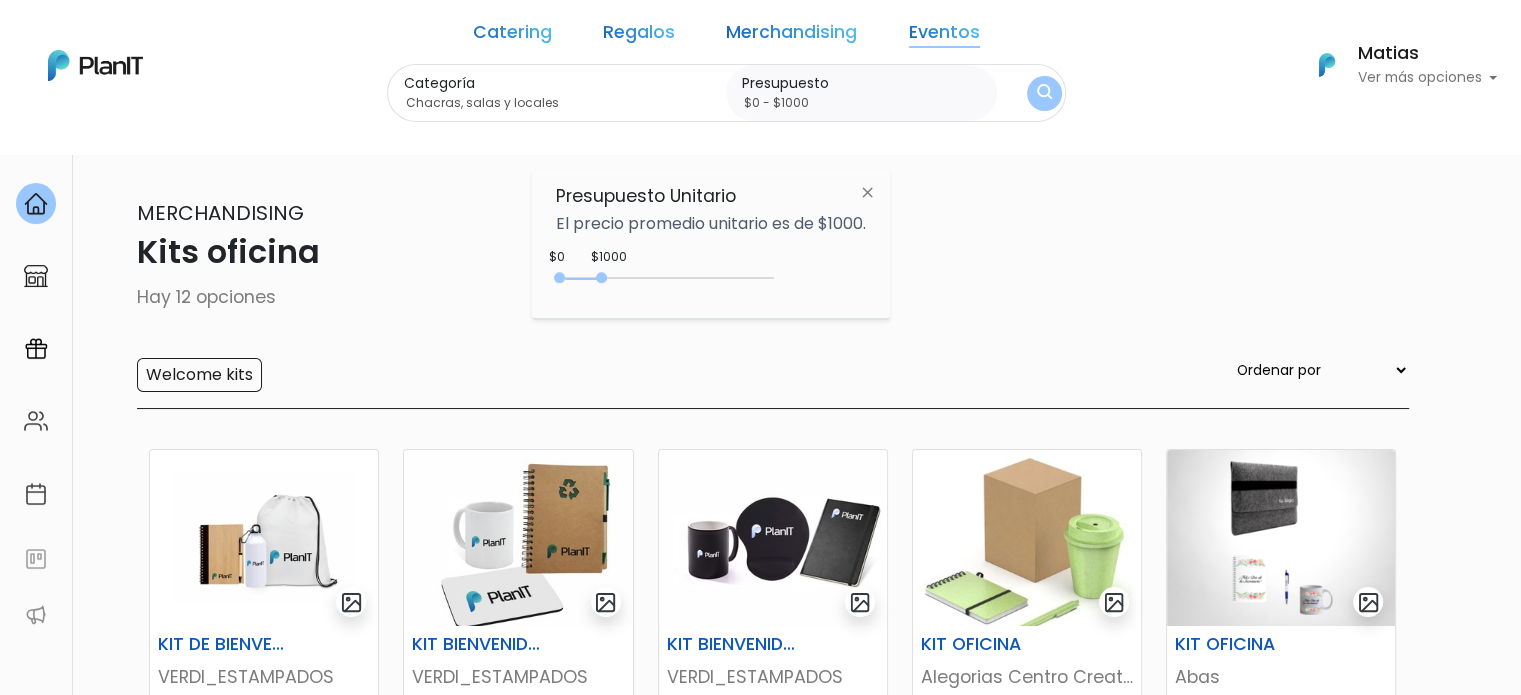 click at bounding box center (1044, 93) 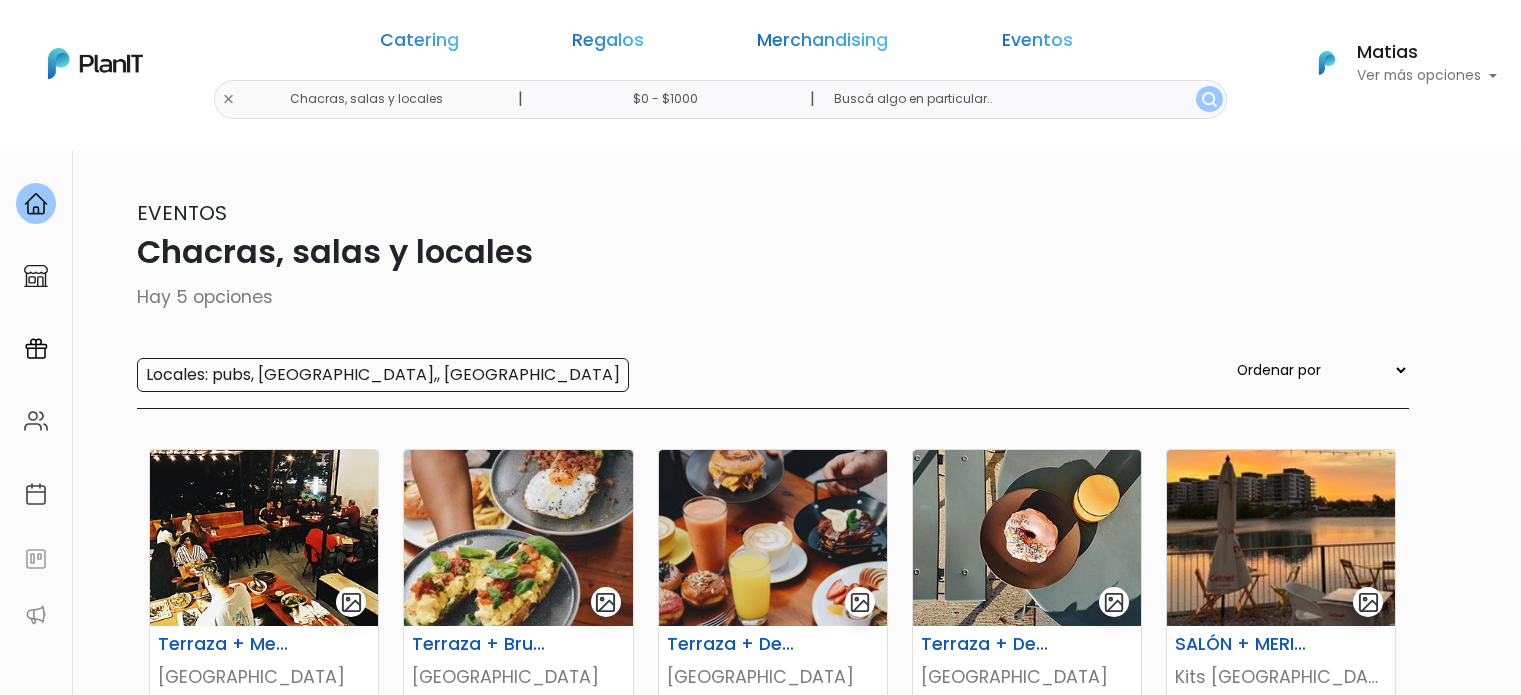 scroll, scrollTop: 0, scrollLeft: 0, axis: both 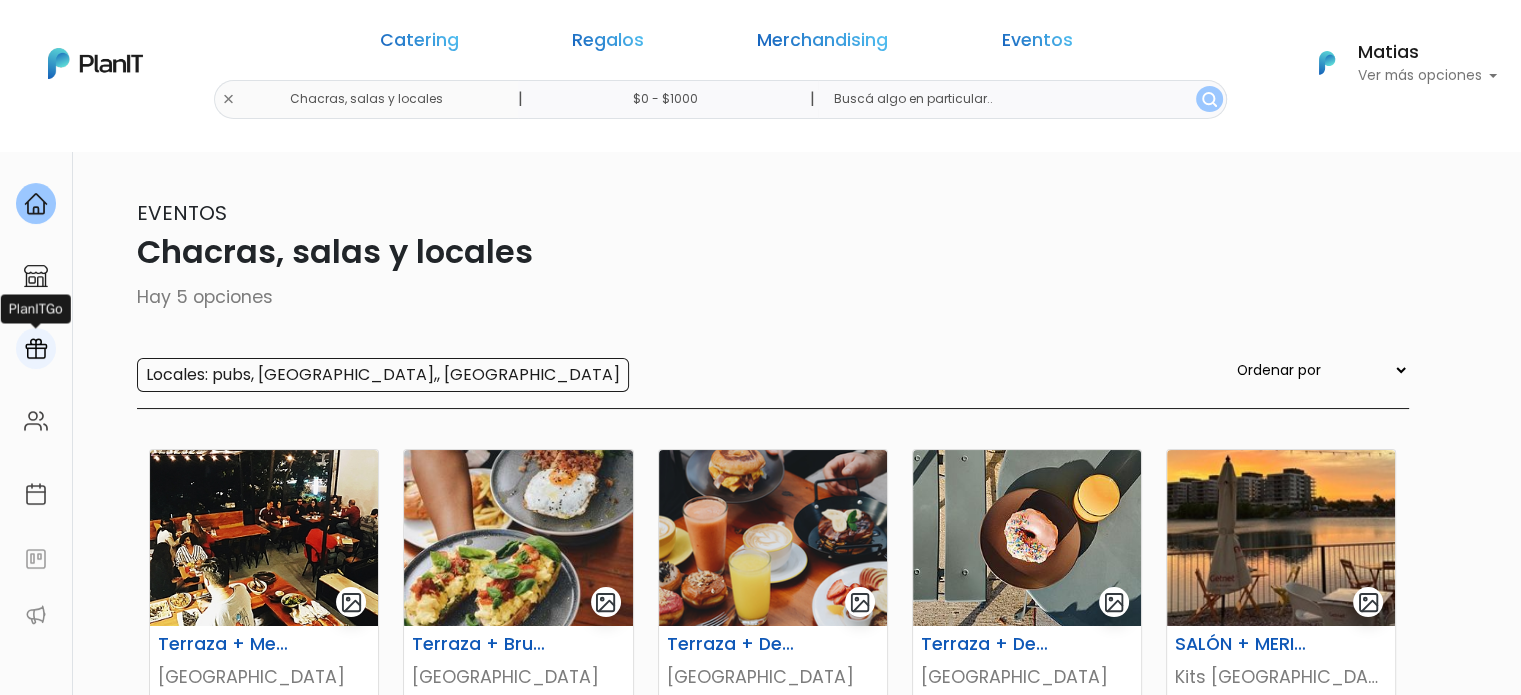 click at bounding box center [36, 349] 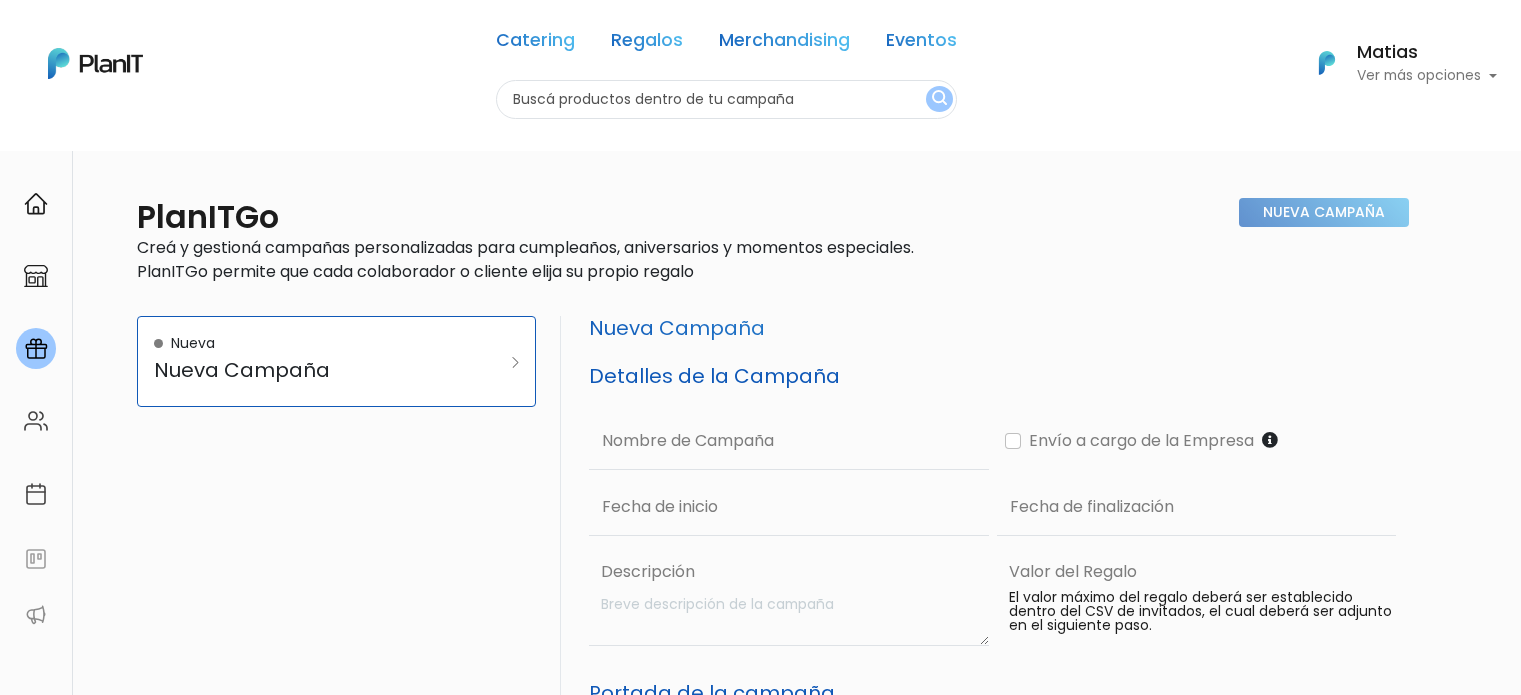scroll, scrollTop: 0, scrollLeft: 0, axis: both 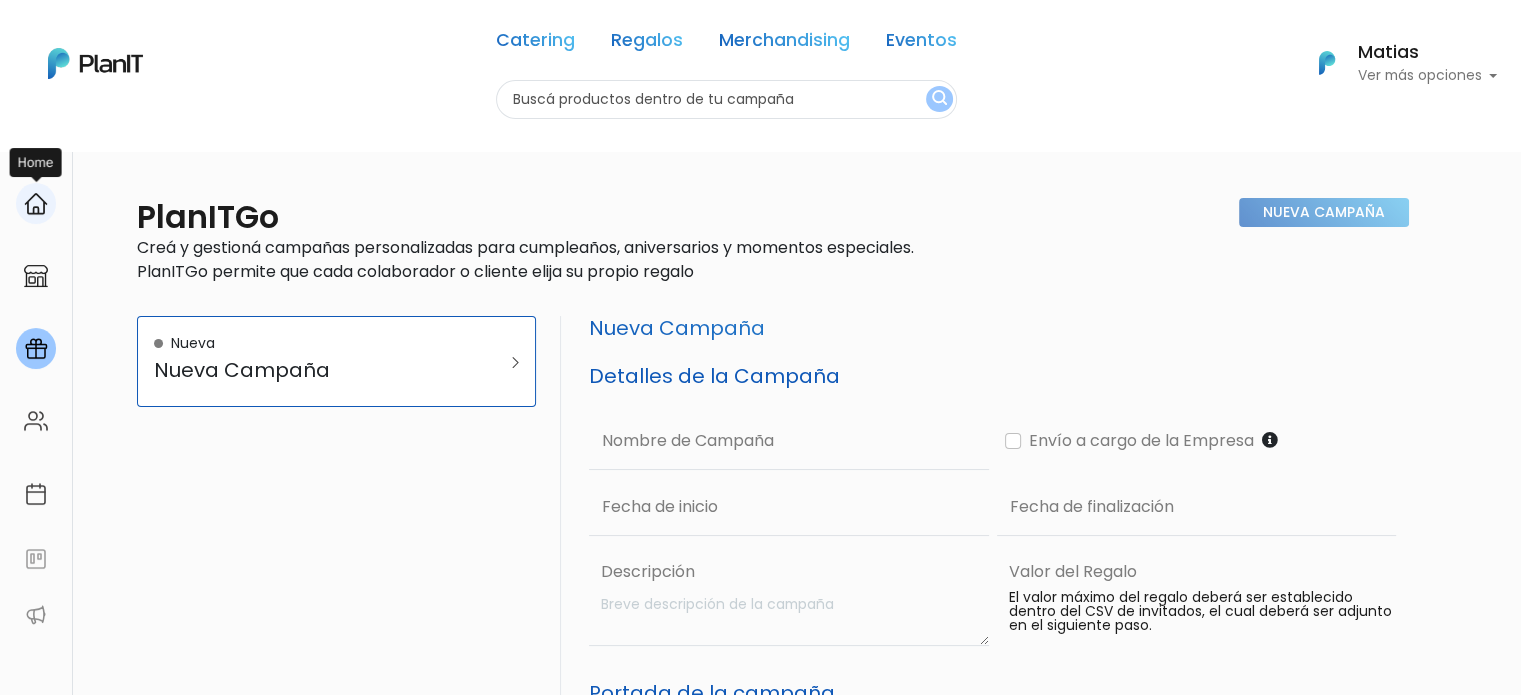 click at bounding box center (36, 204) 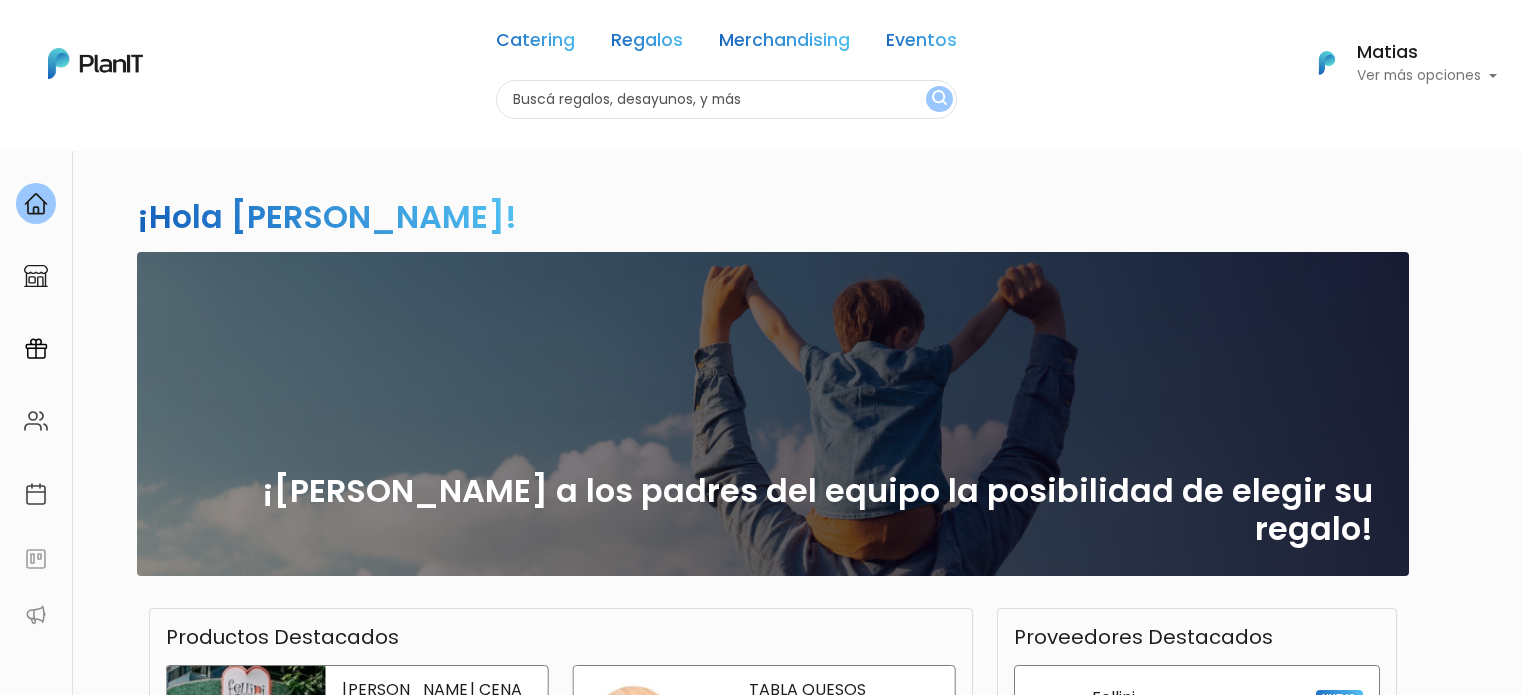 scroll, scrollTop: 0, scrollLeft: 0, axis: both 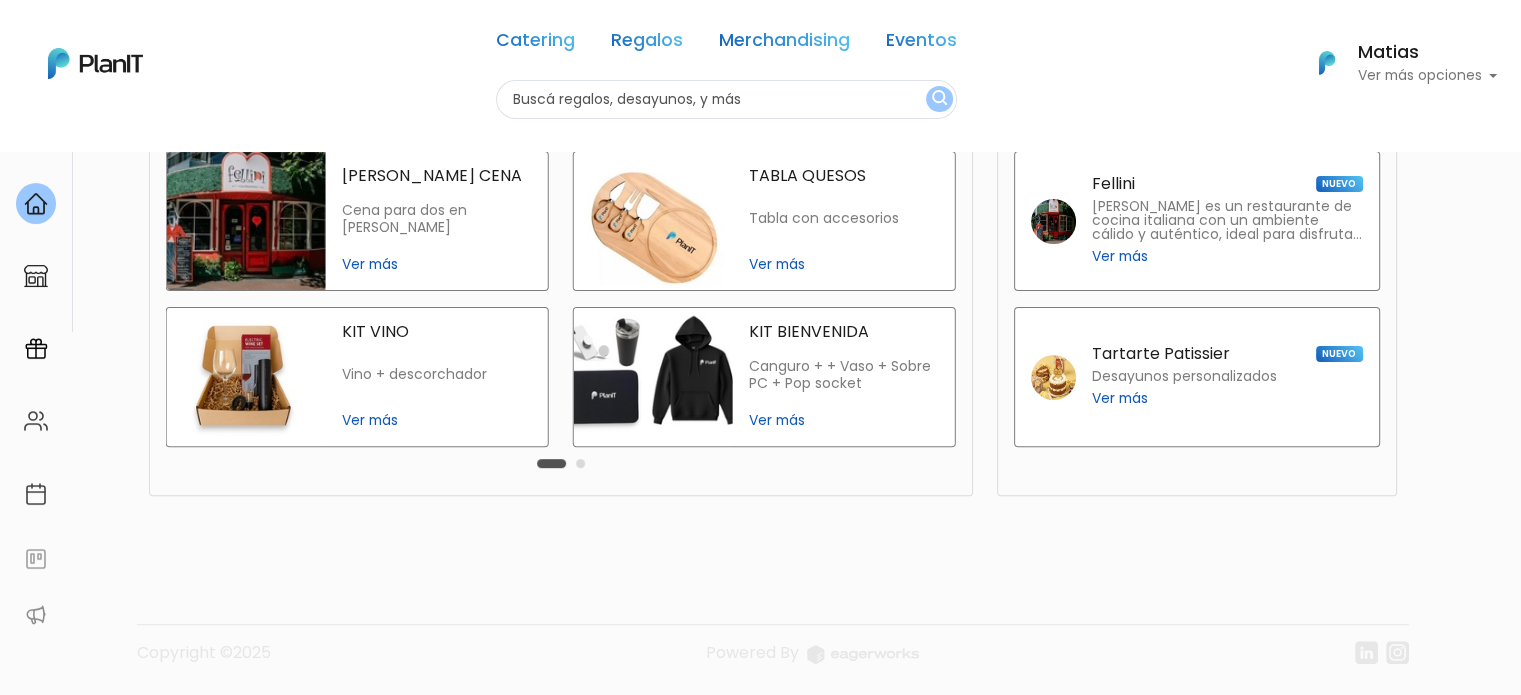 click on "TABLA QUESOS" at bounding box center (844, 176) 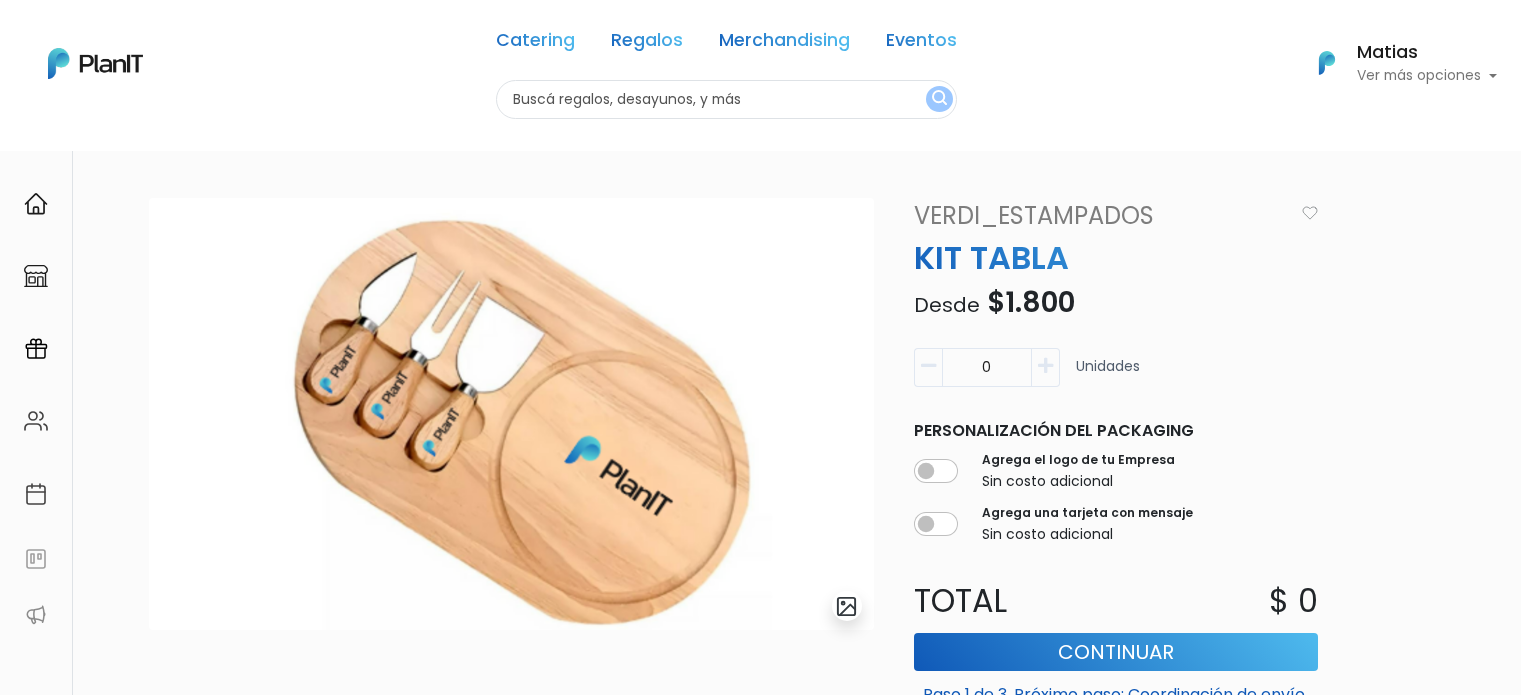 scroll, scrollTop: 0, scrollLeft: 0, axis: both 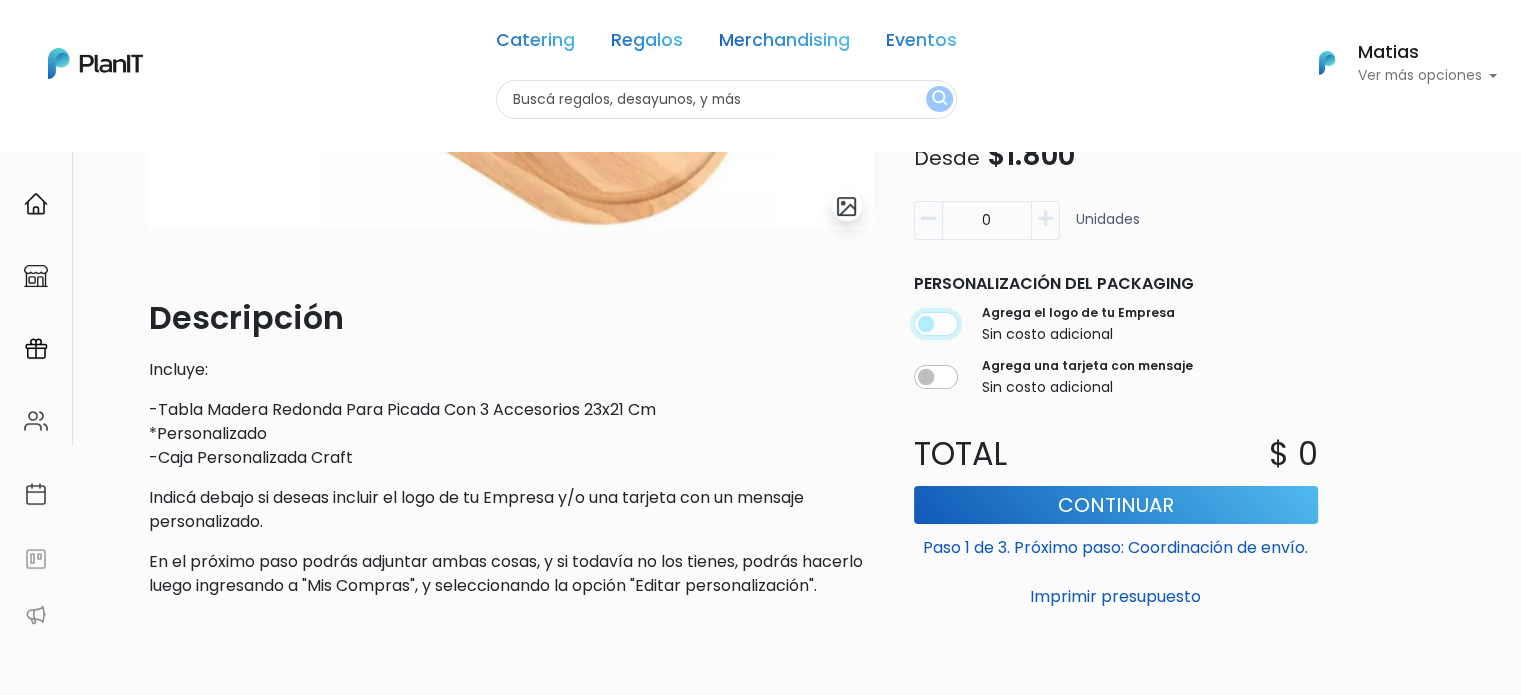 click at bounding box center (936, 325) 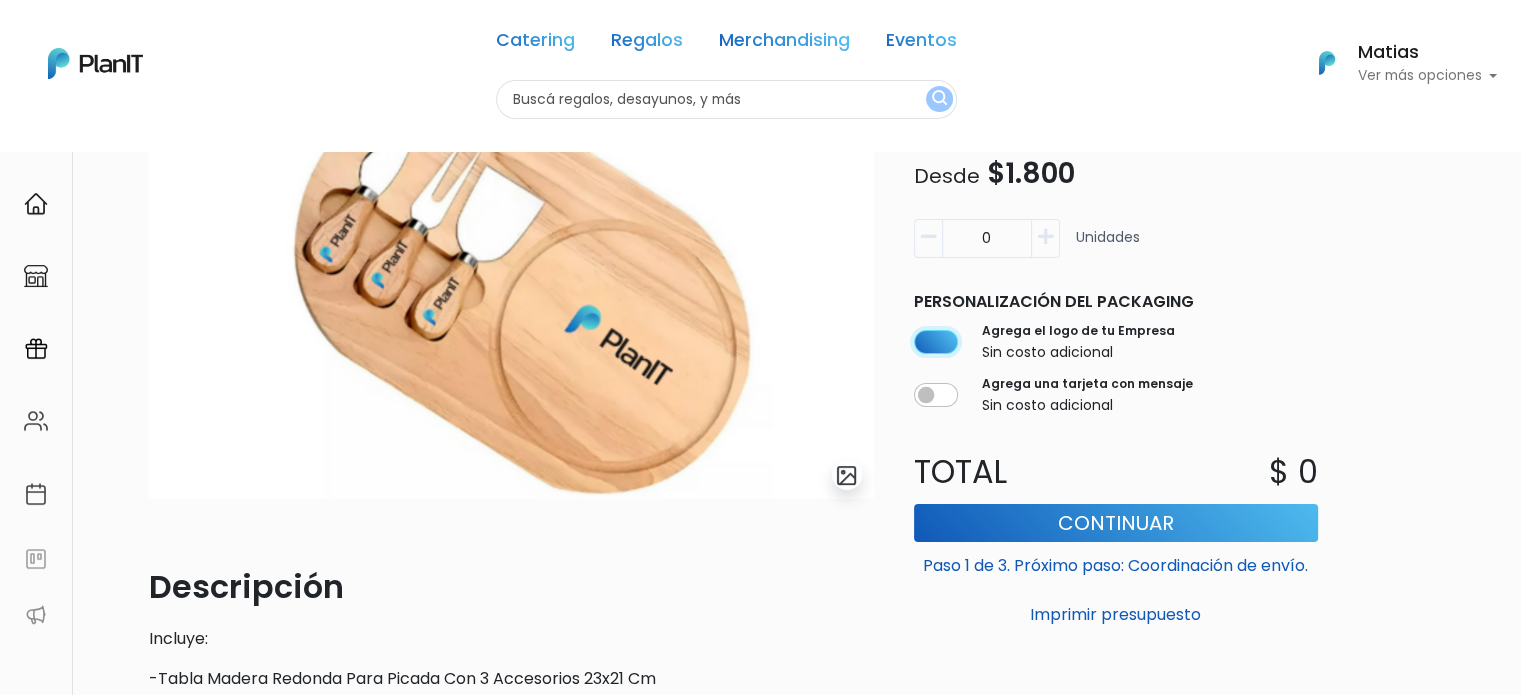 scroll, scrollTop: 100, scrollLeft: 0, axis: vertical 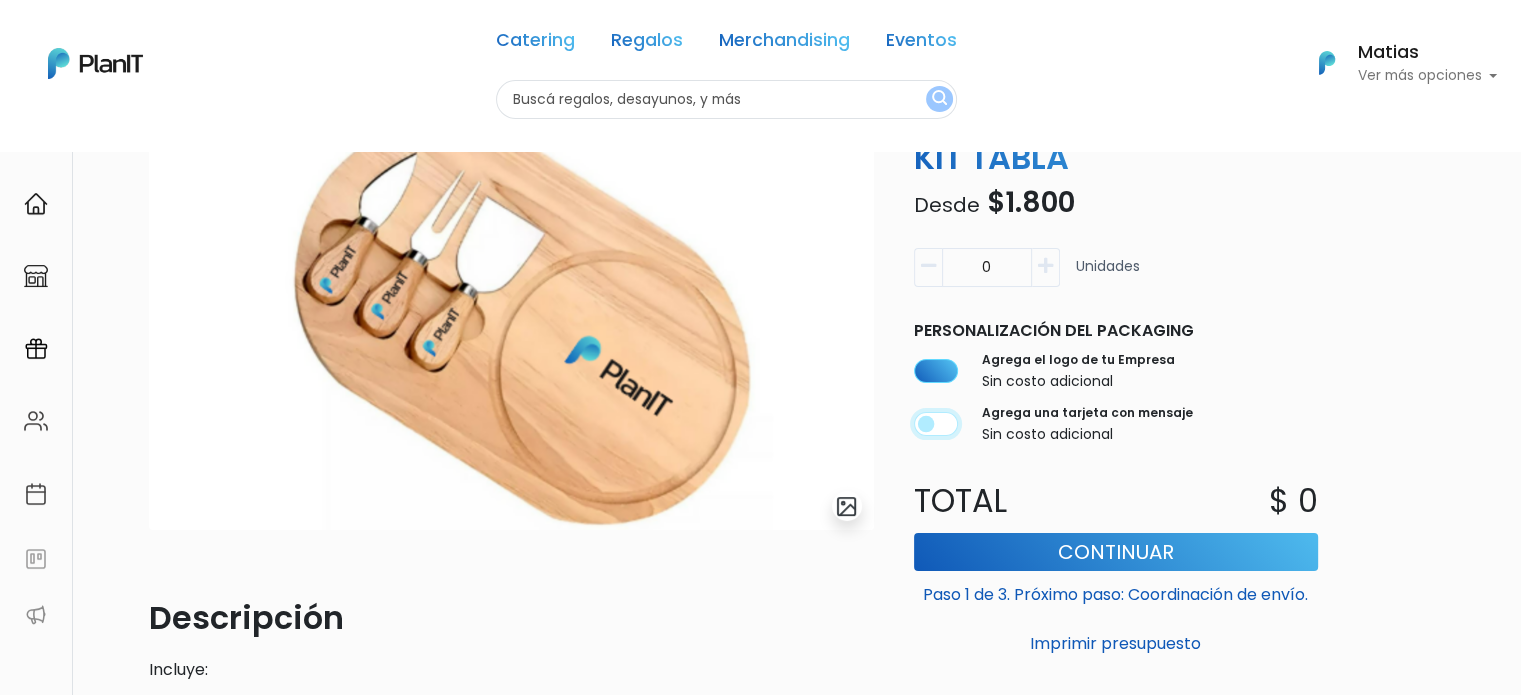 click at bounding box center [936, 424] 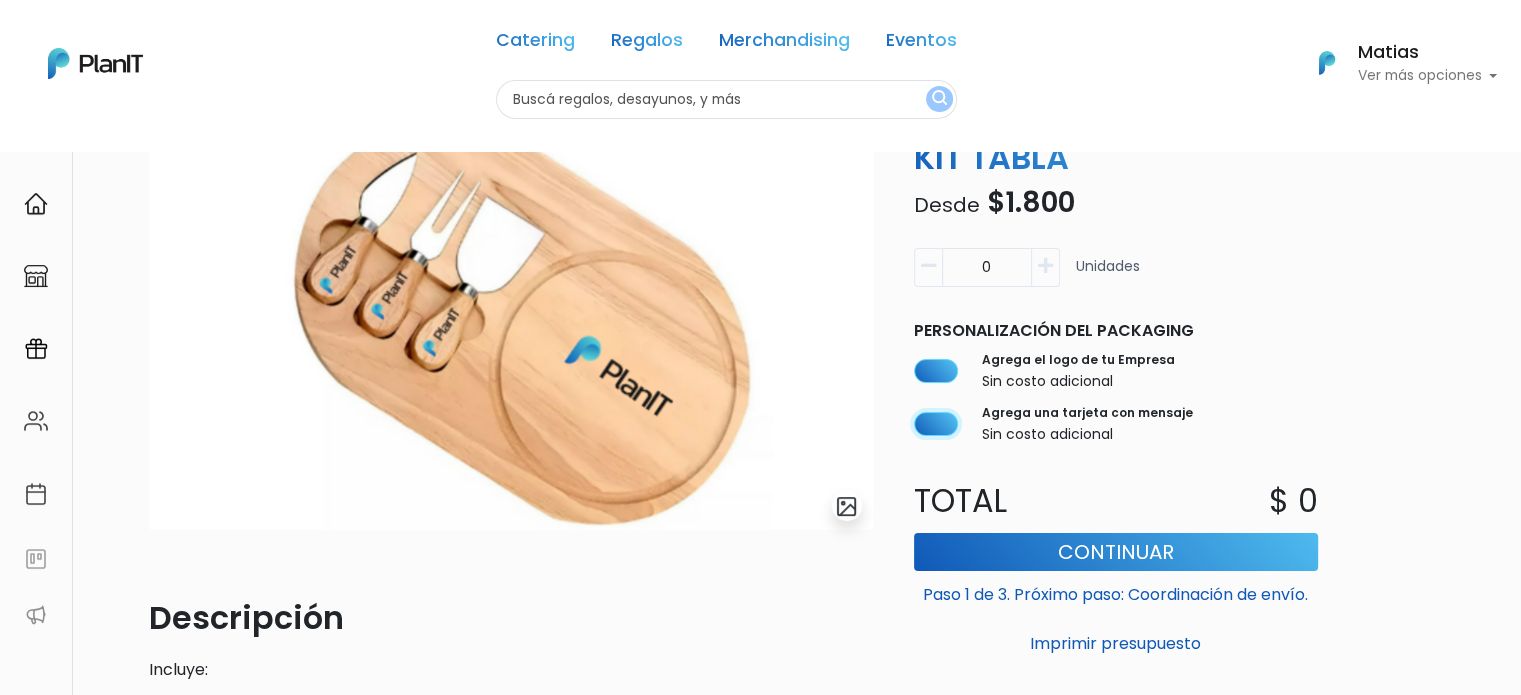 click at bounding box center (936, 424) 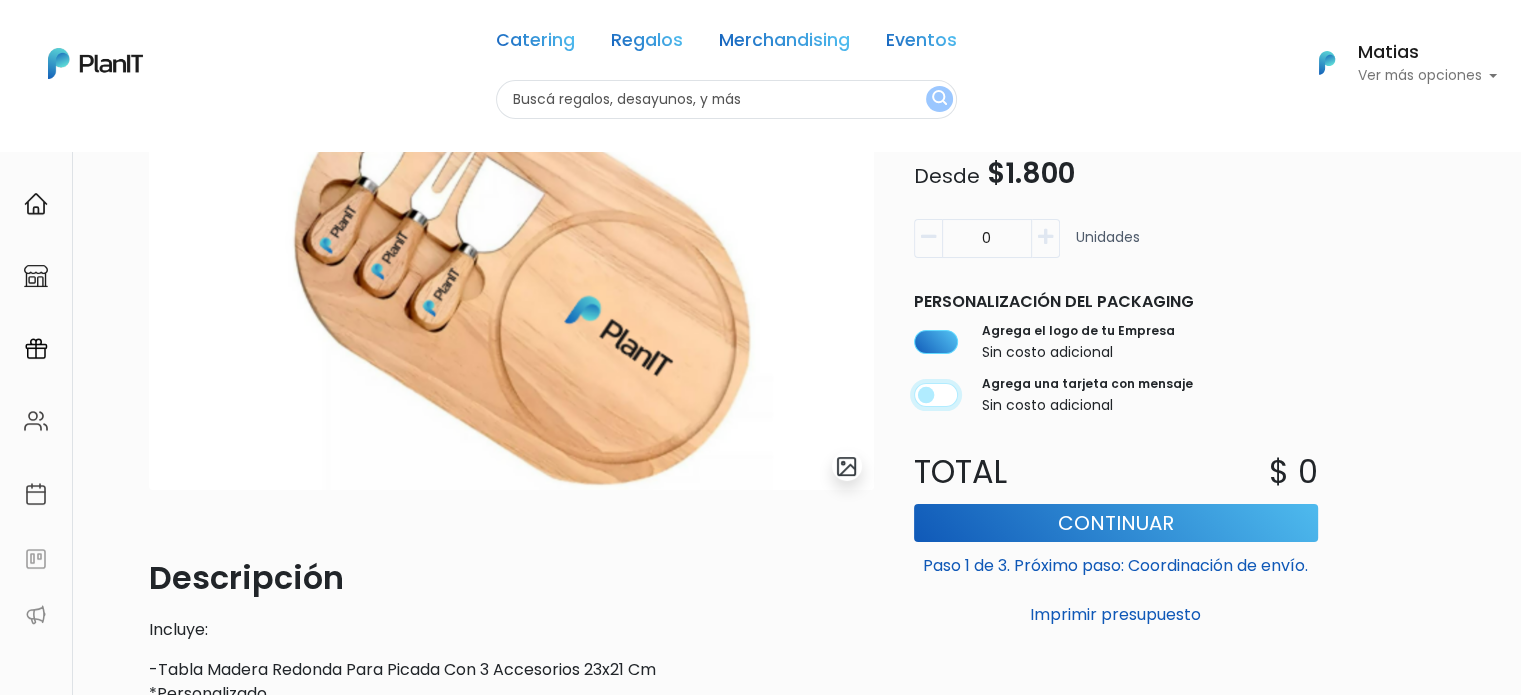 scroll, scrollTop: 0, scrollLeft: 0, axis: both 